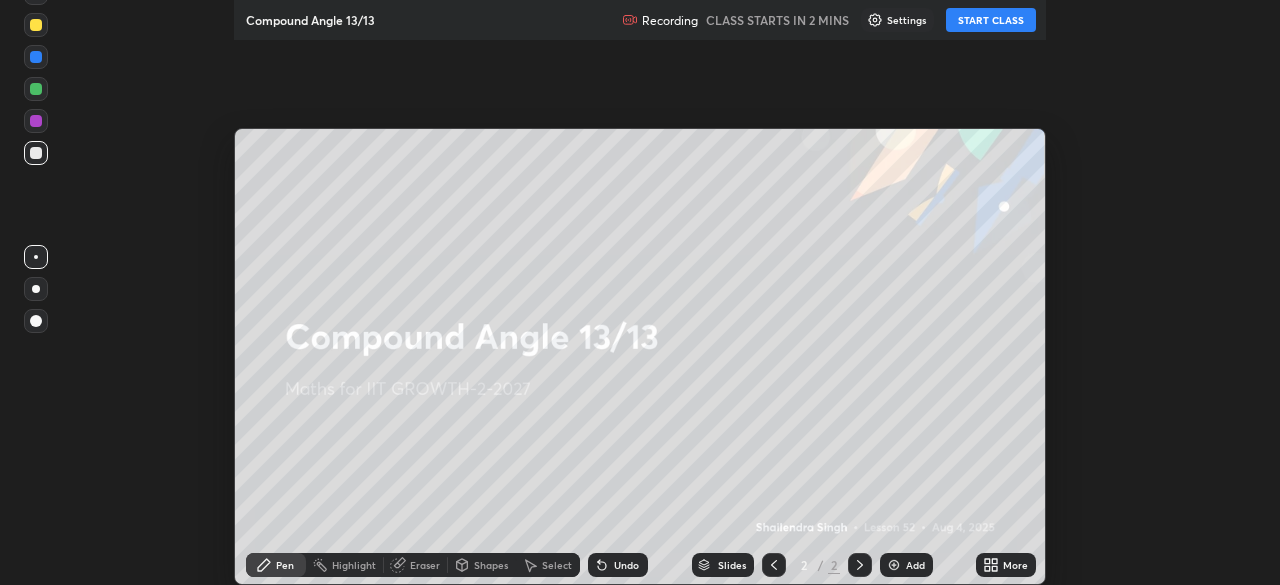 scroll, scrollTop: 0, scrollLeft: 0, axis: both 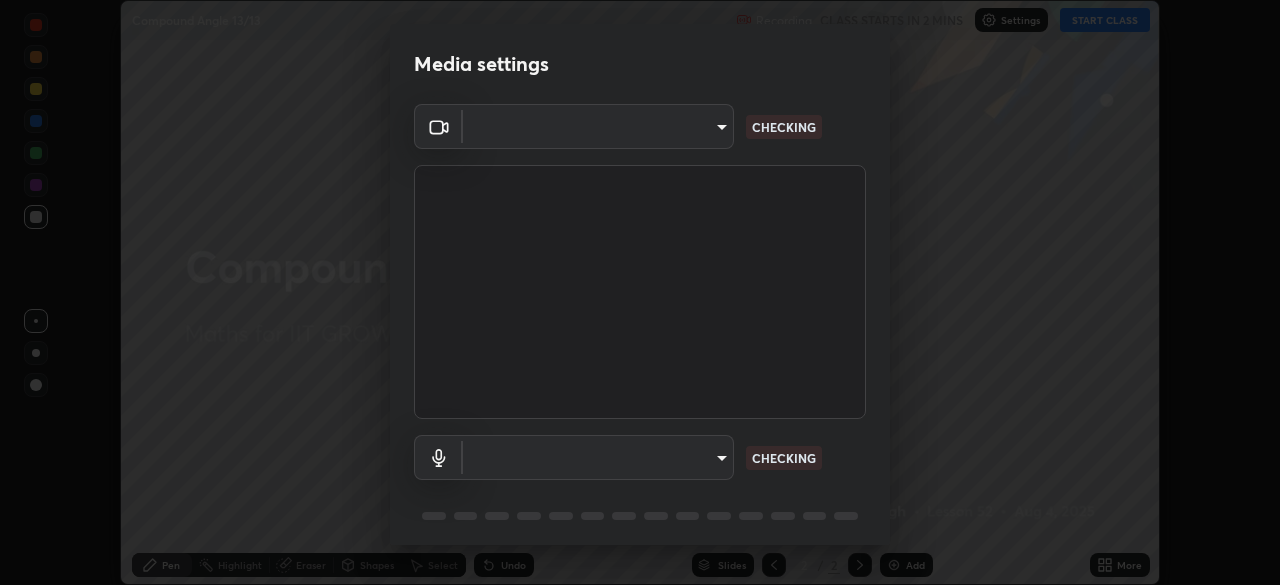 type on "4d63cd10dcc1379e9927399513255d12d620b7bbb39ca773e0f9116a90128a71" 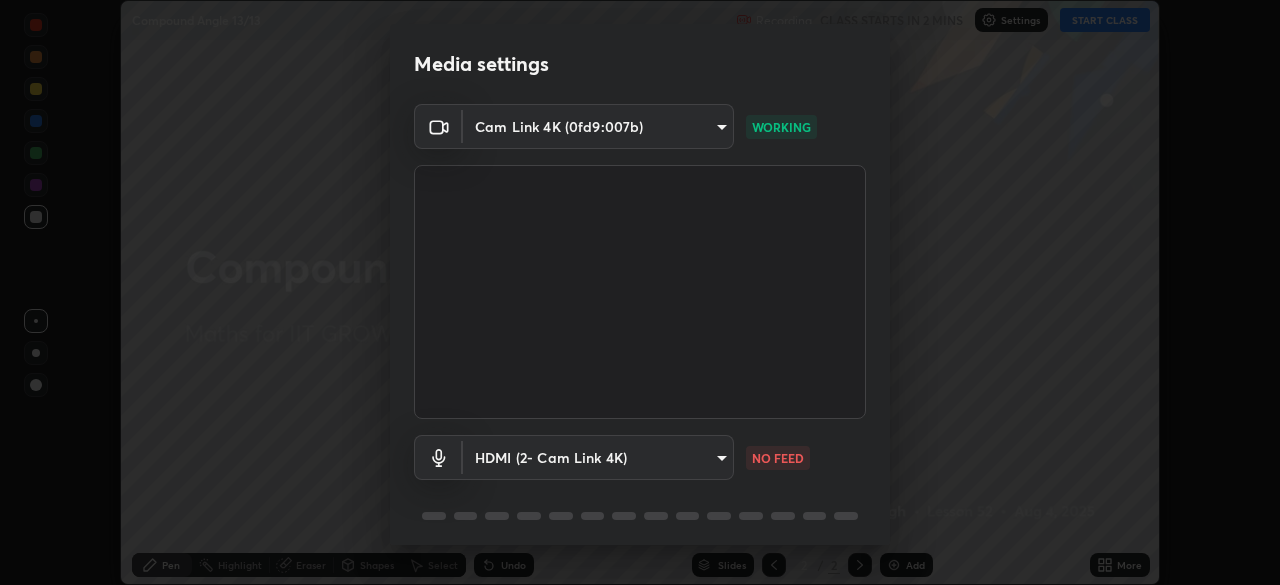 click on "Erase all Compound Angle 13/13 Recording CLASS STARTS IN 2 MINS Settings START CLASS Setting up your live class Compound Angle 13/13 • L52 of Maths for IIT GROWTH-2-2027 [FIRST] [LAST] Pen Highlight Eraser Shapes Select Undo Slides 2 / 2 Add More No doubts shared Encourage your learners to ask a doubt for better clarity Report an issue Reason for reporting Buffering Chat not working Audio - Video sync issue Educator video quality low ​ Attach an image Report Media settings Cam Link 4K (0fd9:007b) [DEVICE_ID] WORKING HDMI (2- Cam Link 4K) [DEVICE_ID] NO FEED 1 / 5 Next" at bounding box center [640, 292] 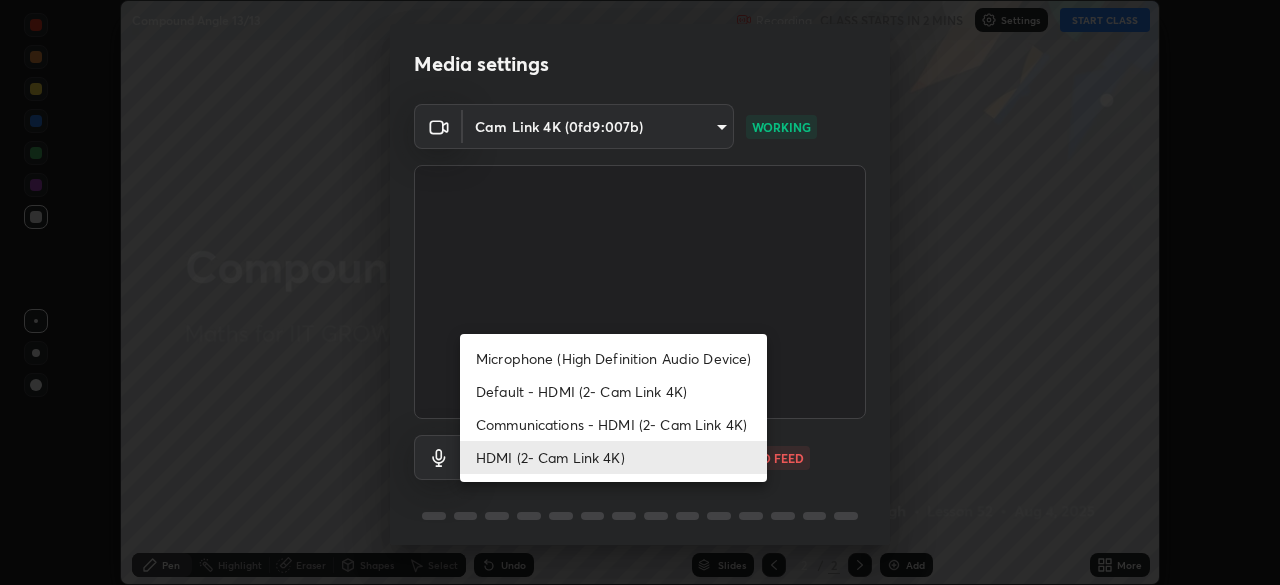 click on "Communications - HDMI (2- Cam Link 4K)" at bounding box center (613, 424) 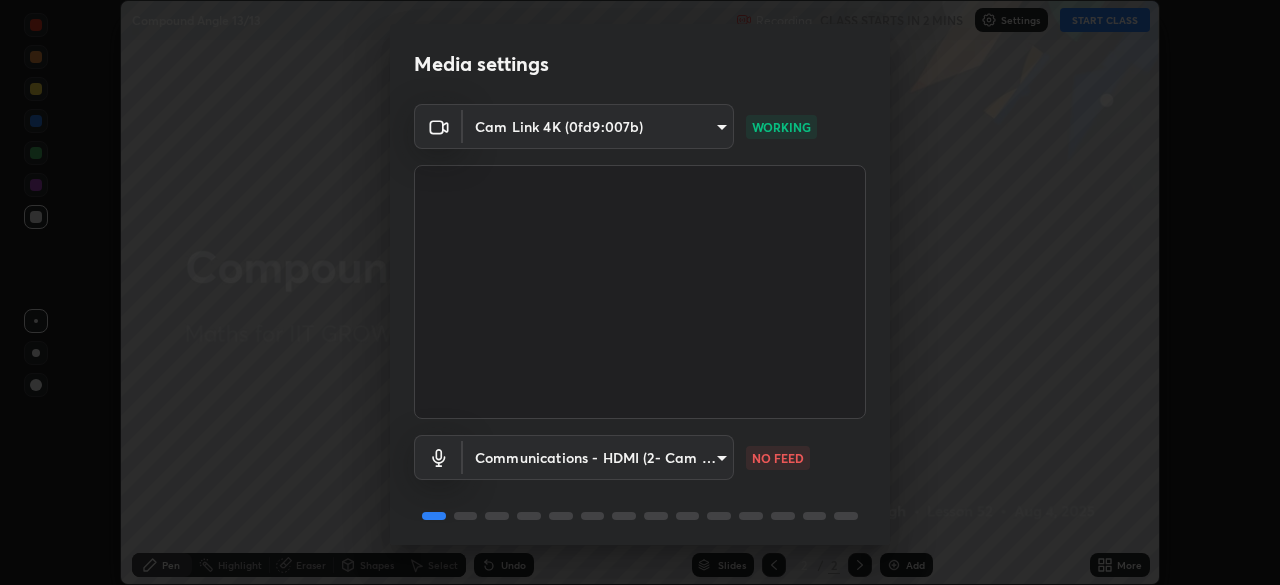 click on "Erase all Compound Angle 13/13 Recording CLASS STARTS IN 2 MINS Settings START CLASS Setting up your live class Compound Angle 13/13 • L52 of Maths for IIT GROWTH-2-2027 [FIRST] [LAST] Pen Highlight Eraser Shapes Select Undo Slides 2 / 2 Add More No doubts shared Encourage your learners to ask a doubt for better clarity Report an issue Reason for reporting Buffering Chat not working Audio - Video sync issue Educator video quality low ​ Attach an image Report Media settings Cam Link 4K (0fd9:007b) [DEVICE_ID] WORKING Communications - HDMI (2- Cam Link 4K) communications NO FEED 1 / 5 Next" at bounding box center [640, 292] 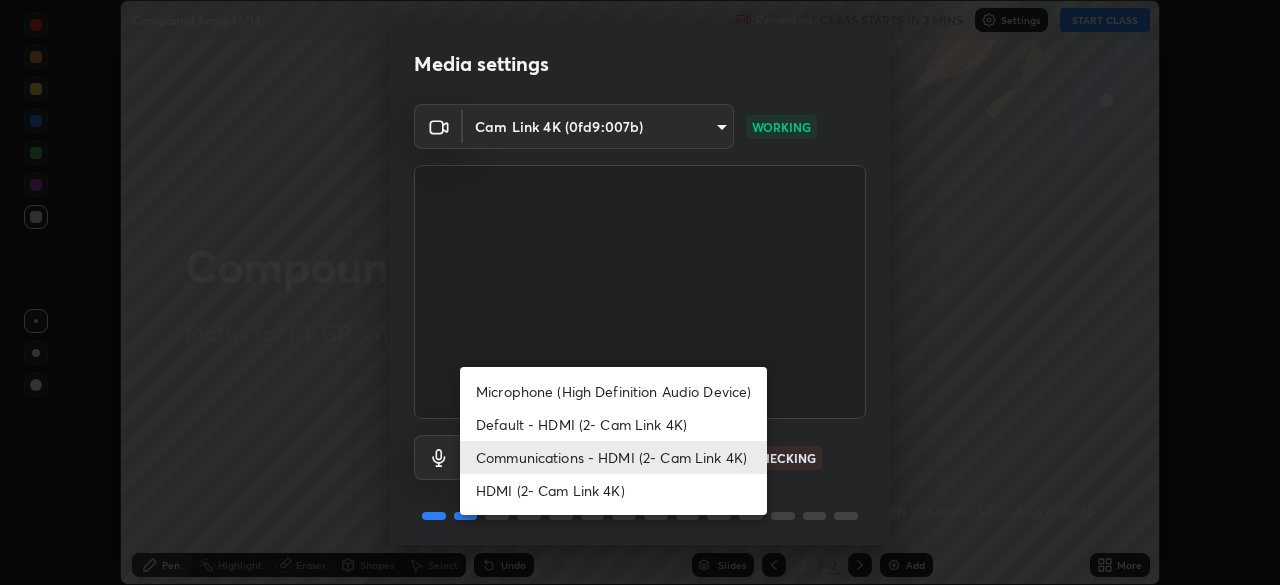 click on "HDMI (2- Cam Link 4K)" at bounding box center [613, 490] 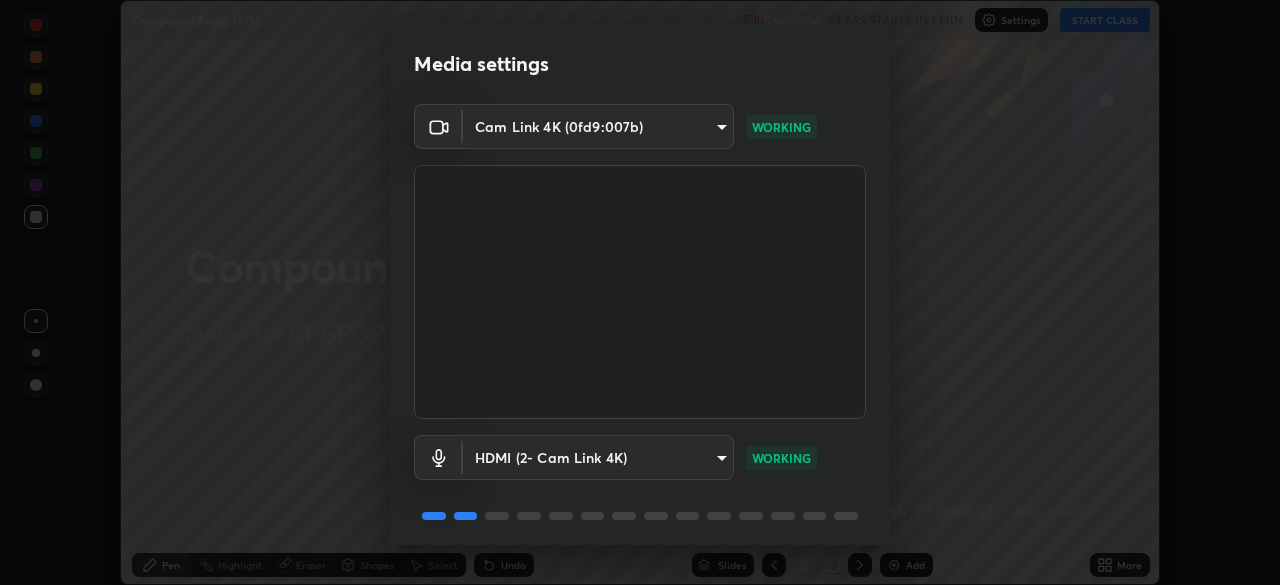 scroll, scrollTop: 71, scrollLeft: 0, axis: vertical 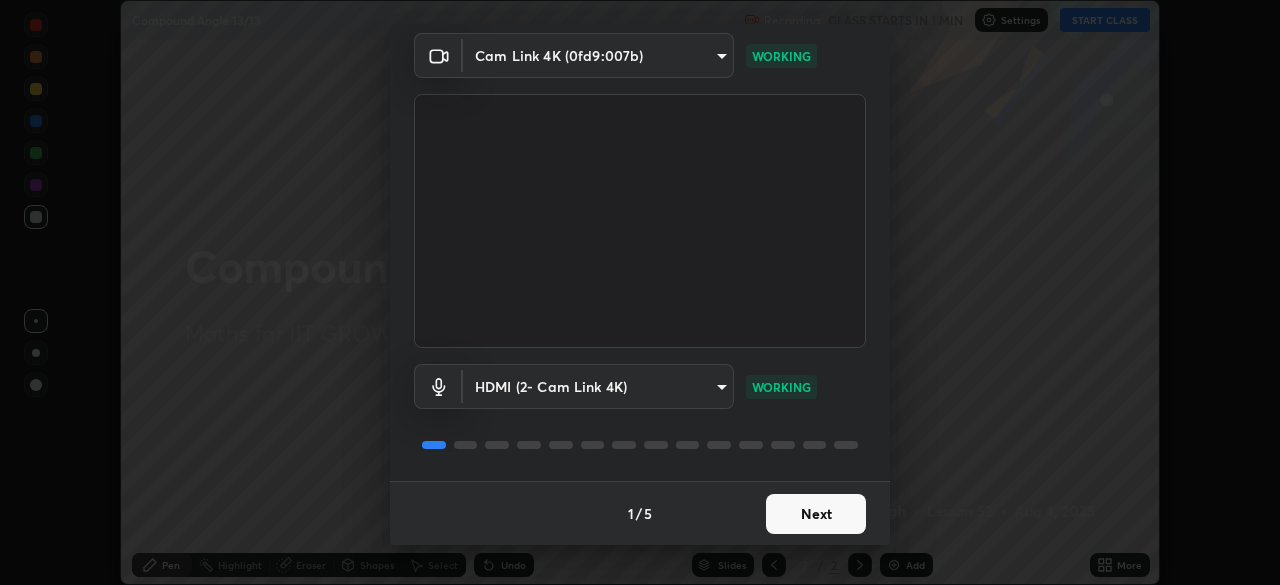 click on "Next" at bounding box center (816, 514) 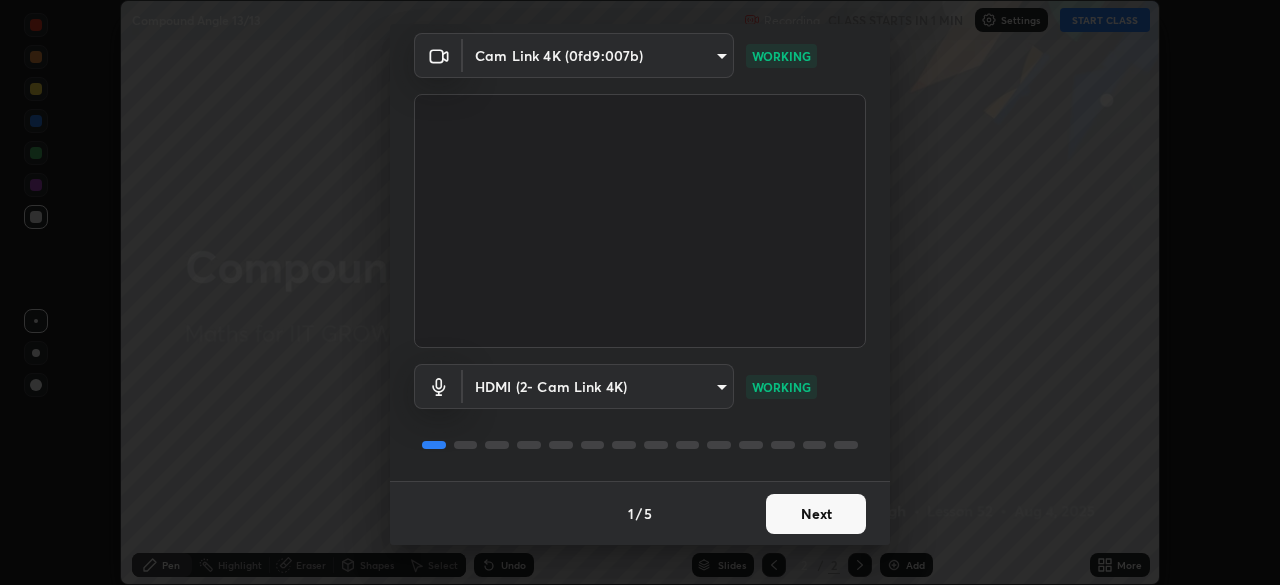 scroll, scrollTop: 0, scrollLeft: 0, axis: both 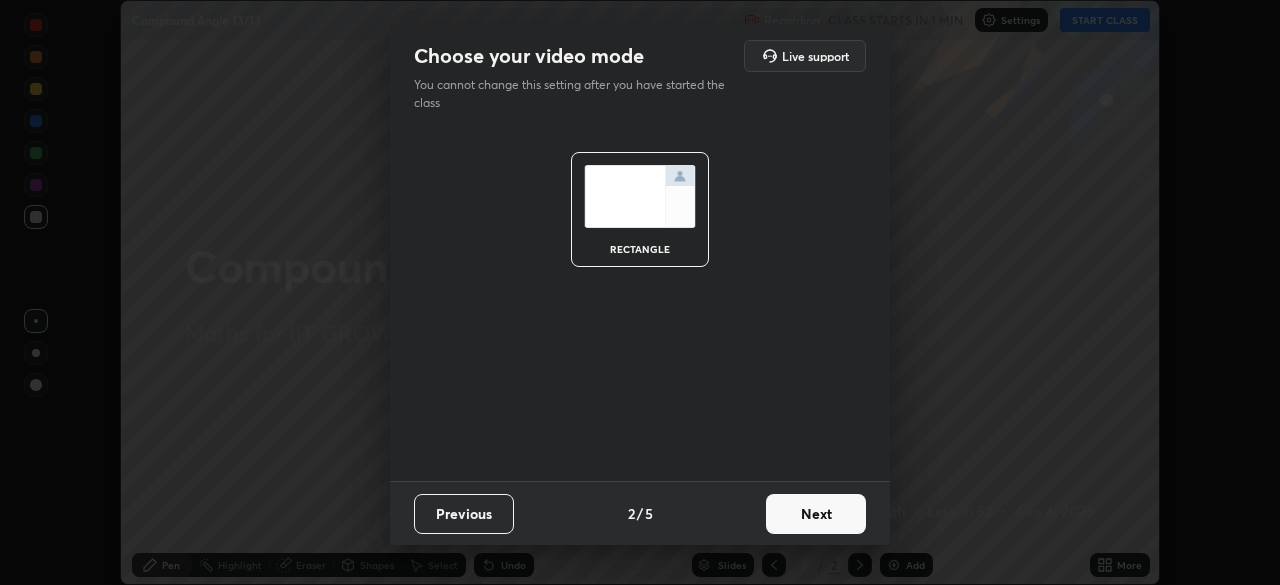 click on "Next" at bounding box center [816, 514] 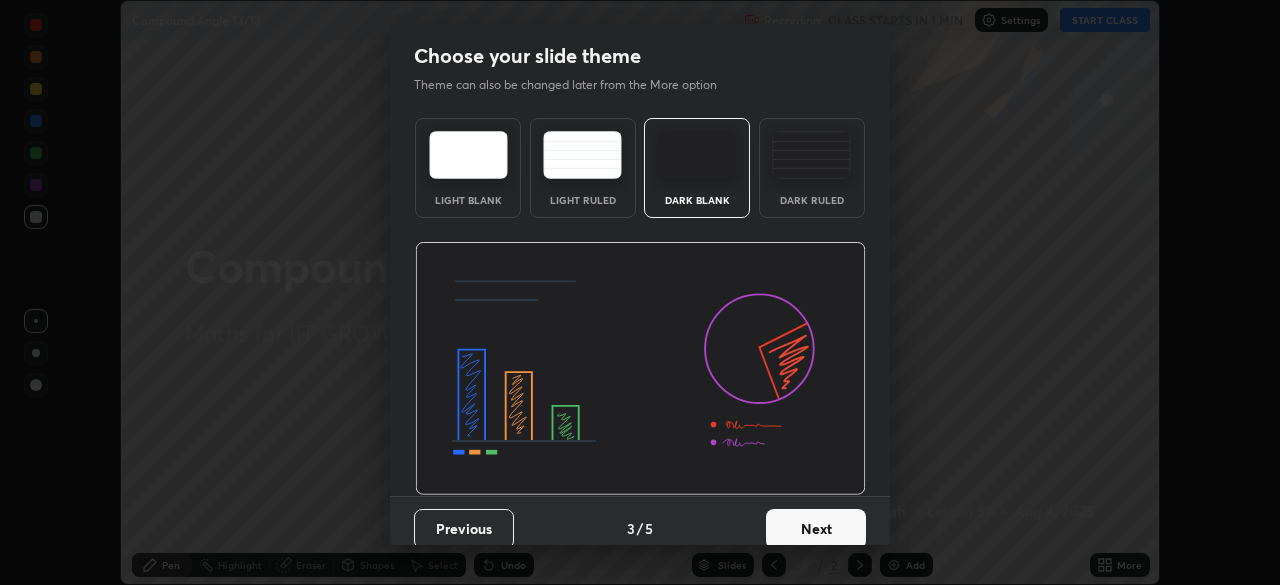 click on "Next" at bounding box center (816, 529) 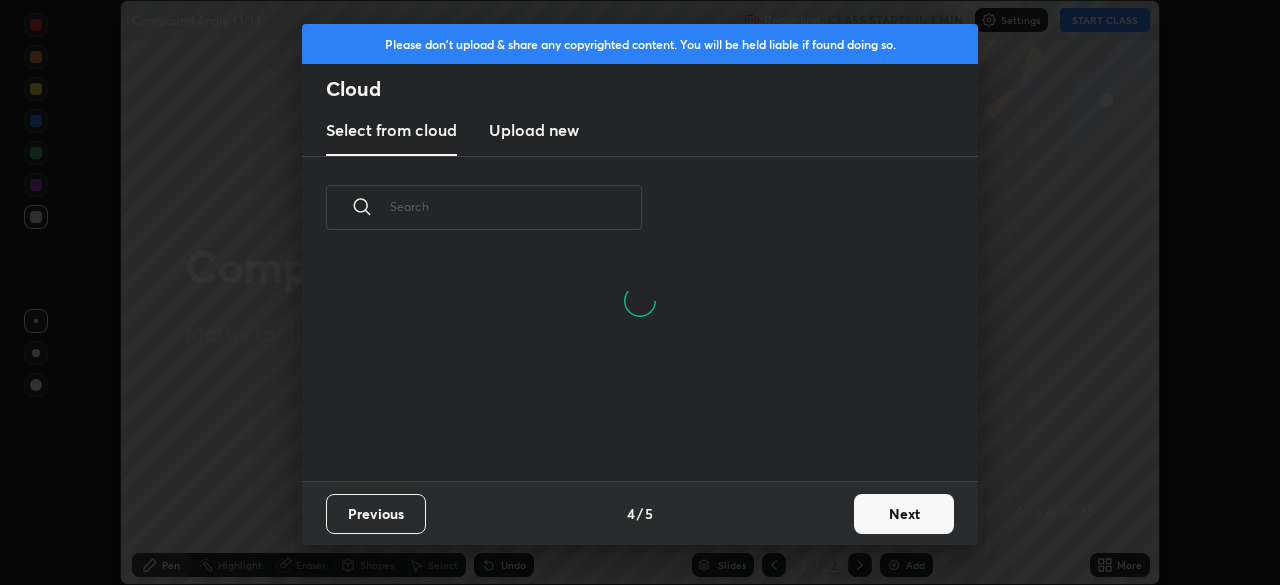 scroll, scrollTop: 126, scrollLeft: 642, axis: both 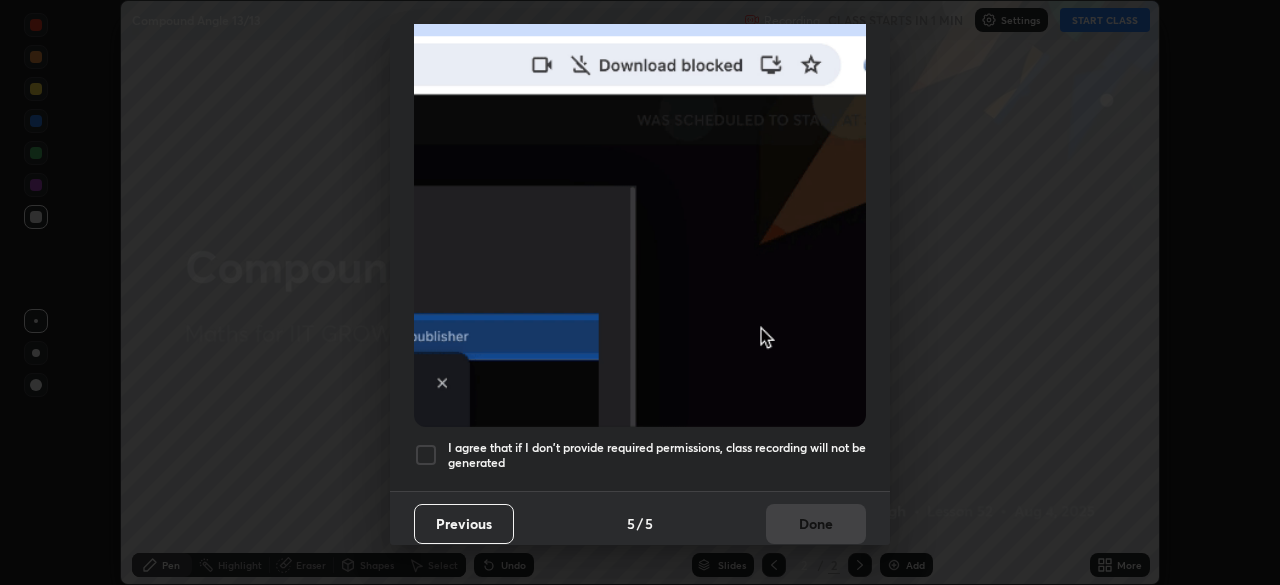 click at bounding box center [426, 455] 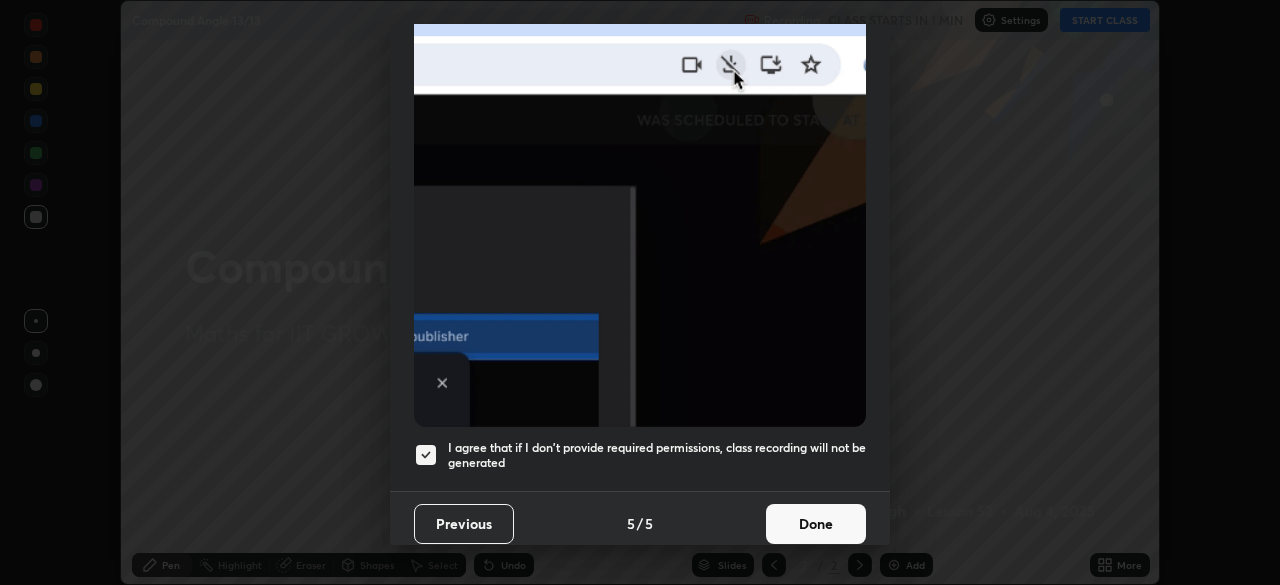 click on "Done" at bounding box center [816, 524] 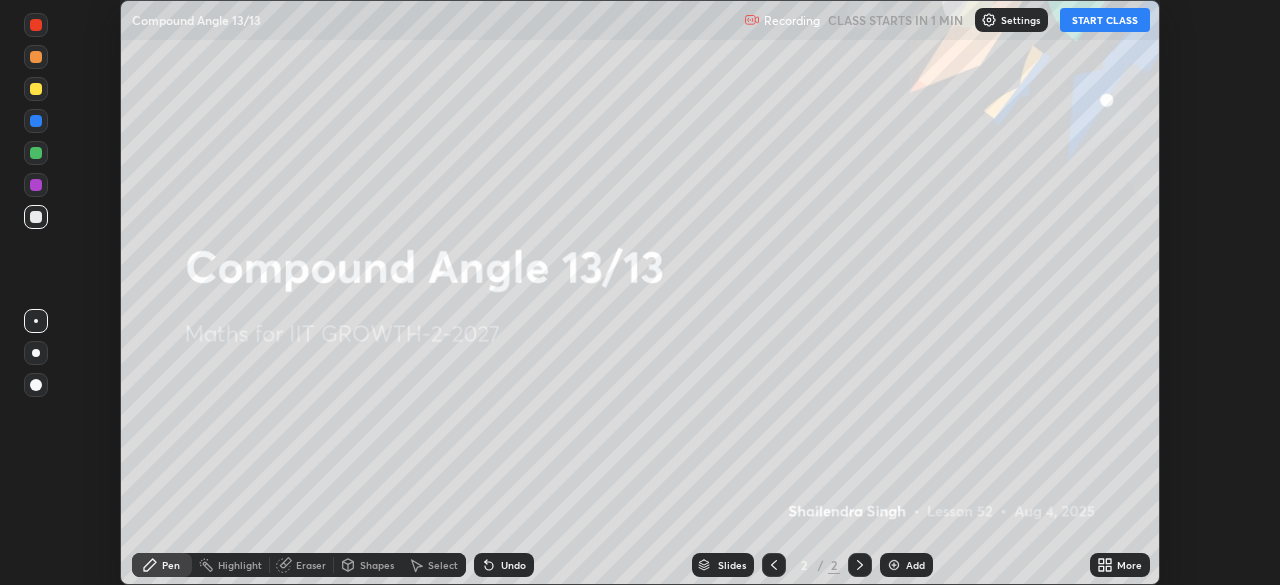 click on "More" at bounding box center (1129, 565) 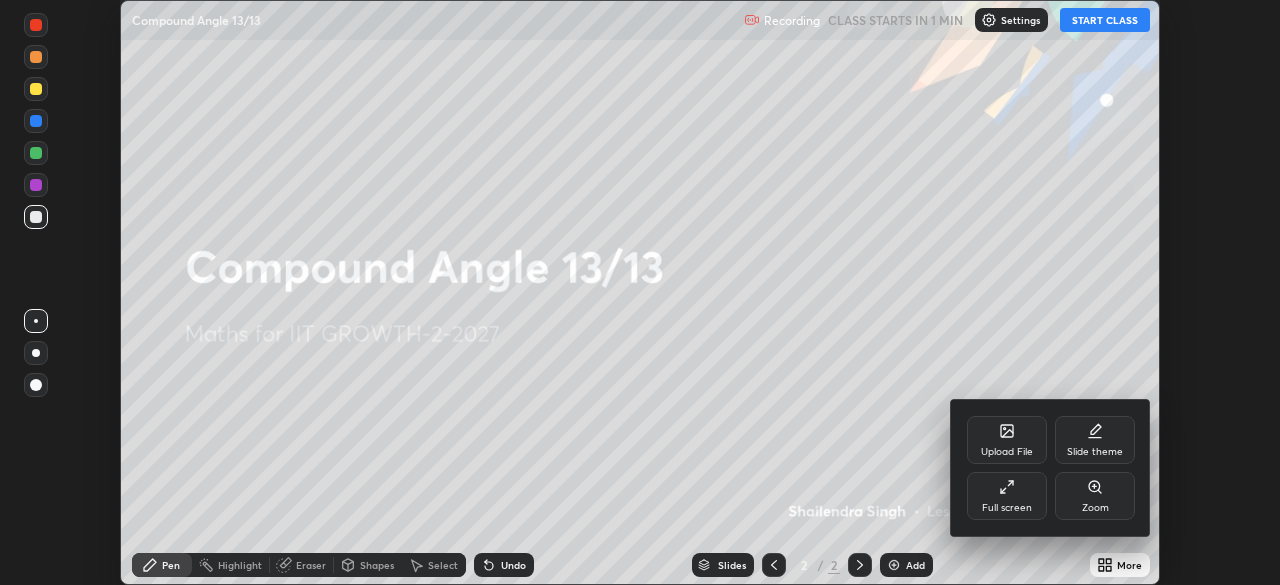 click 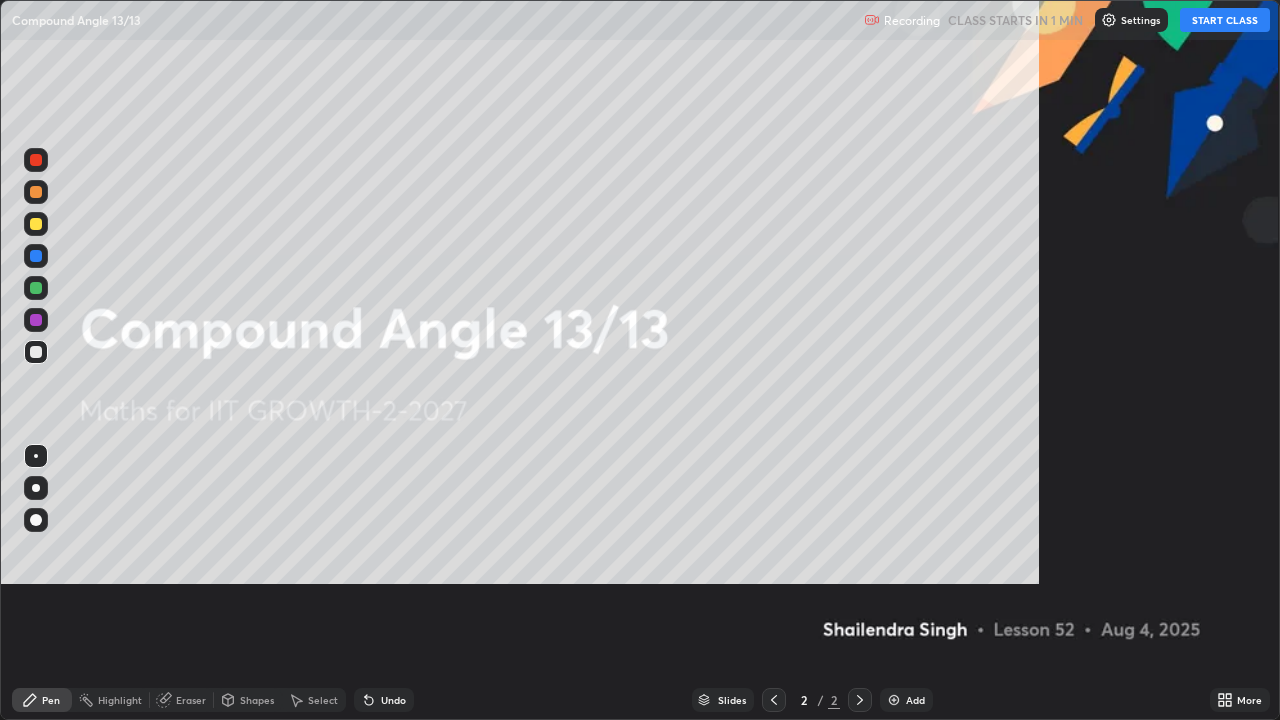 scroll, scrollTop: 99280, scrollLeft: 98720, axis: both 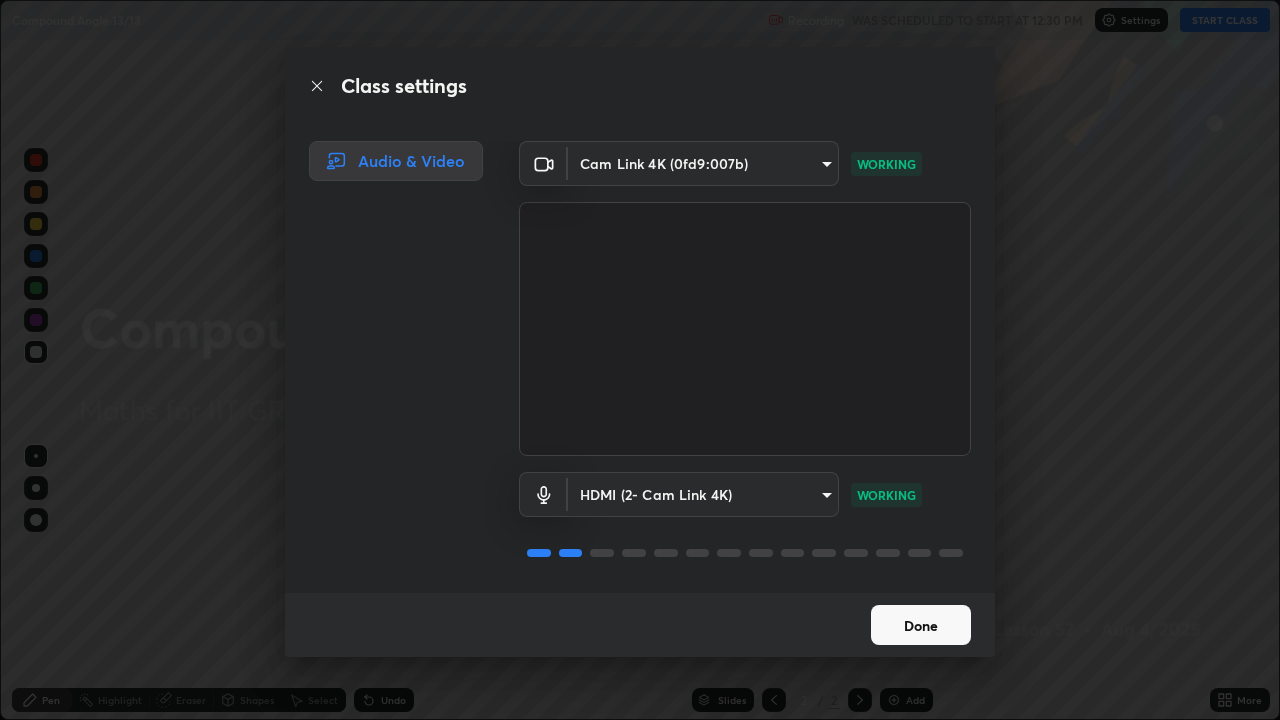 click on "Done" at bounding box center (921, 625) 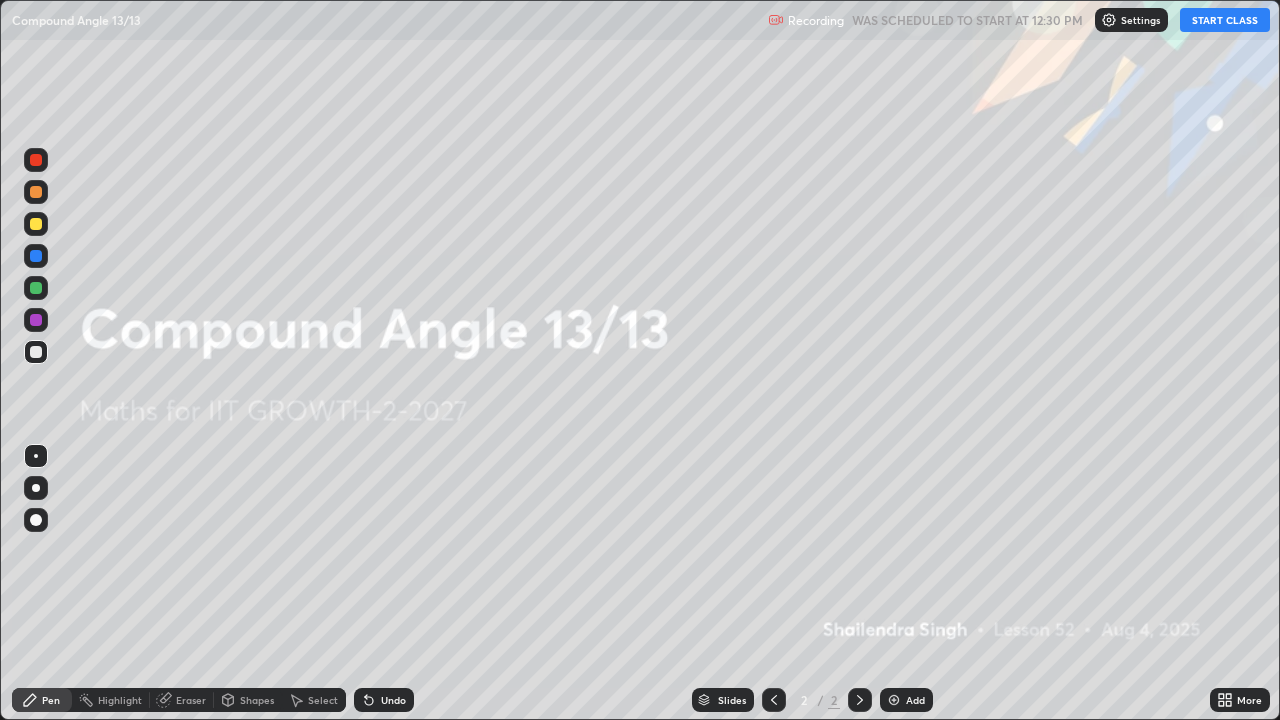 click 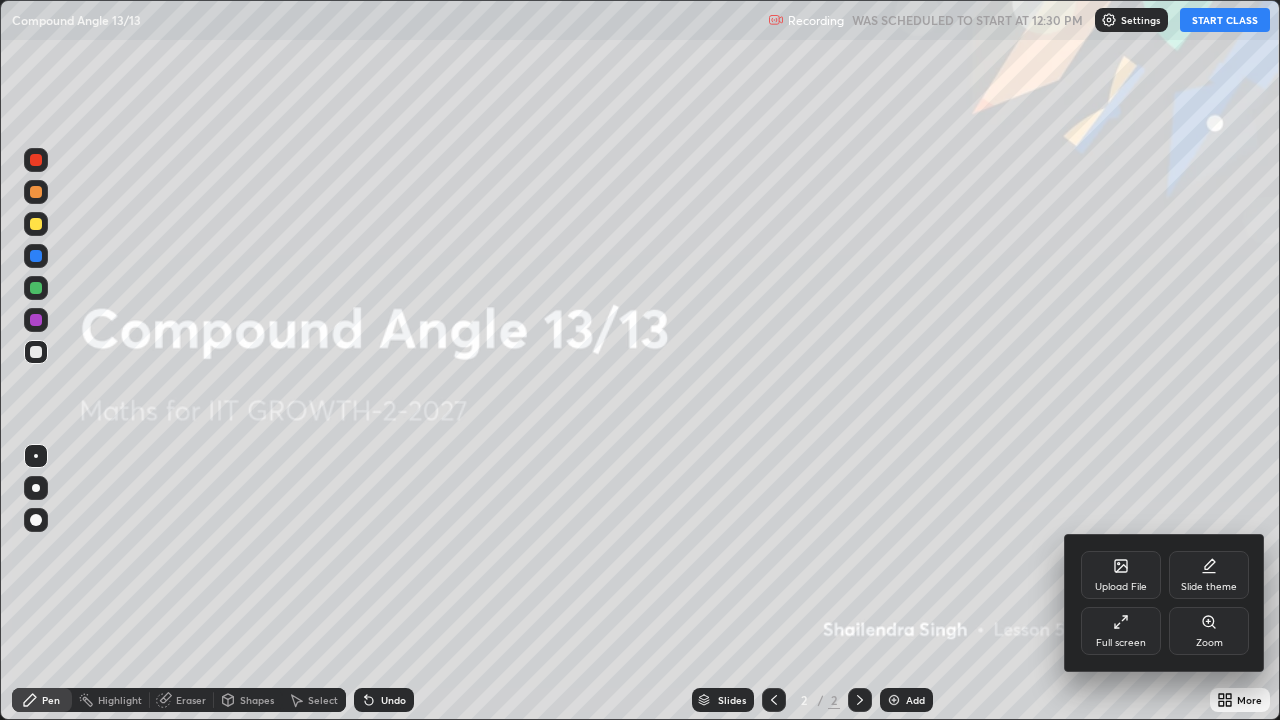 click on "Upload File" at bounding box center [1121, 575] 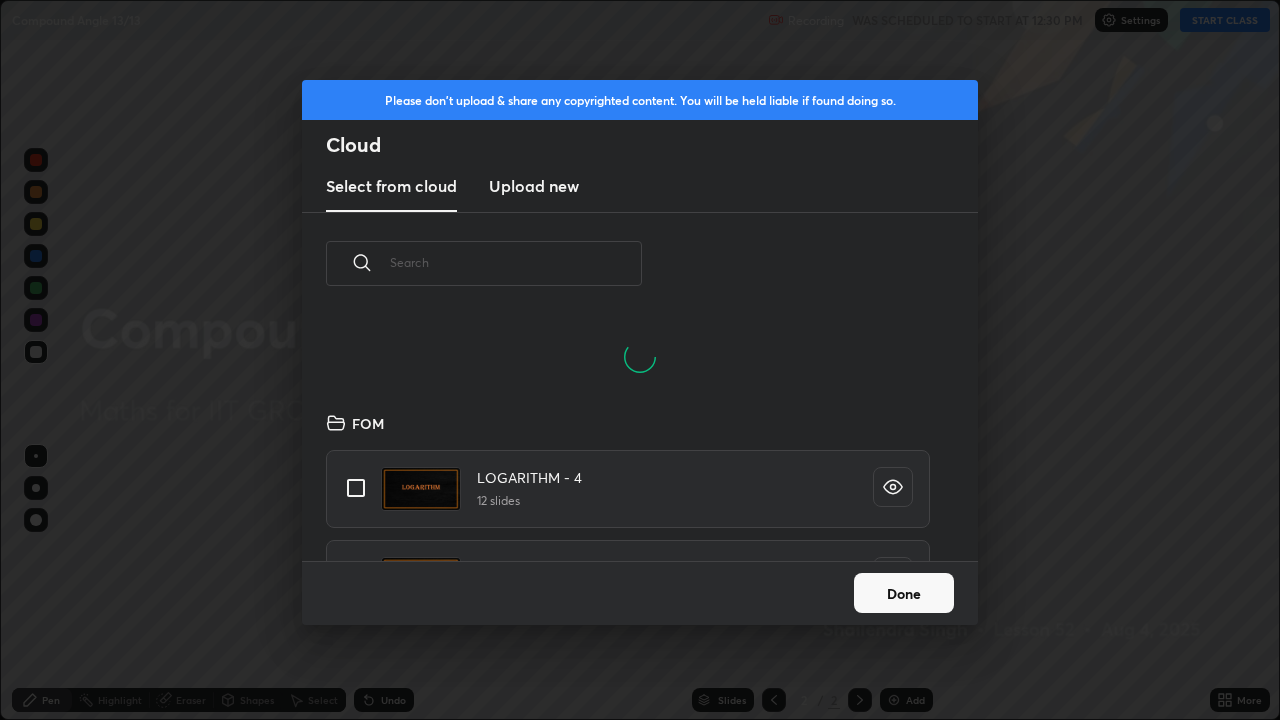 scroll, scrollTop: 7, scrollLeft: 11, axis: both 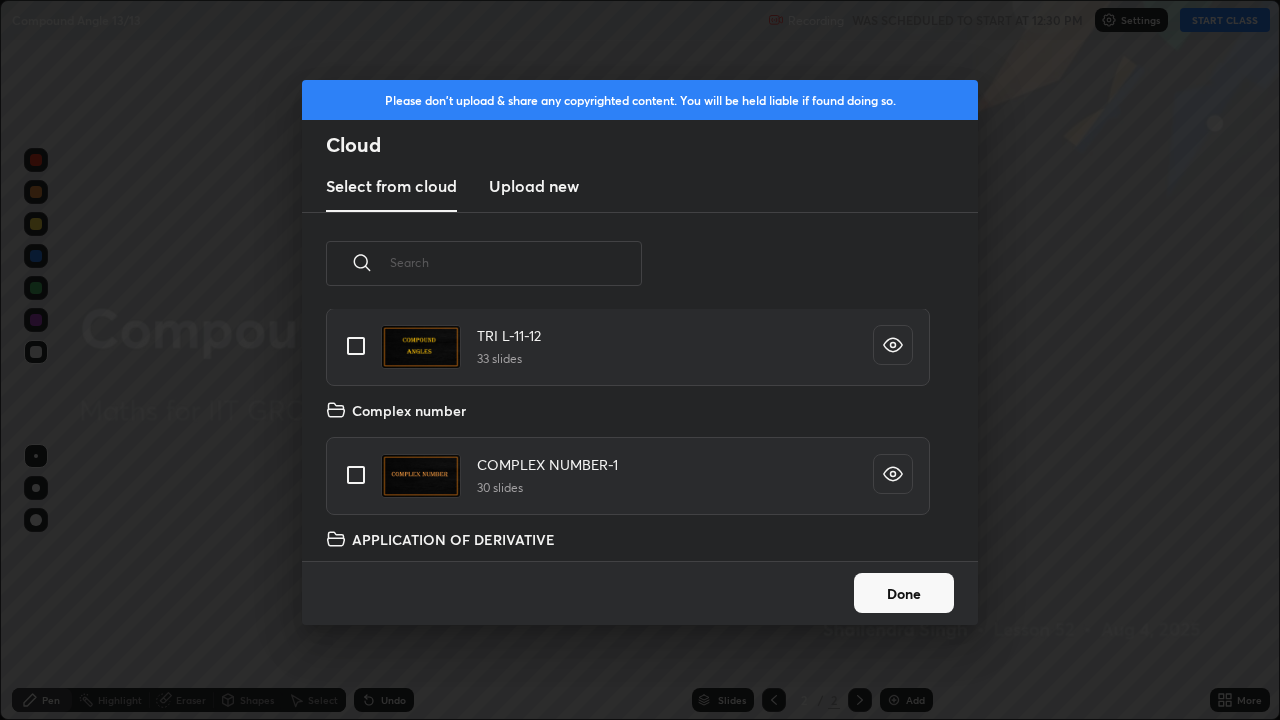 click at bounding box center [356, 346] 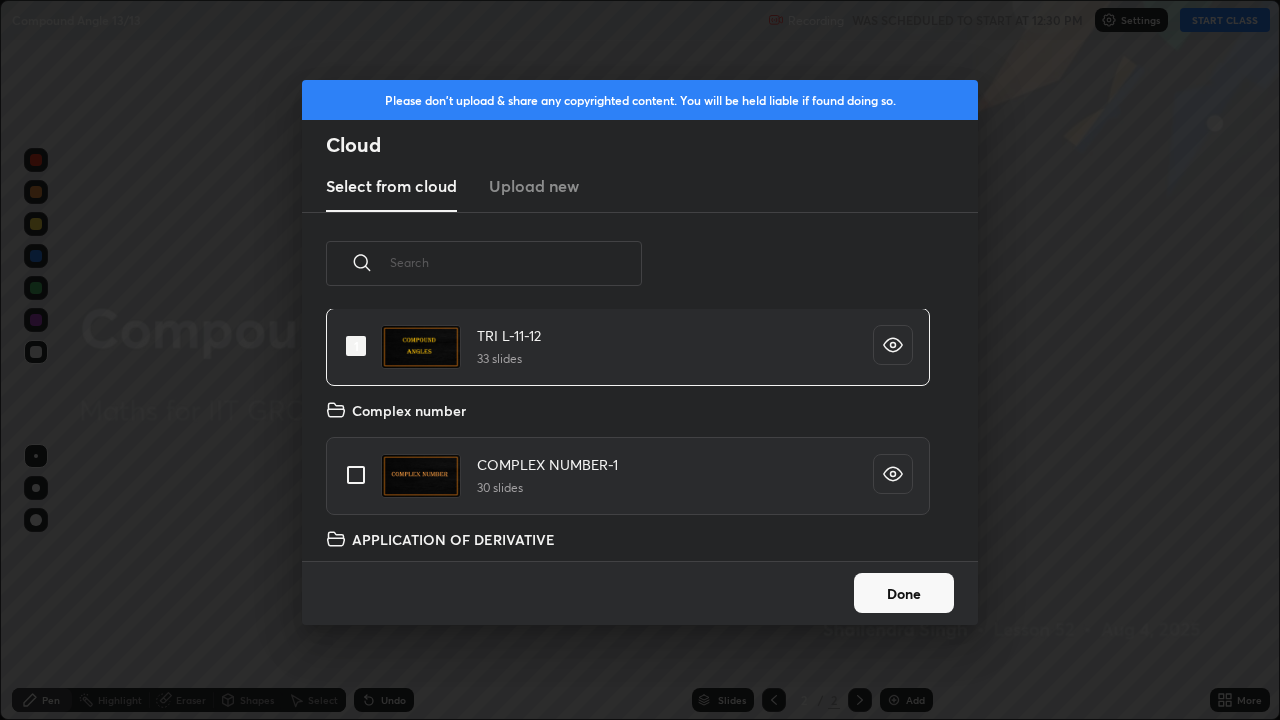 click on "Done" at bounding box center (904, 593) 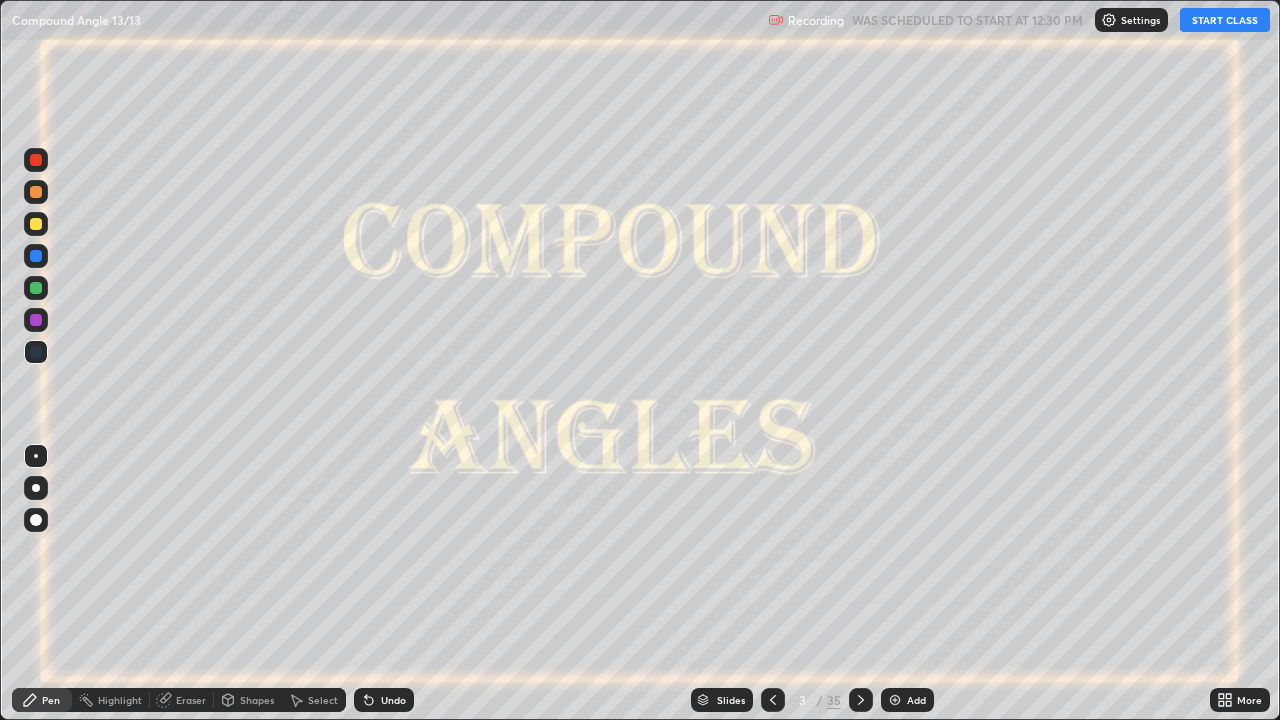 click on "Add" at bounding box center (907, 700) 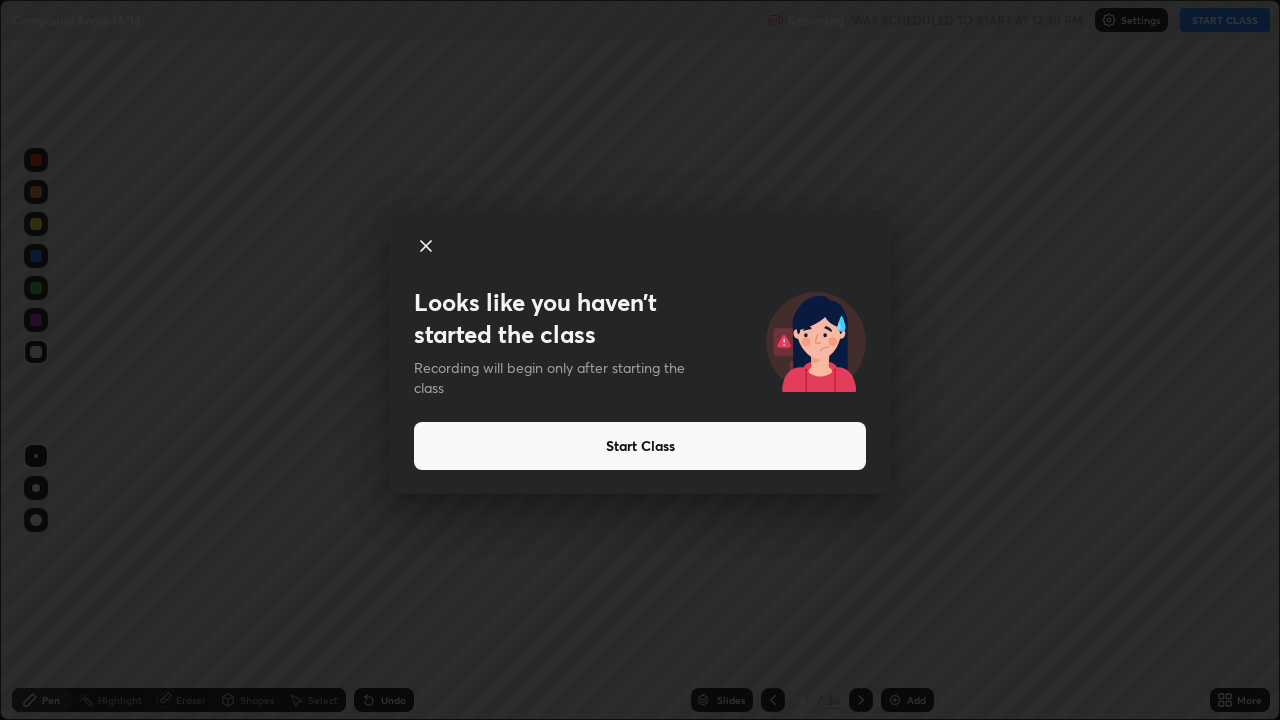 click on "Start Class" at bounding box center (640, 446) 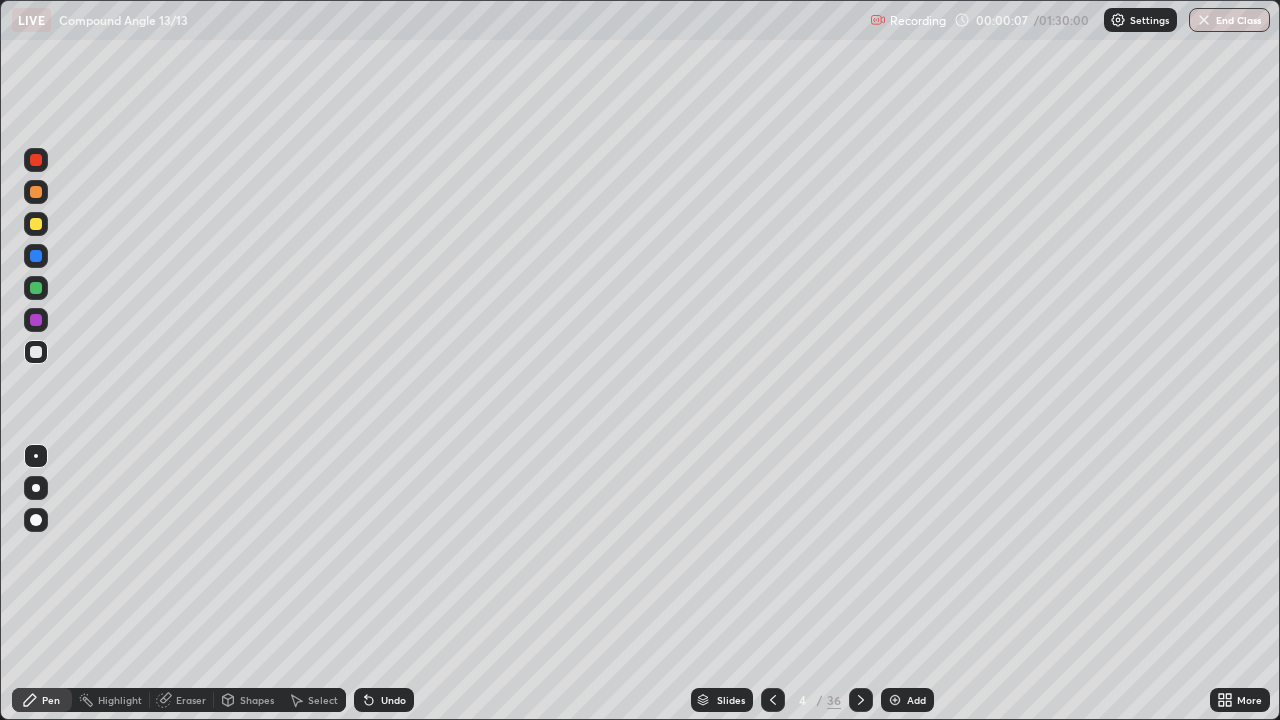 click at bounding box center (36, 352) 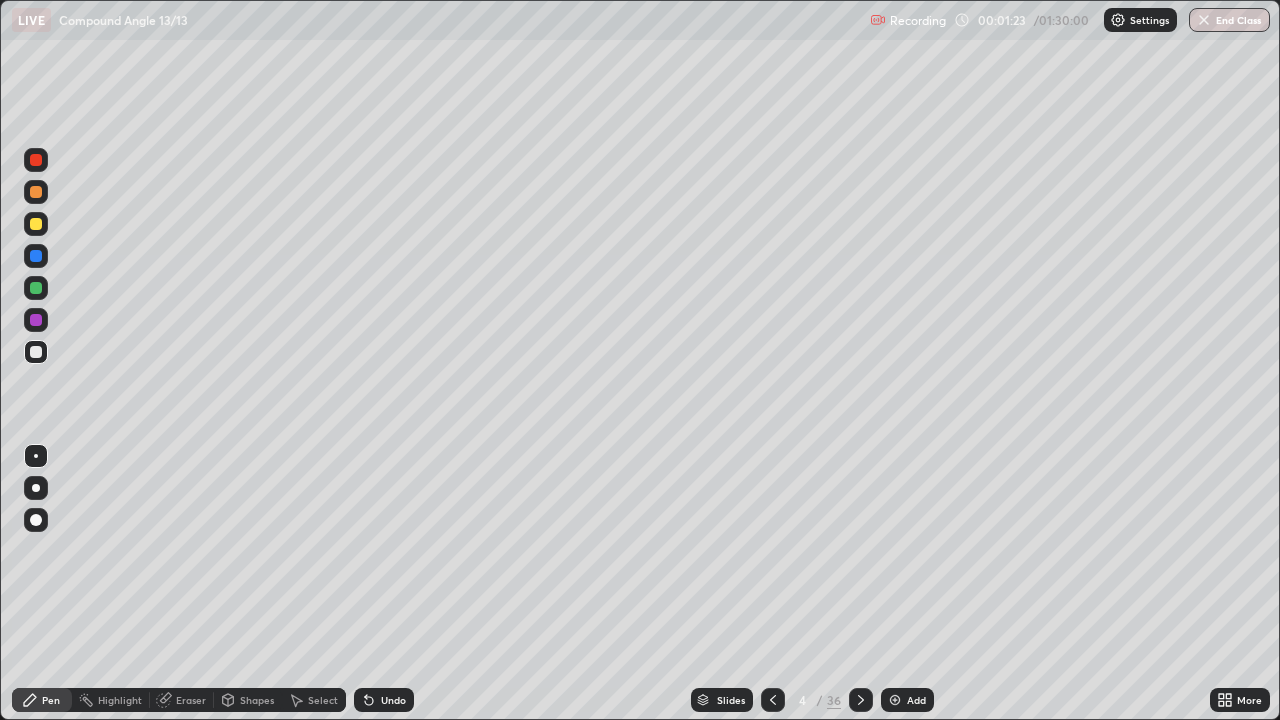 click on "Undo" at bounding box center (384, 700) 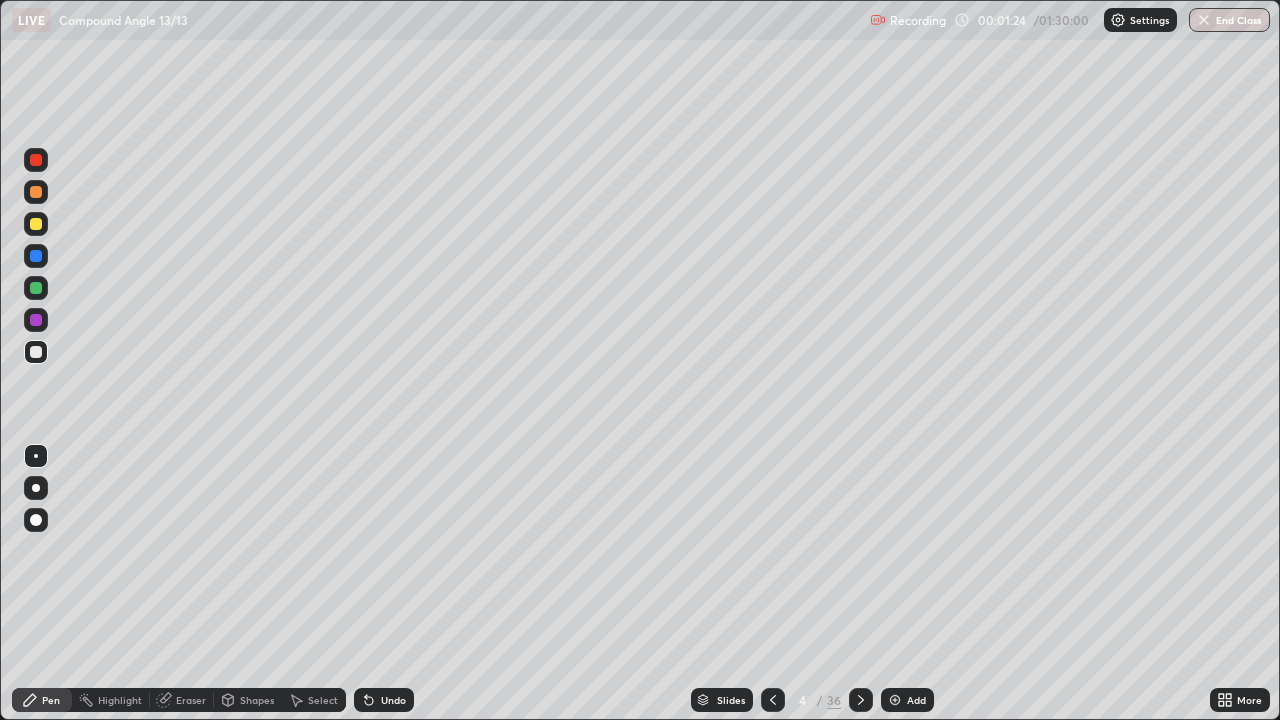 click 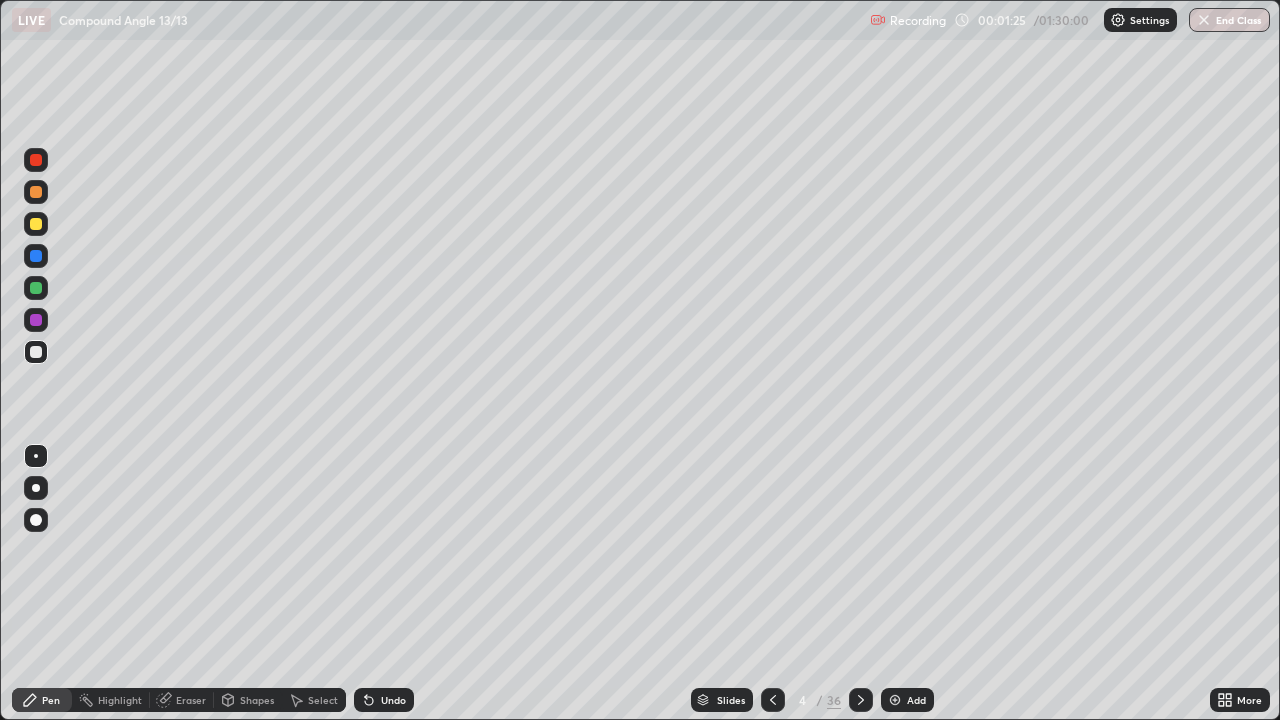 click 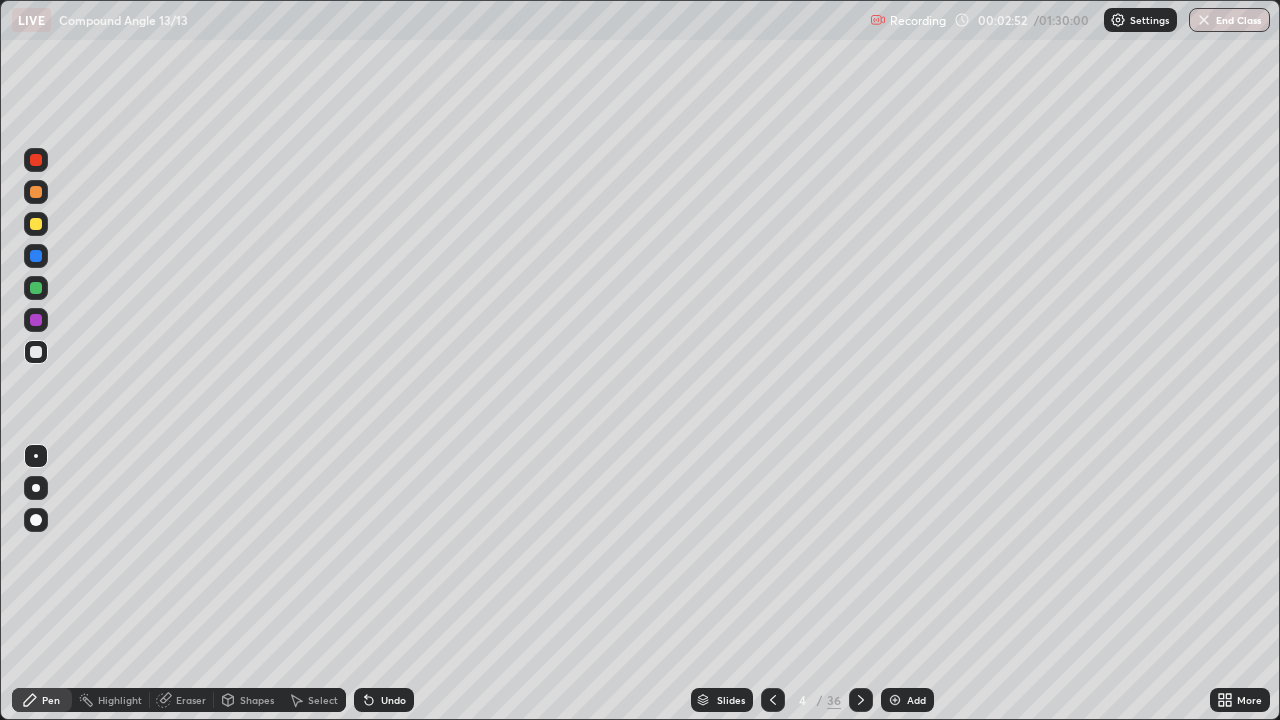 click on "Eraser" at bounding box center (191, 700) 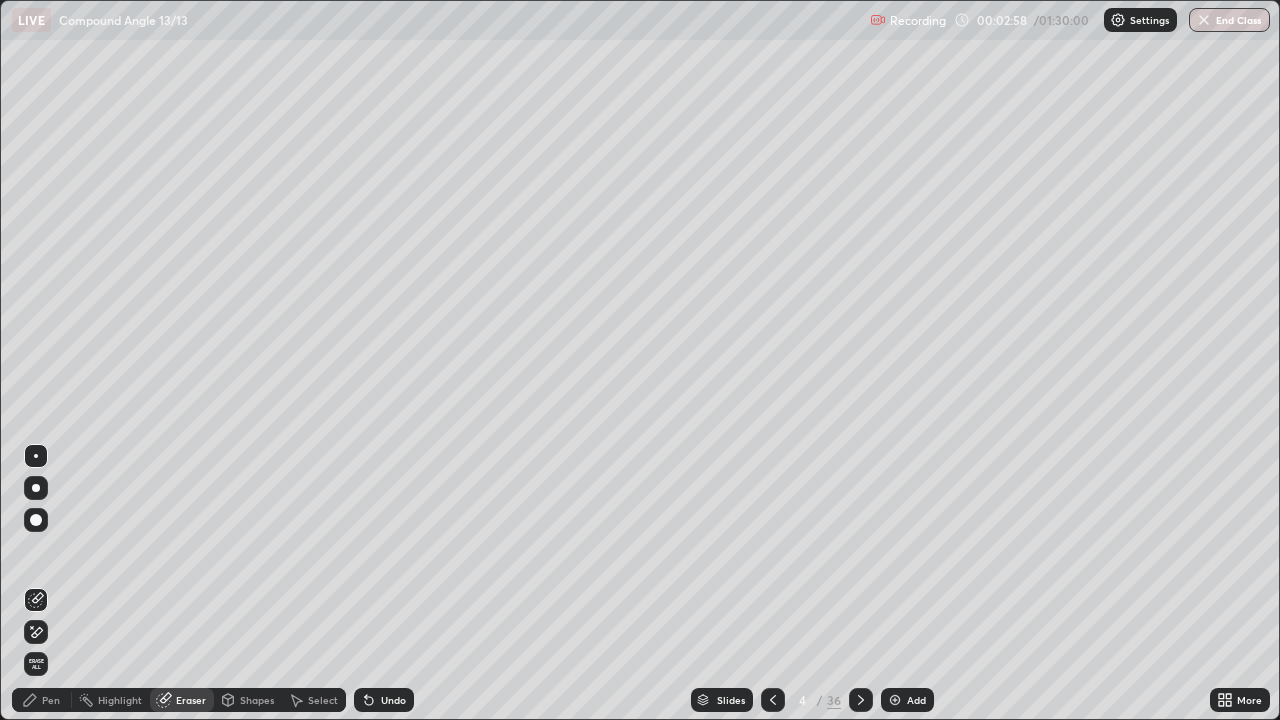click on "Pen" at bounding box center [51, 700] 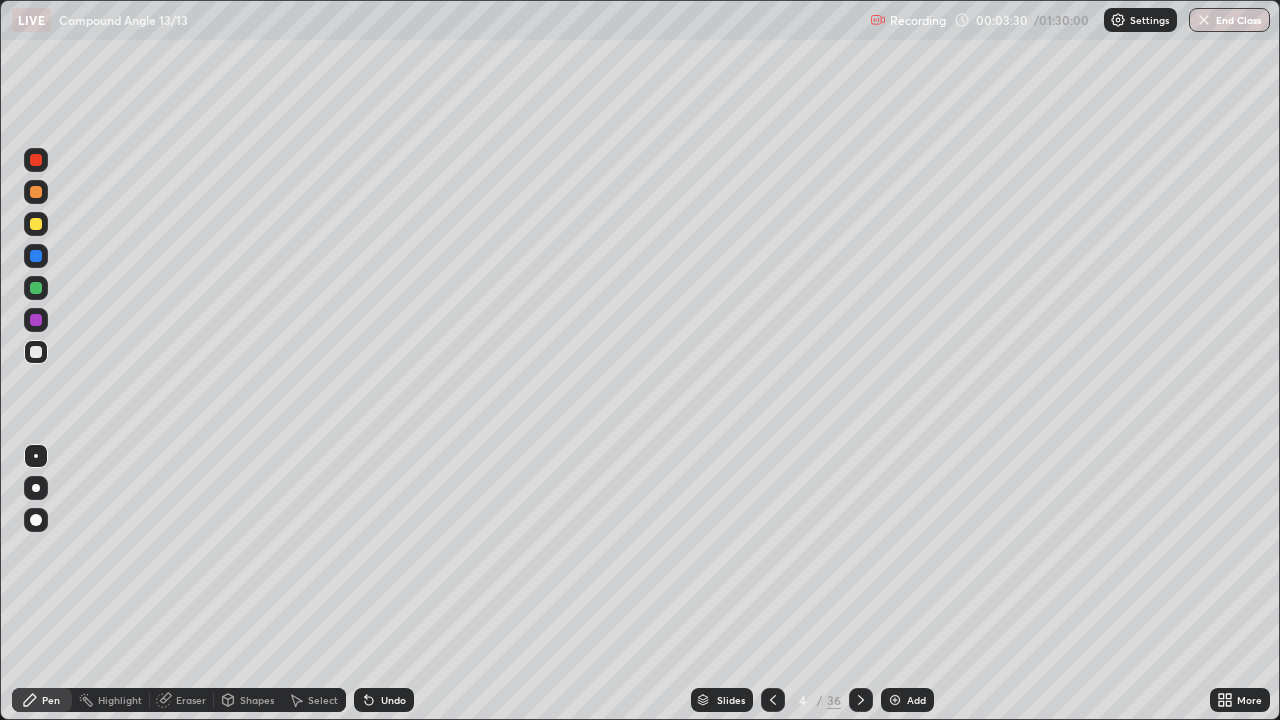 click on "Eraser" at bounding box center (191, 700) 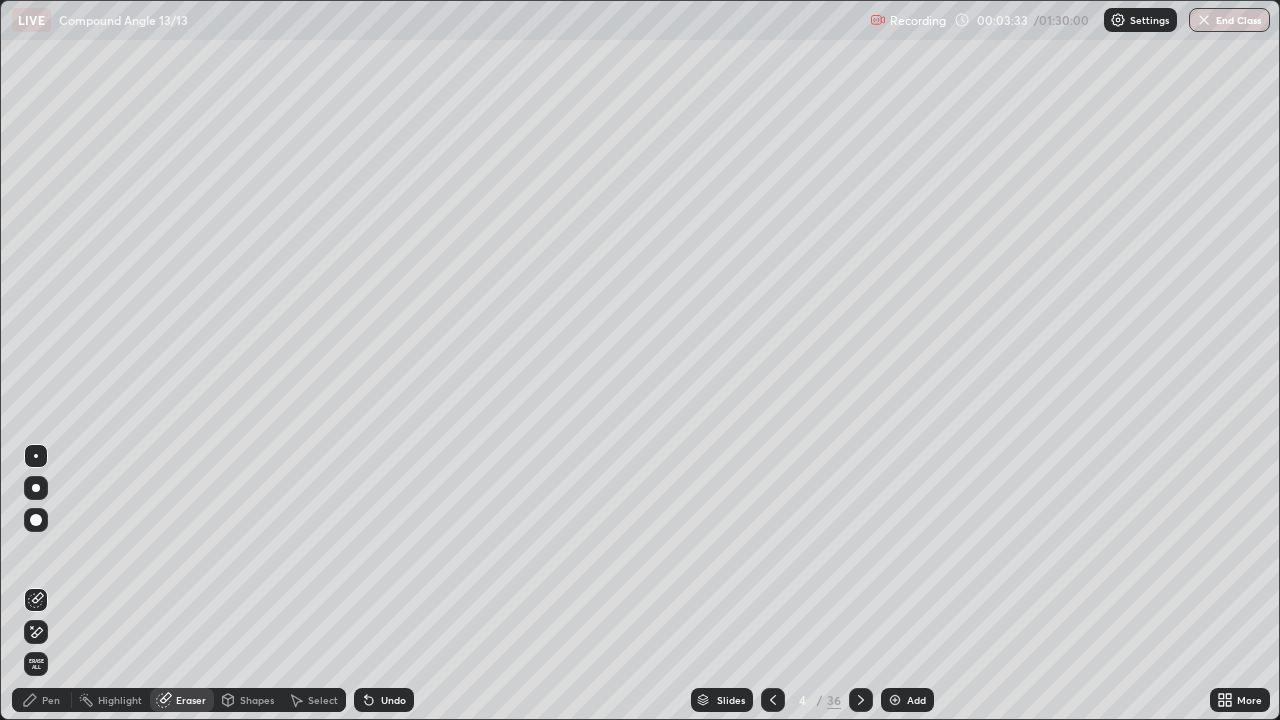 click 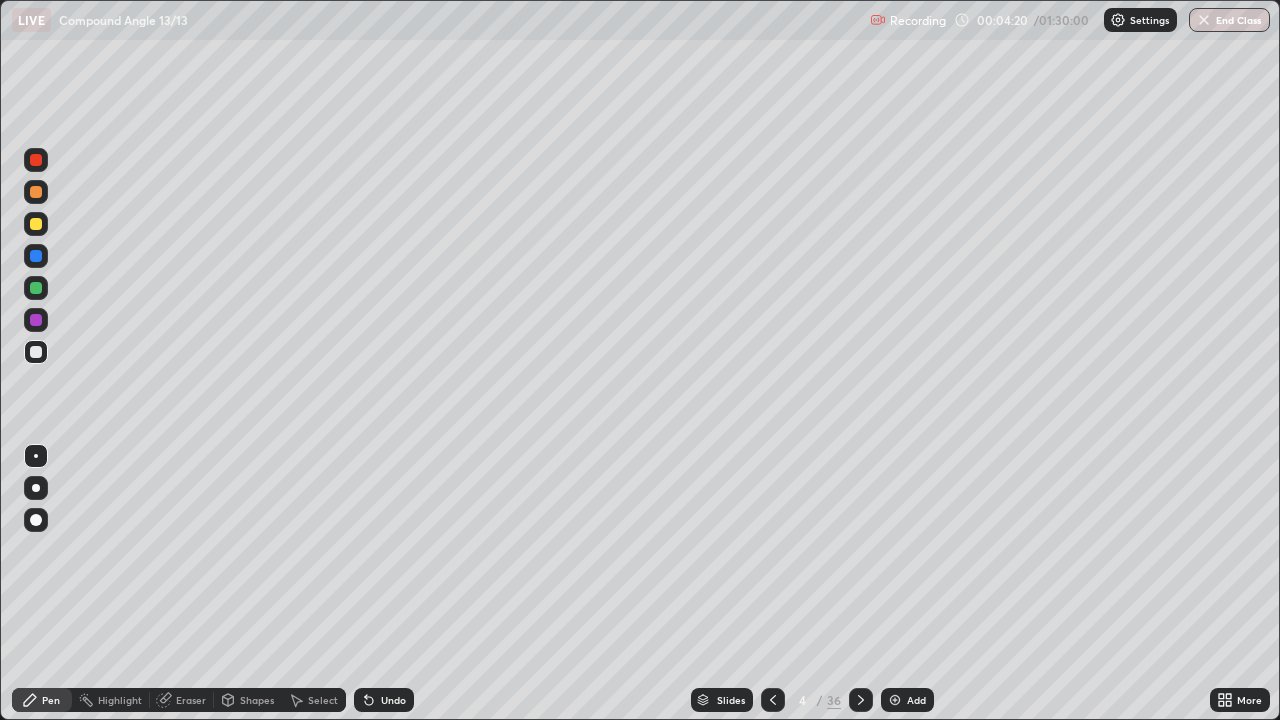 click at bounding box center (895, 700) 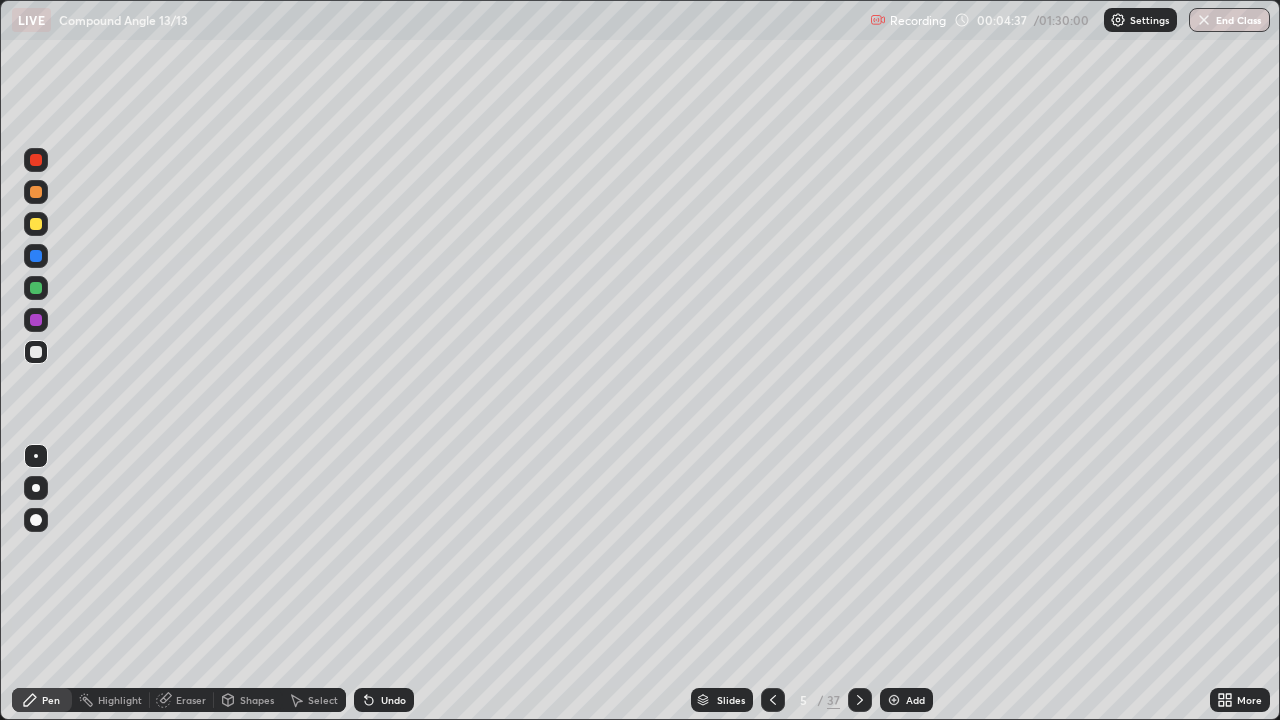 click 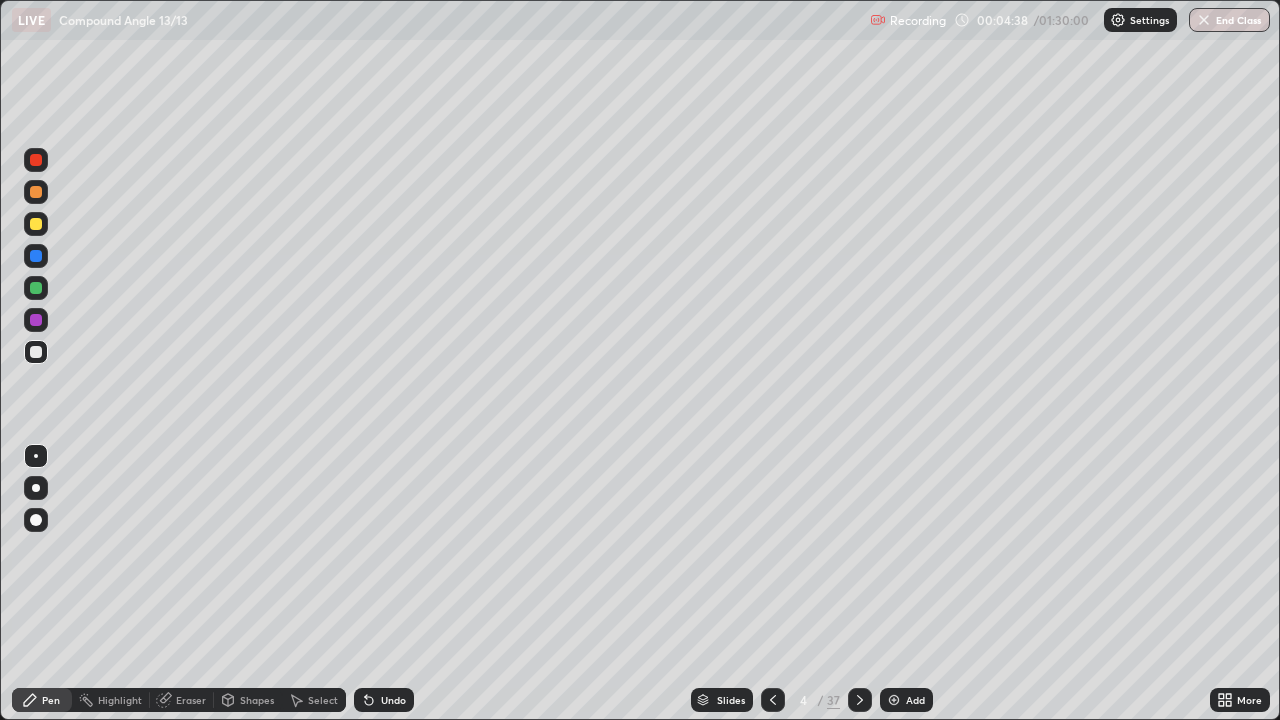 click 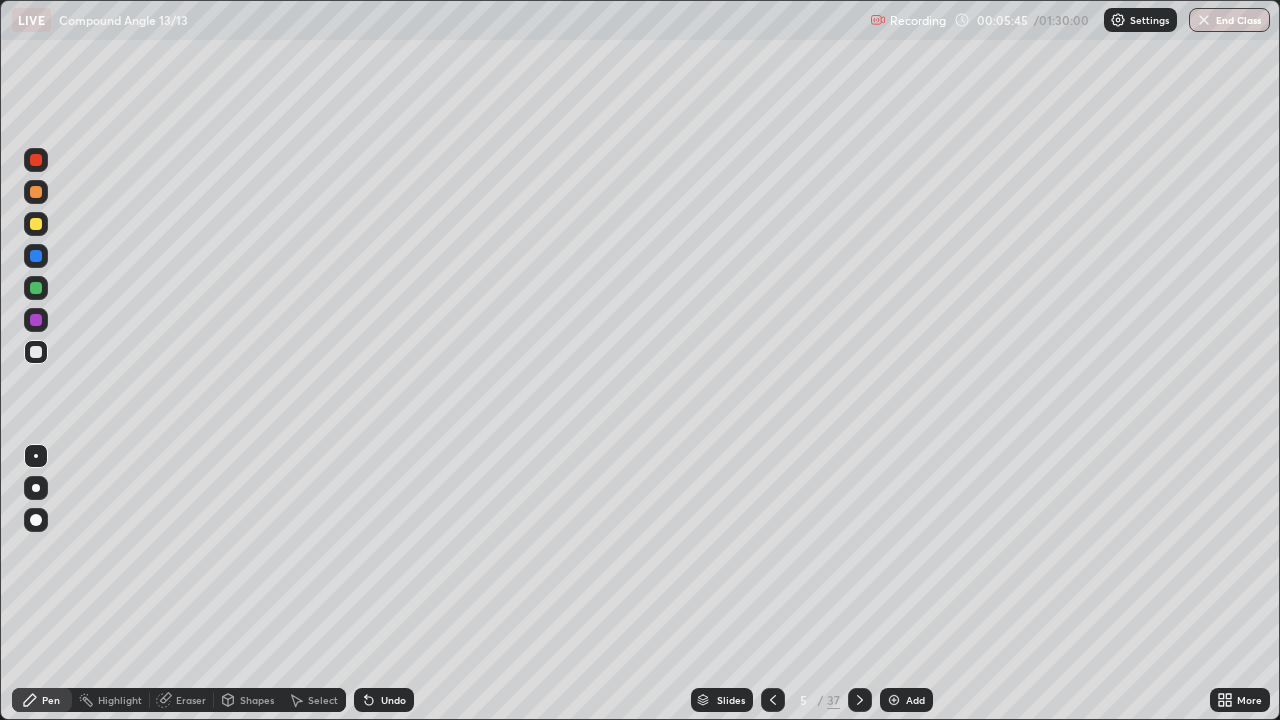 click at bounding box center (894, 700) 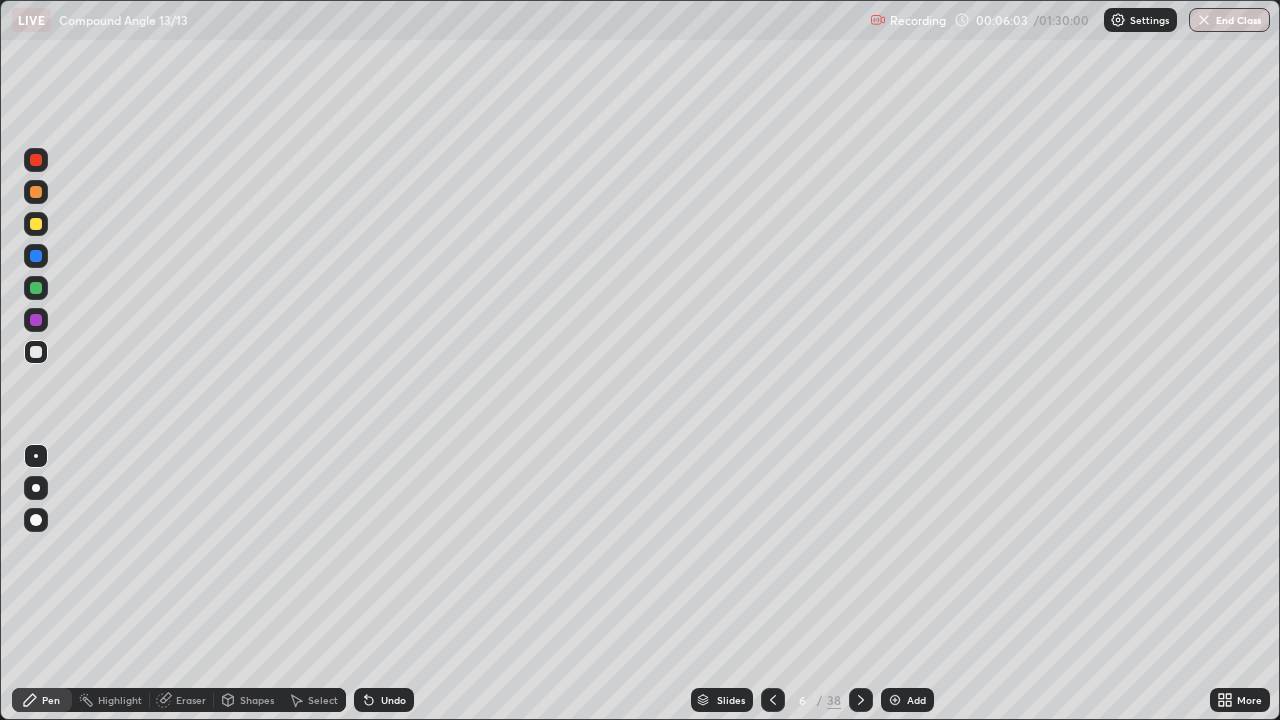 click at bounding box center (36, 224) 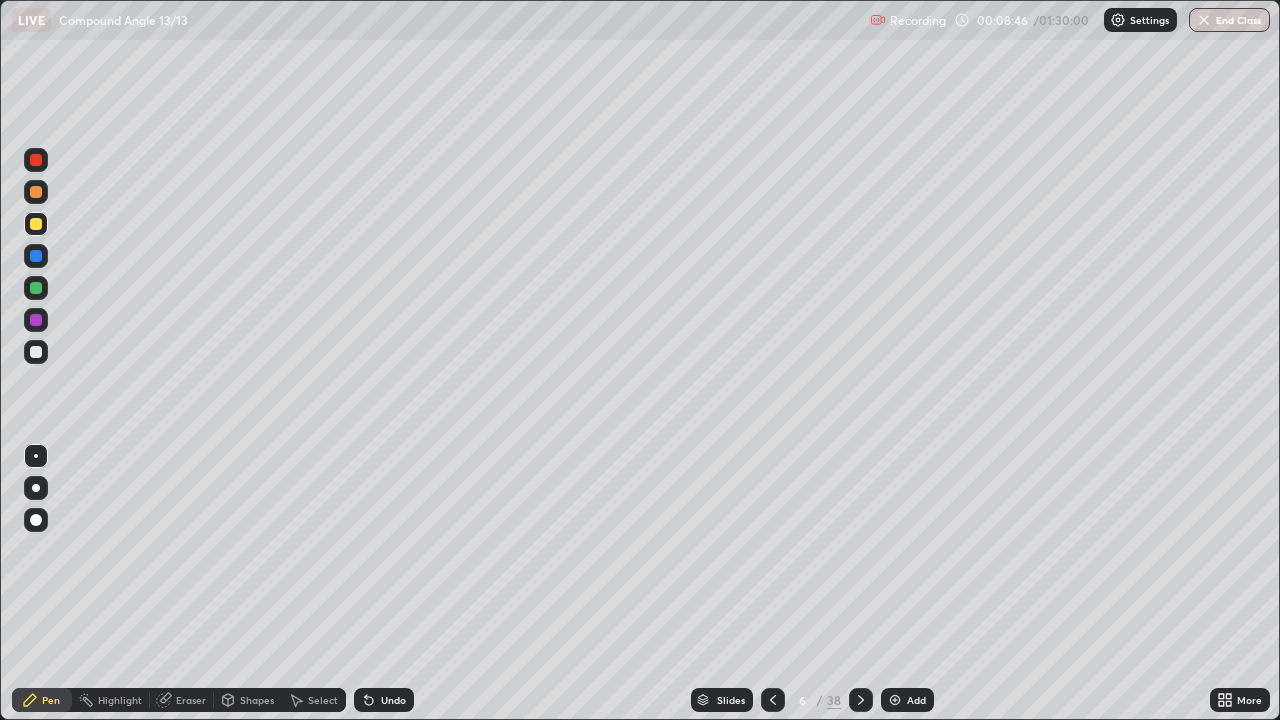 click on "Undo" at bounding box center [384, 700] 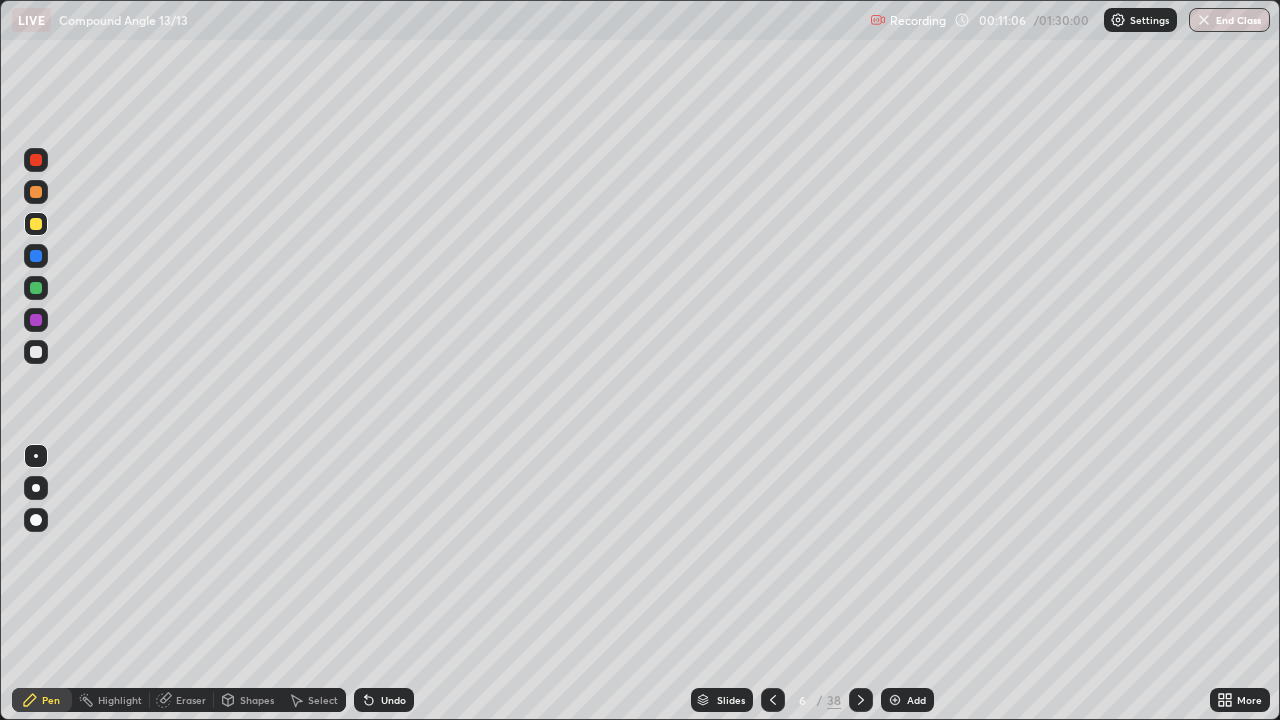 click at bounding box center [895, 700] 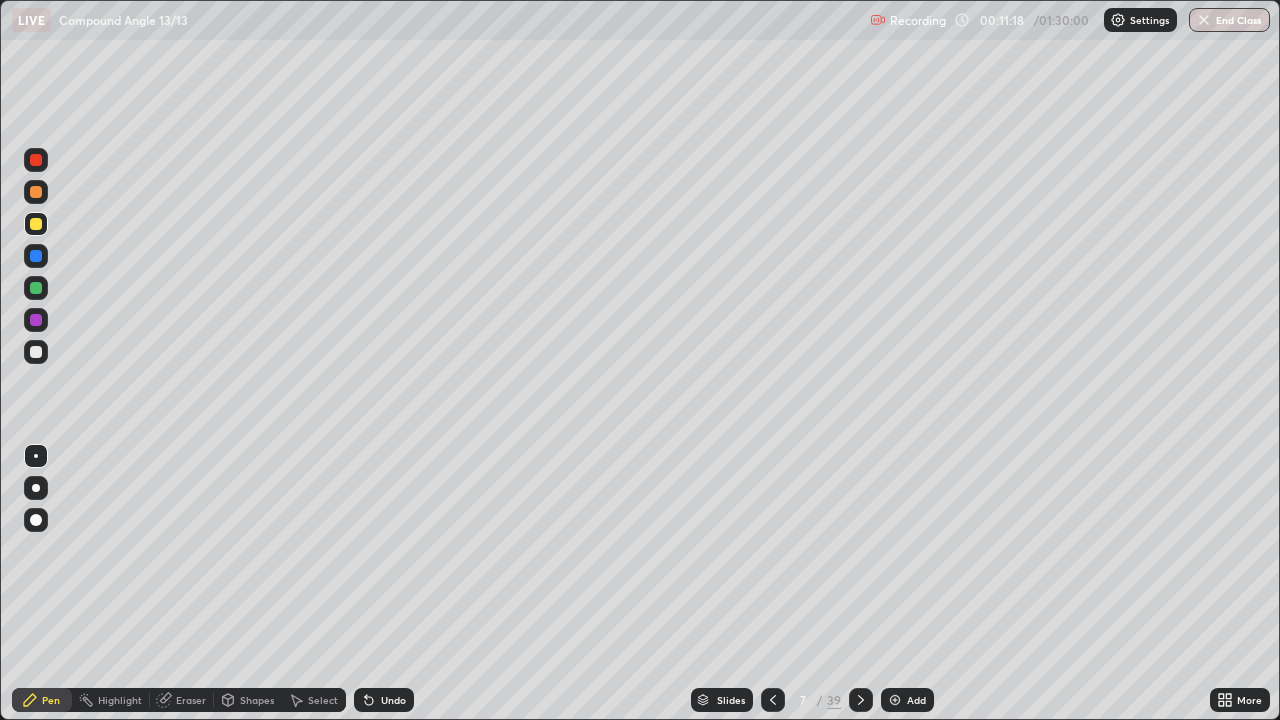 click at bounding box center [36, 160] 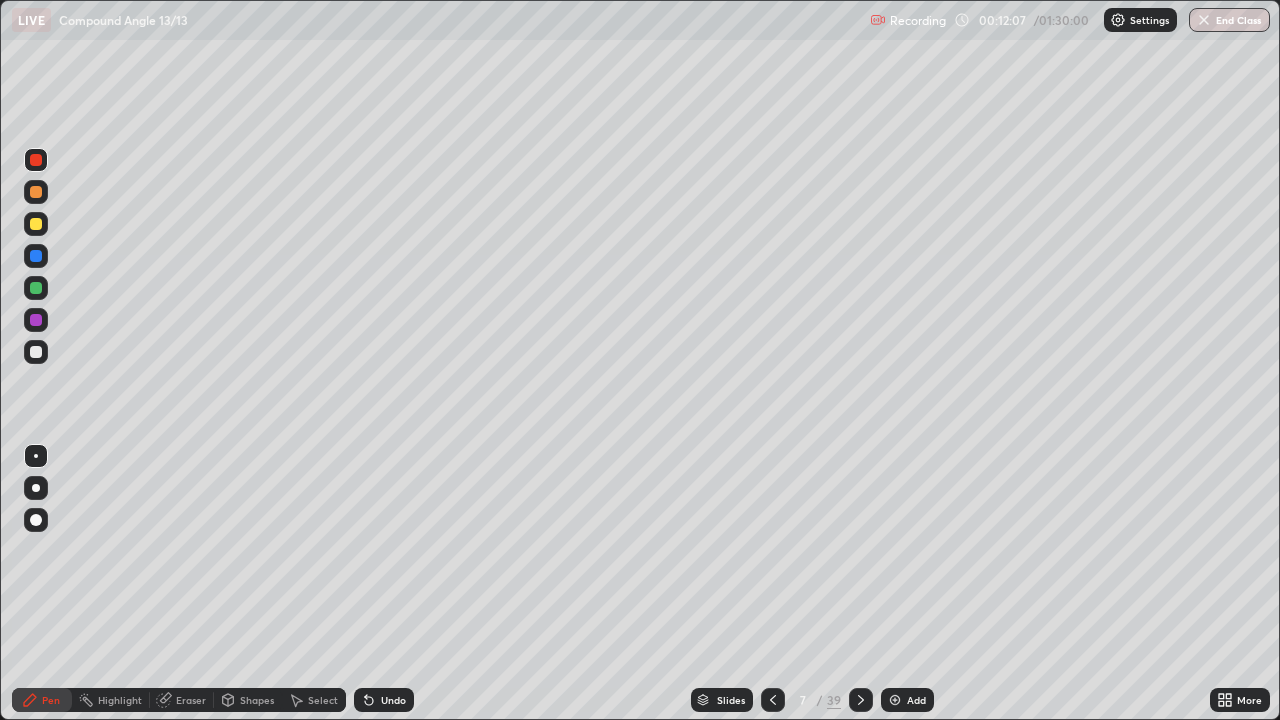 click at bounding box center [36, 224] 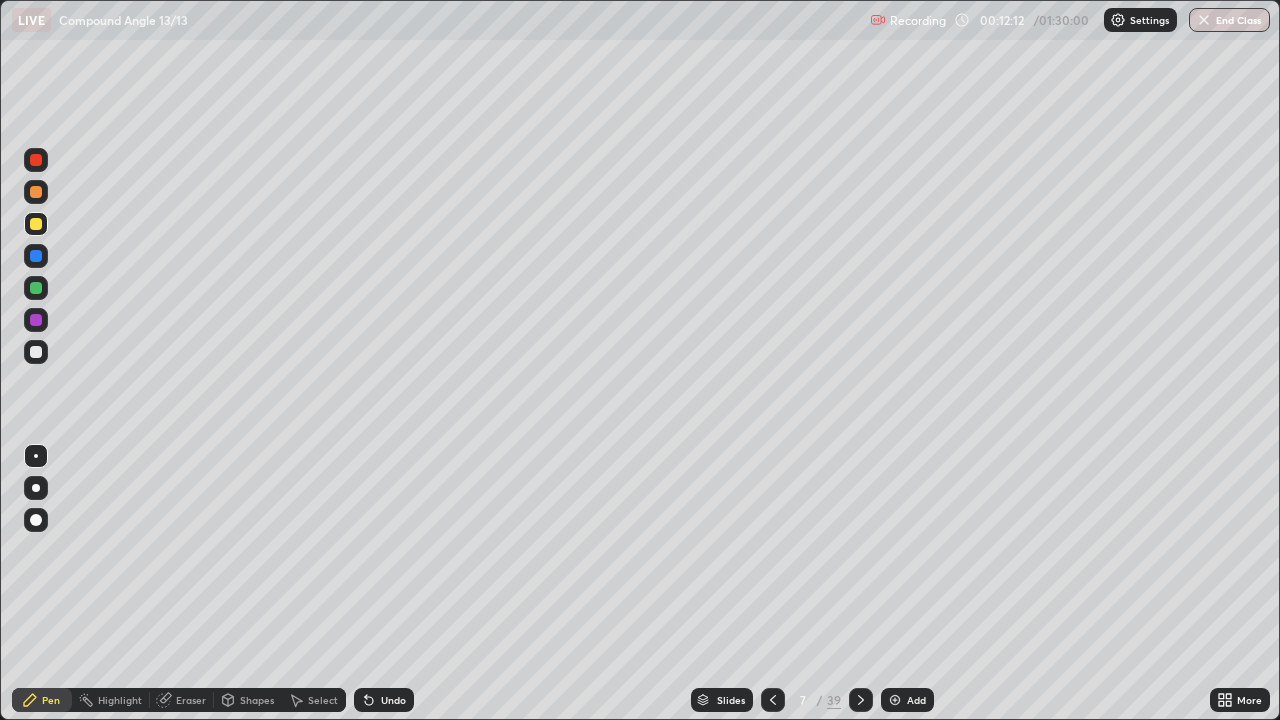 click on "Eraser" at bounding box center (191, 700) 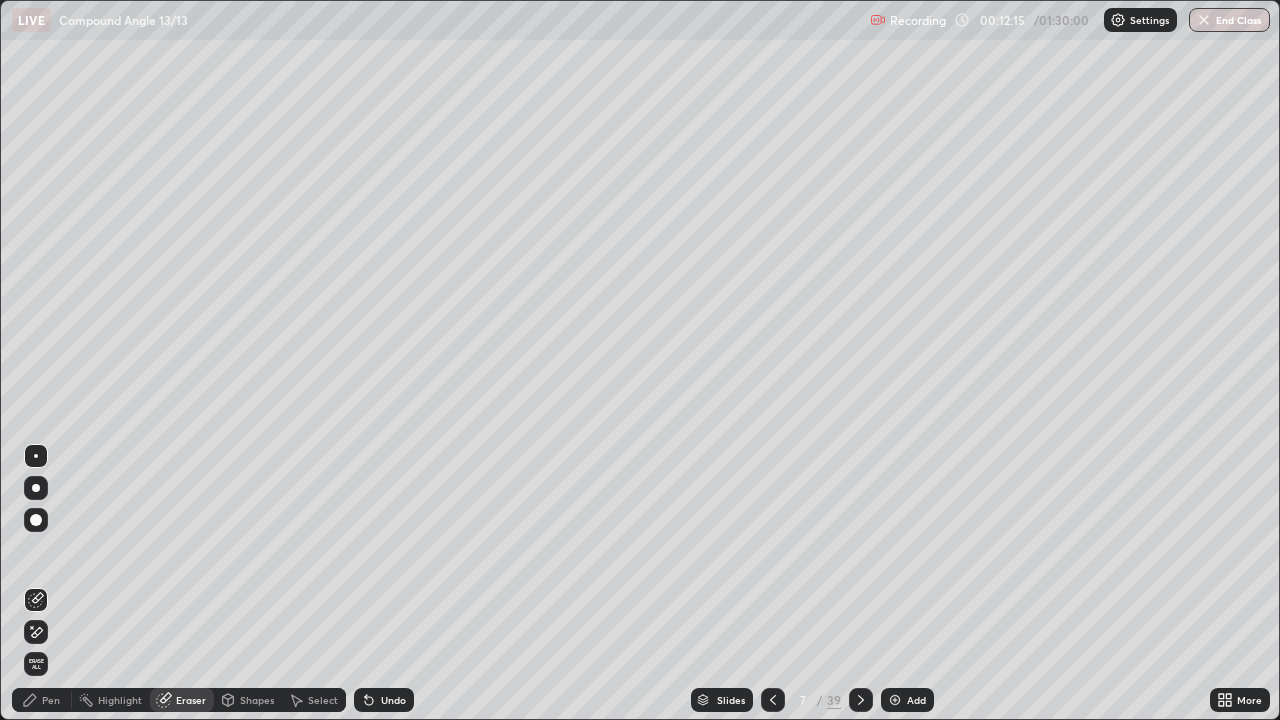 click on "Pen" at bounding box center [51, 700] 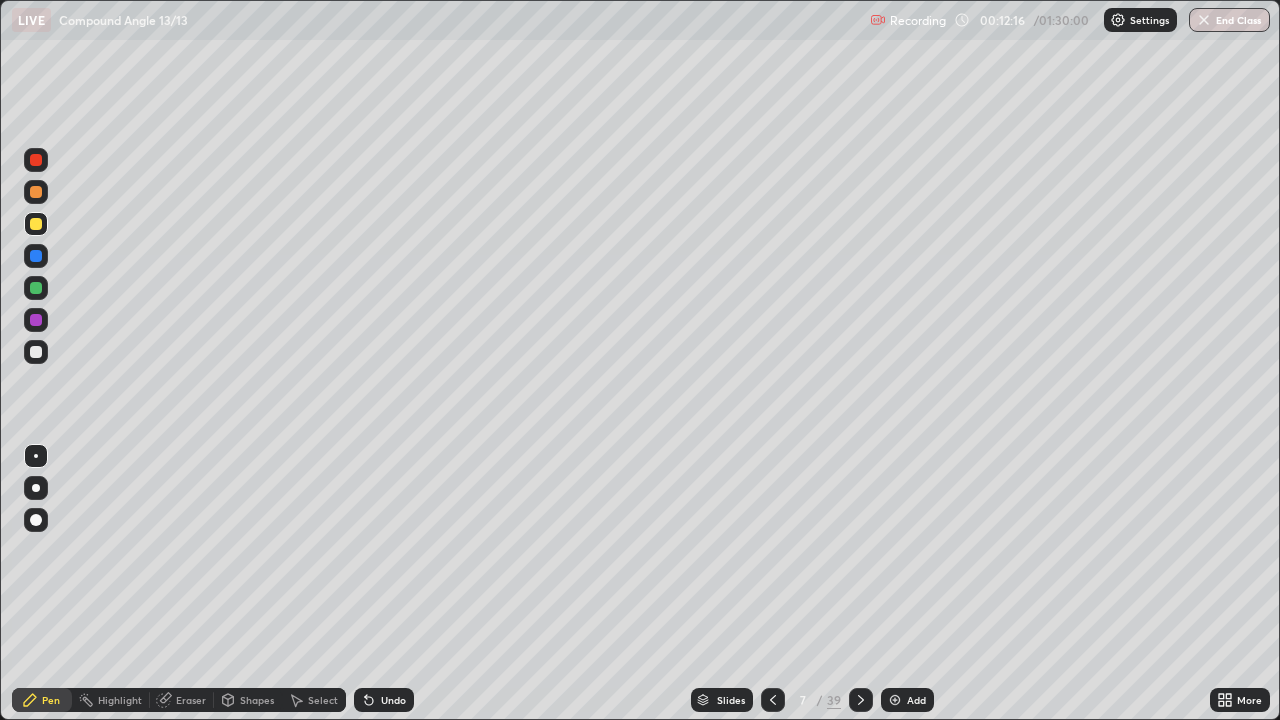 click at bounding box center (36, 352) 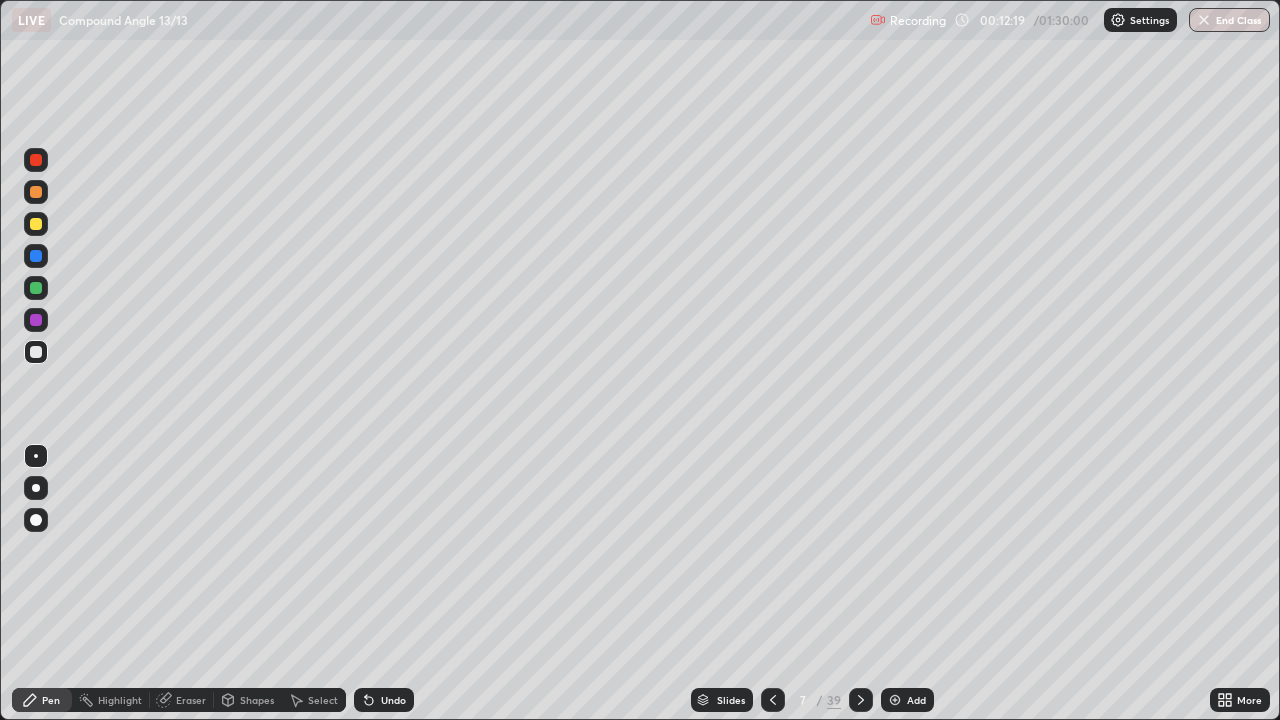 click 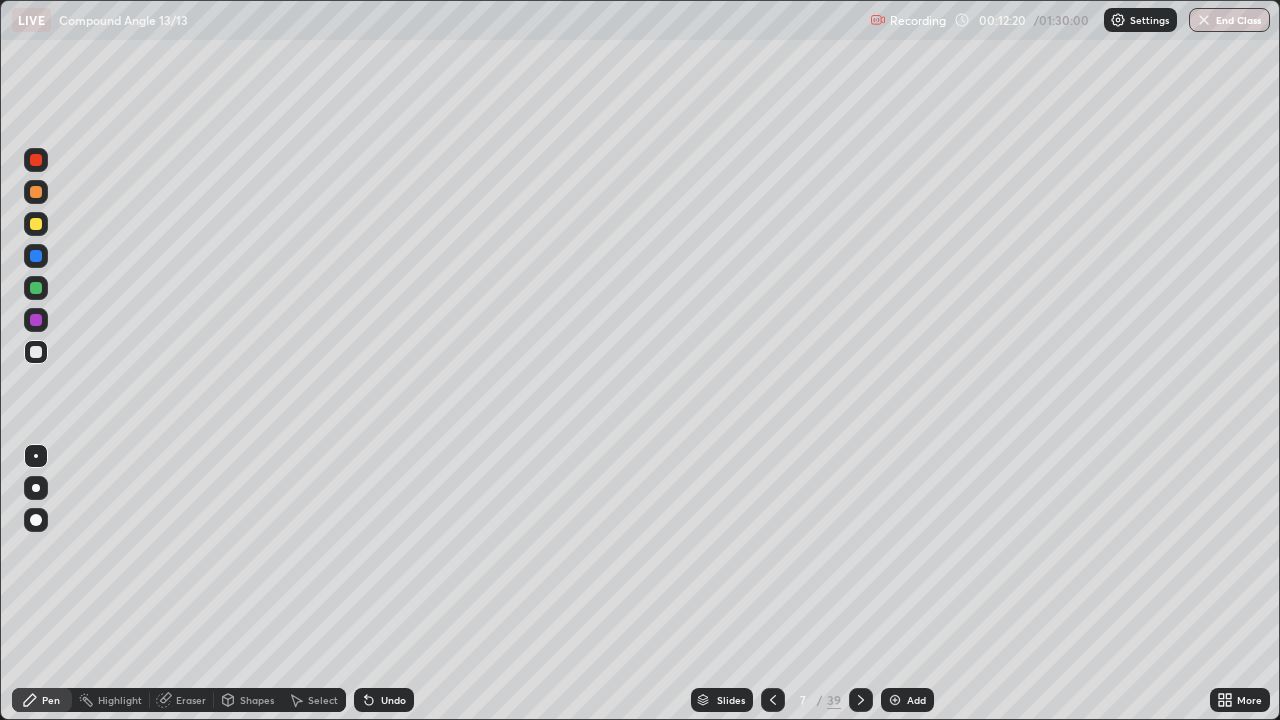 click on "Shapes" at bounding box center (257, 700) 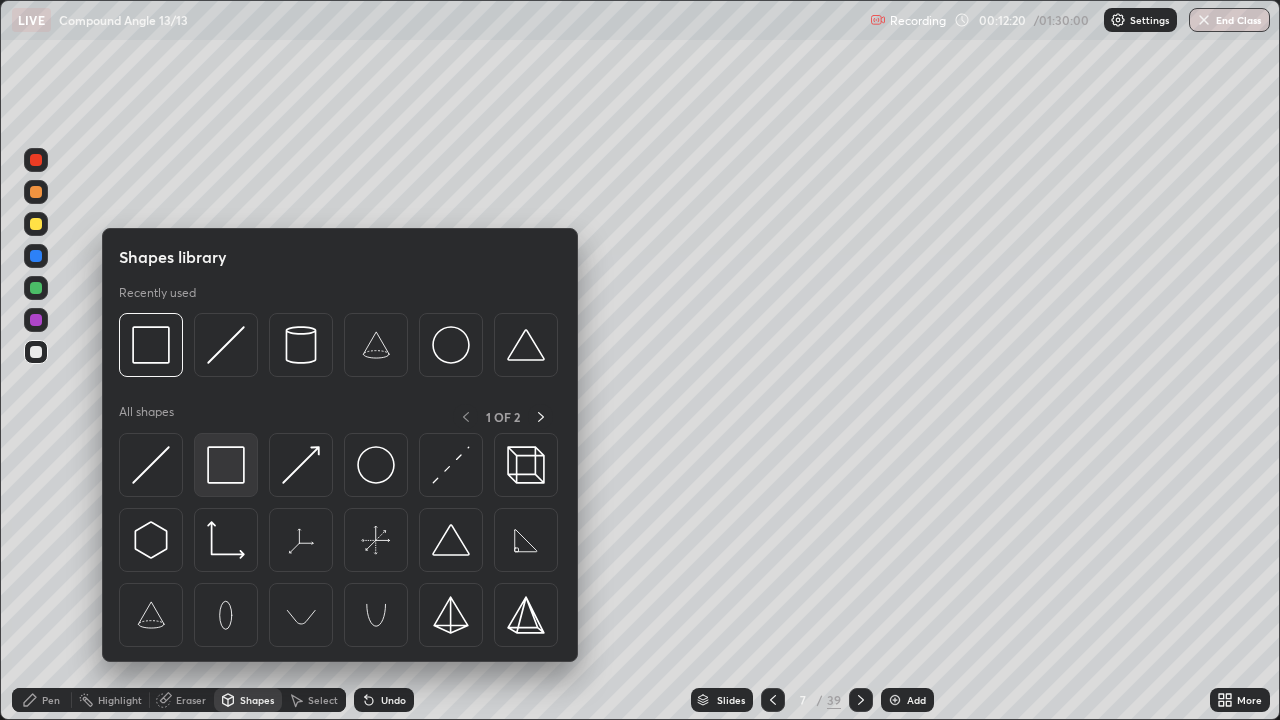click at bounding box center (226, 465) 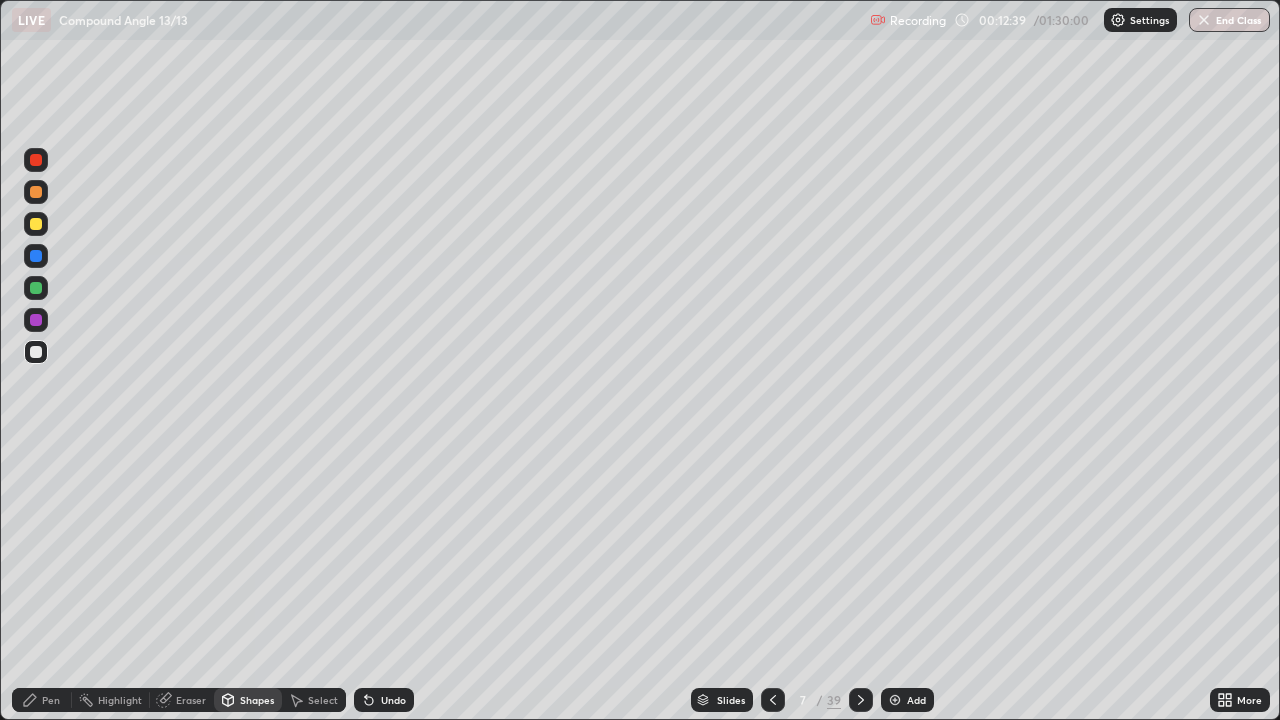 click on "Undo" at bounding box center (384, 700) 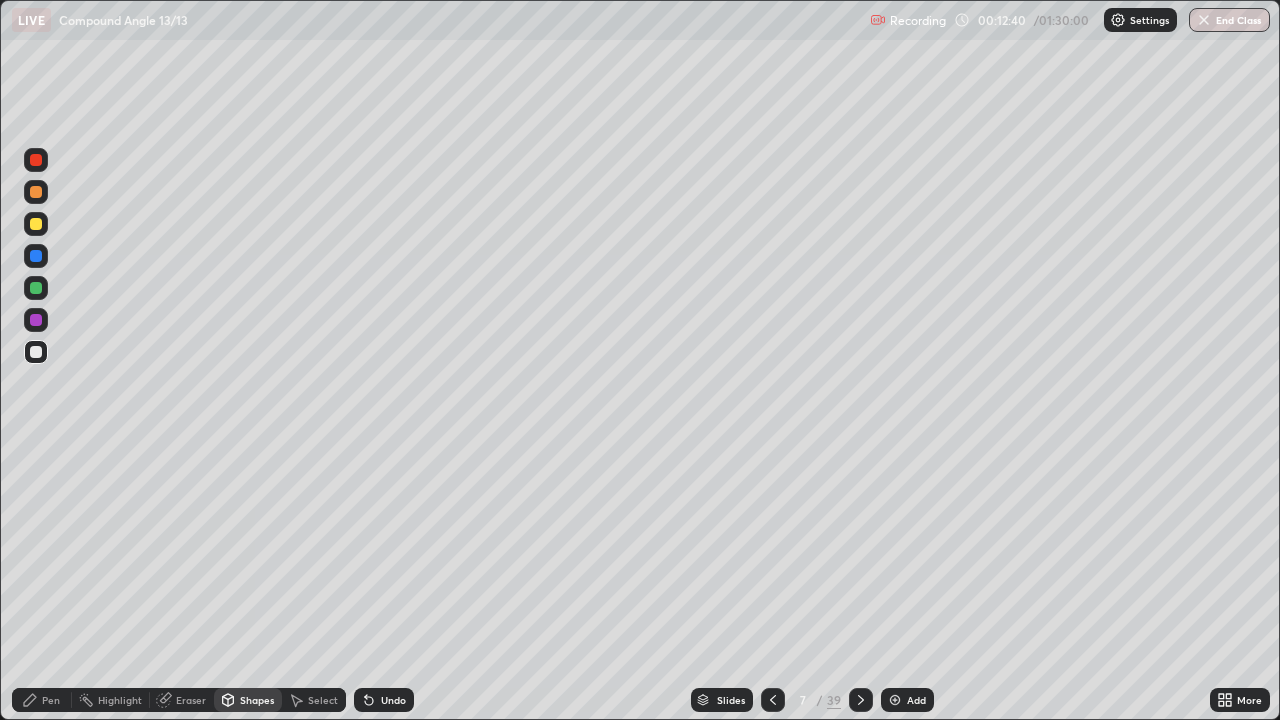 click on "Pen" at bounding box center (51, 700) 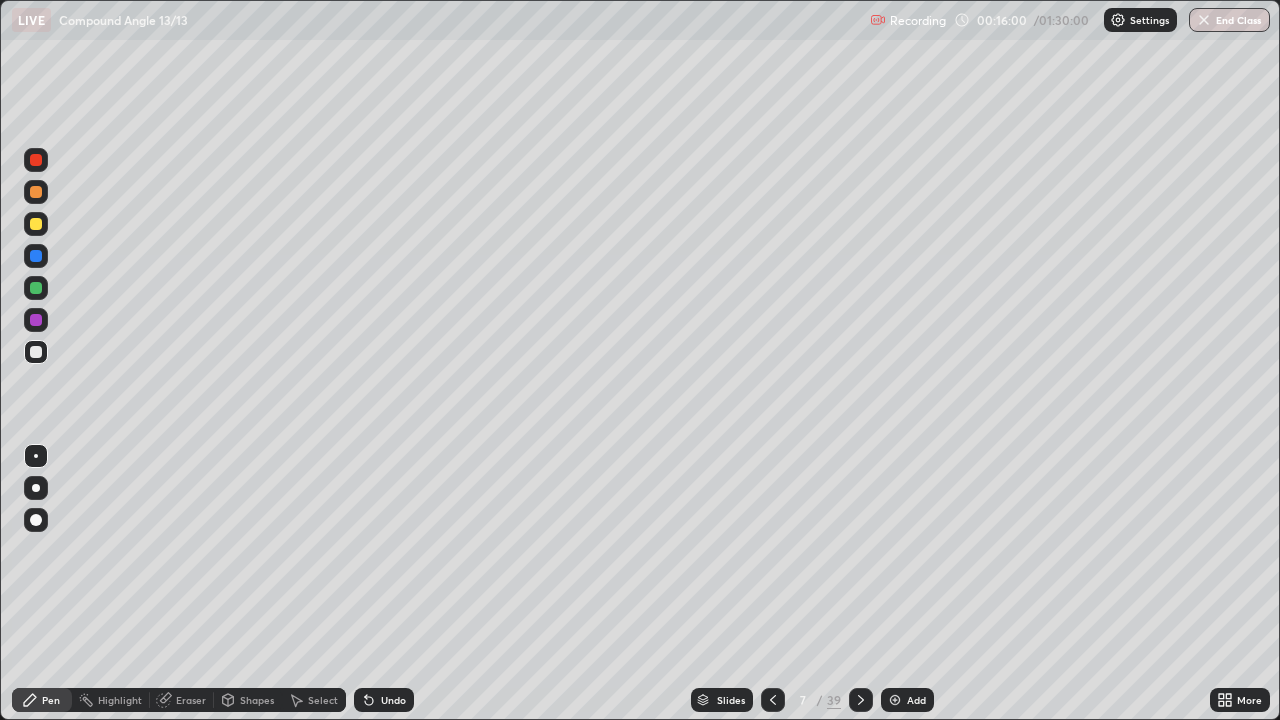 click at bounding box center [895, 700] 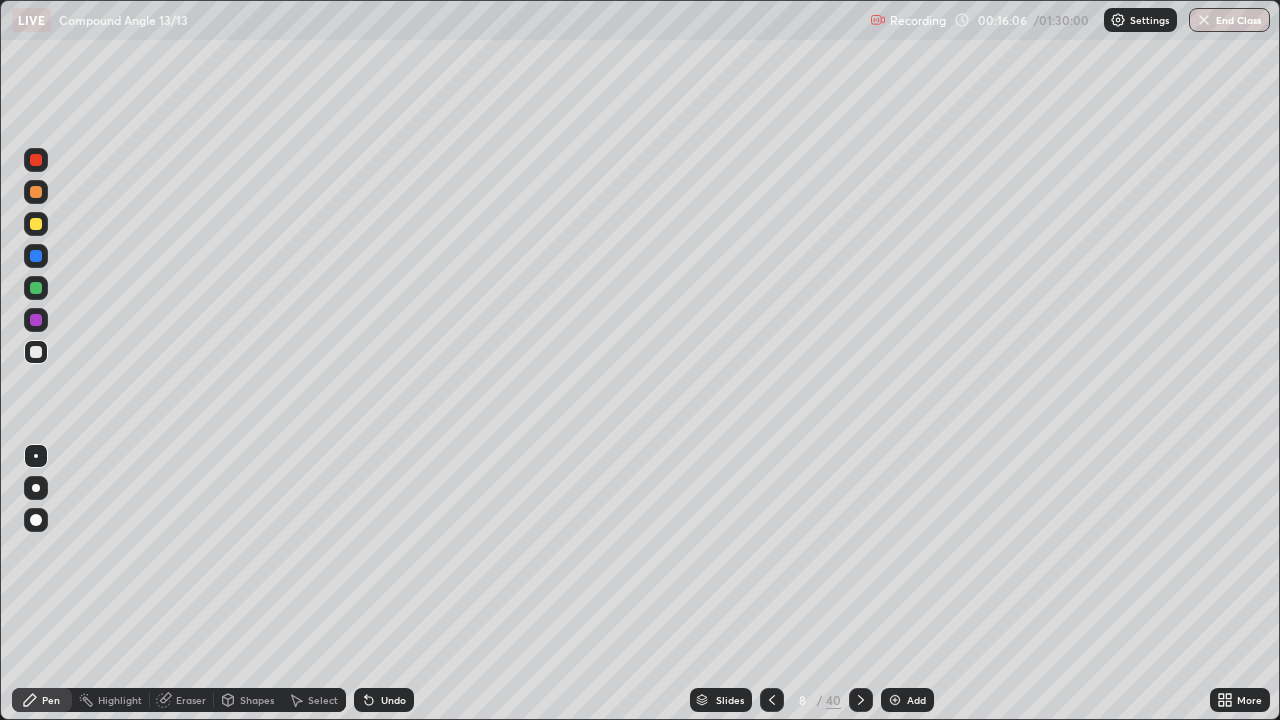 click 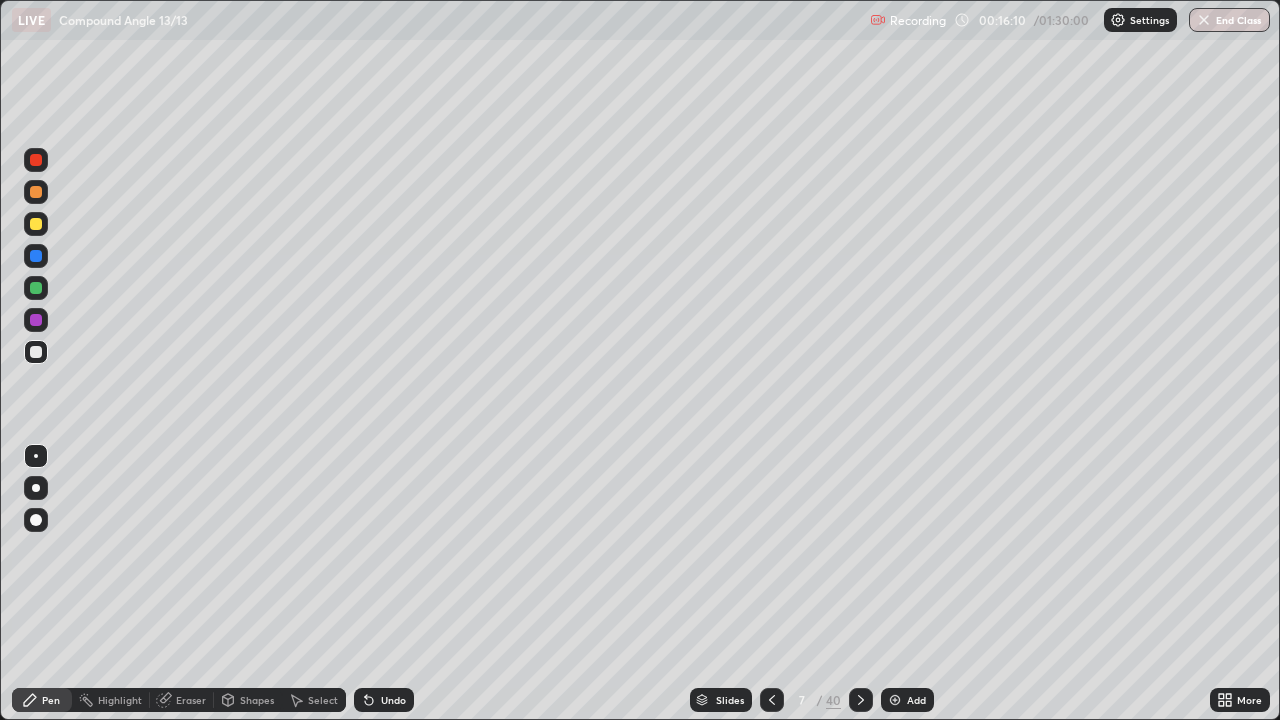 click 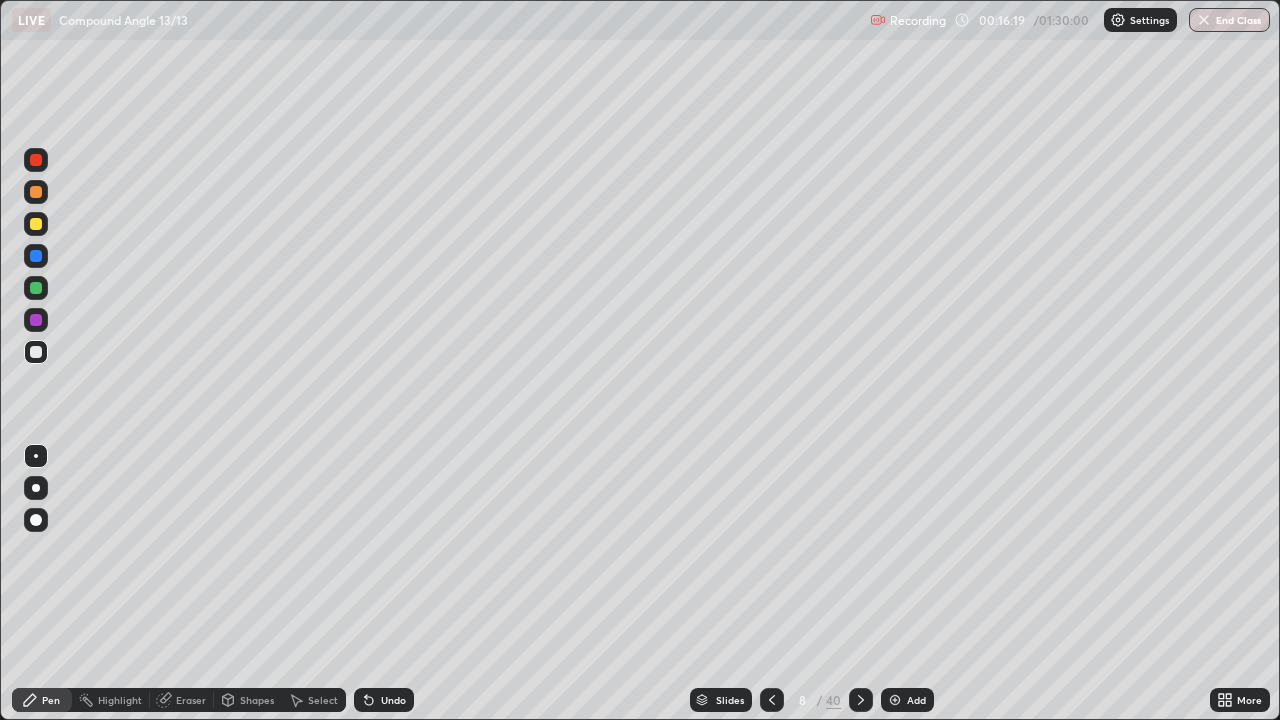 click at bounding box center [772, 700] 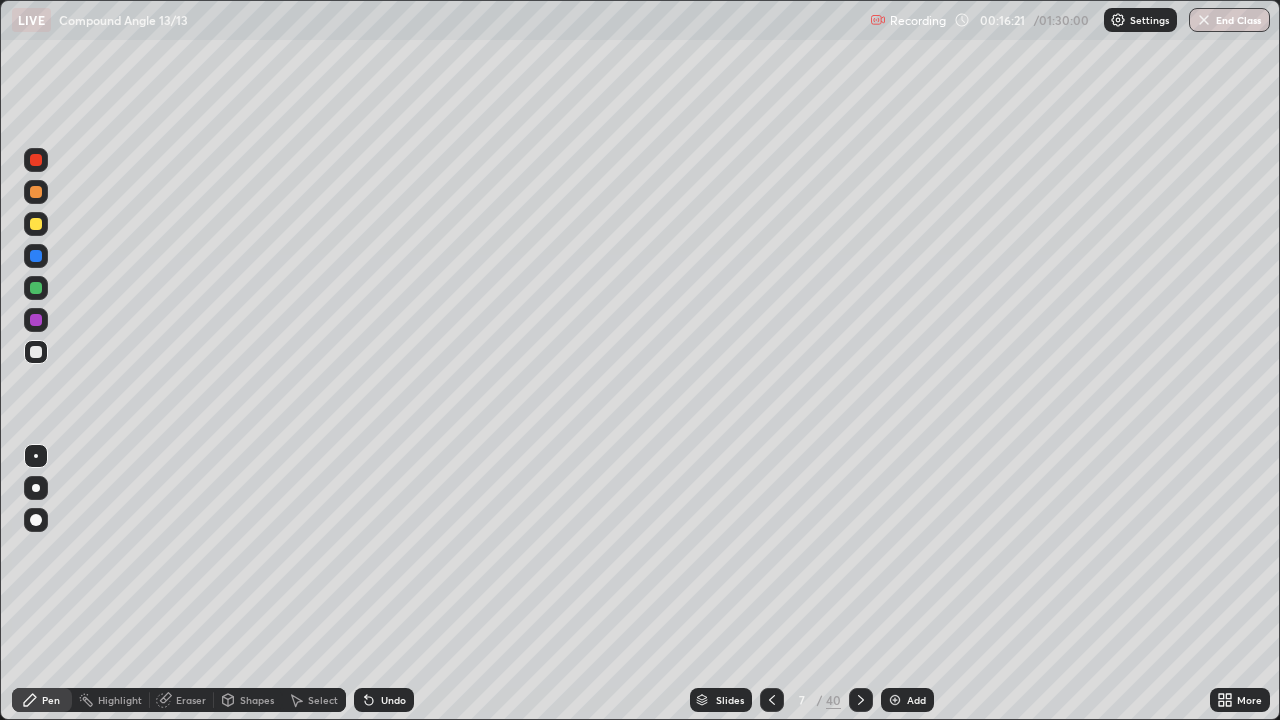 click 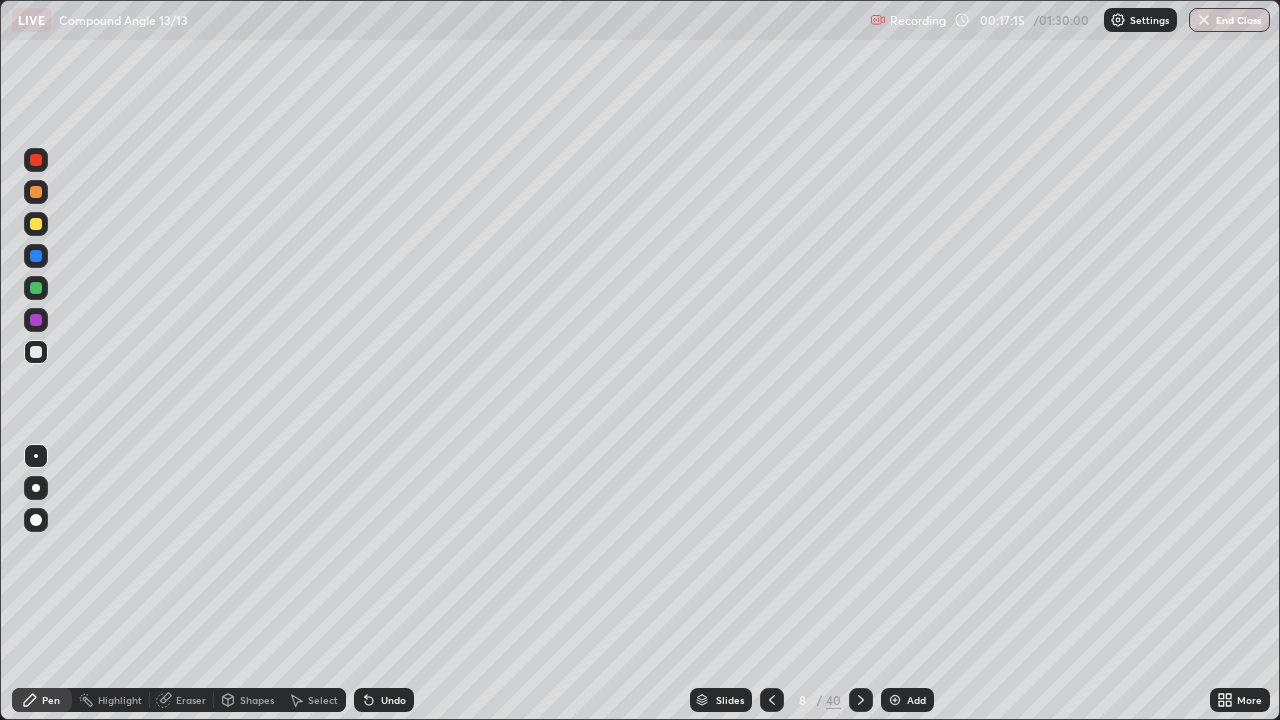 click at bounding box center (36, 320) 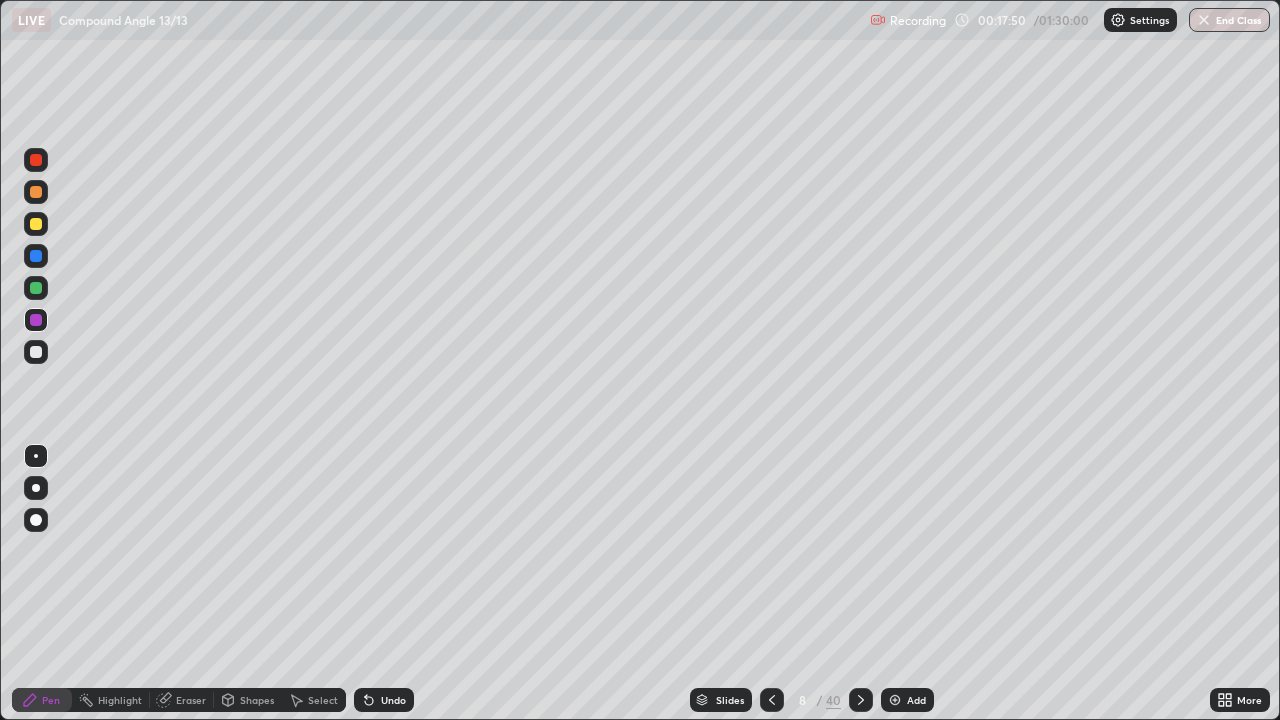 click at bounding box center [895, 700] 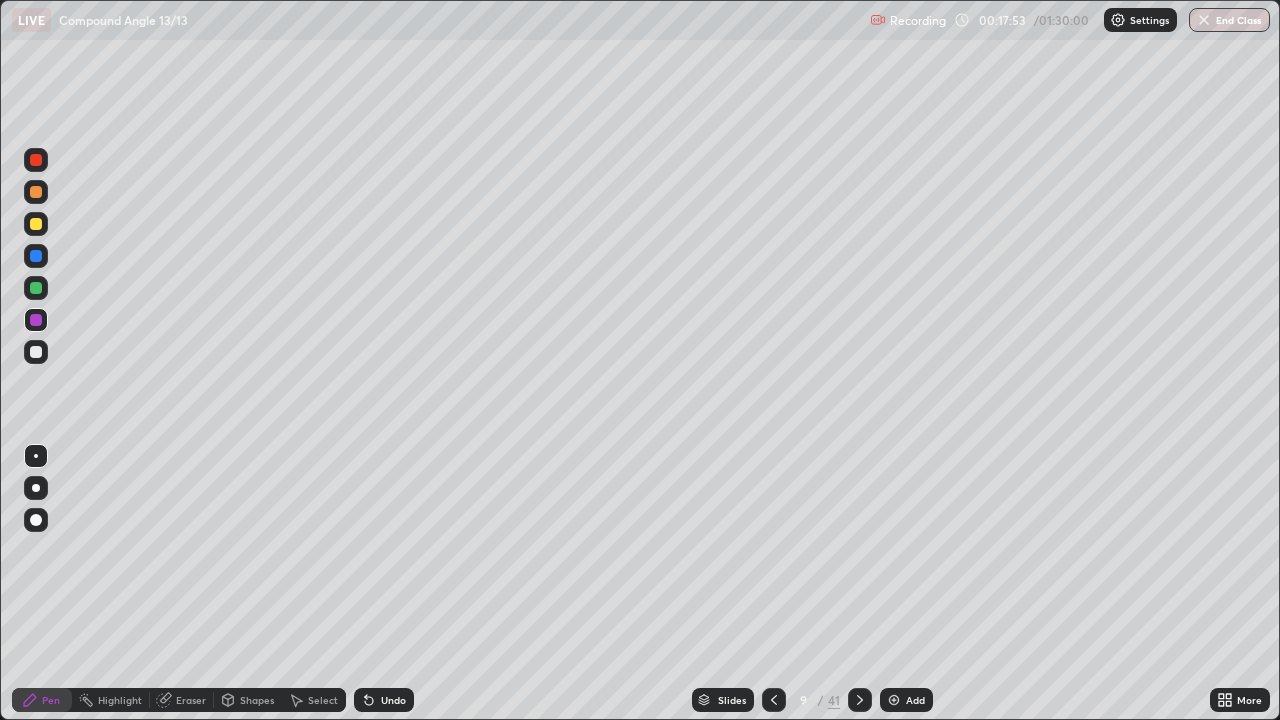 click at bounding box center [36, 288] 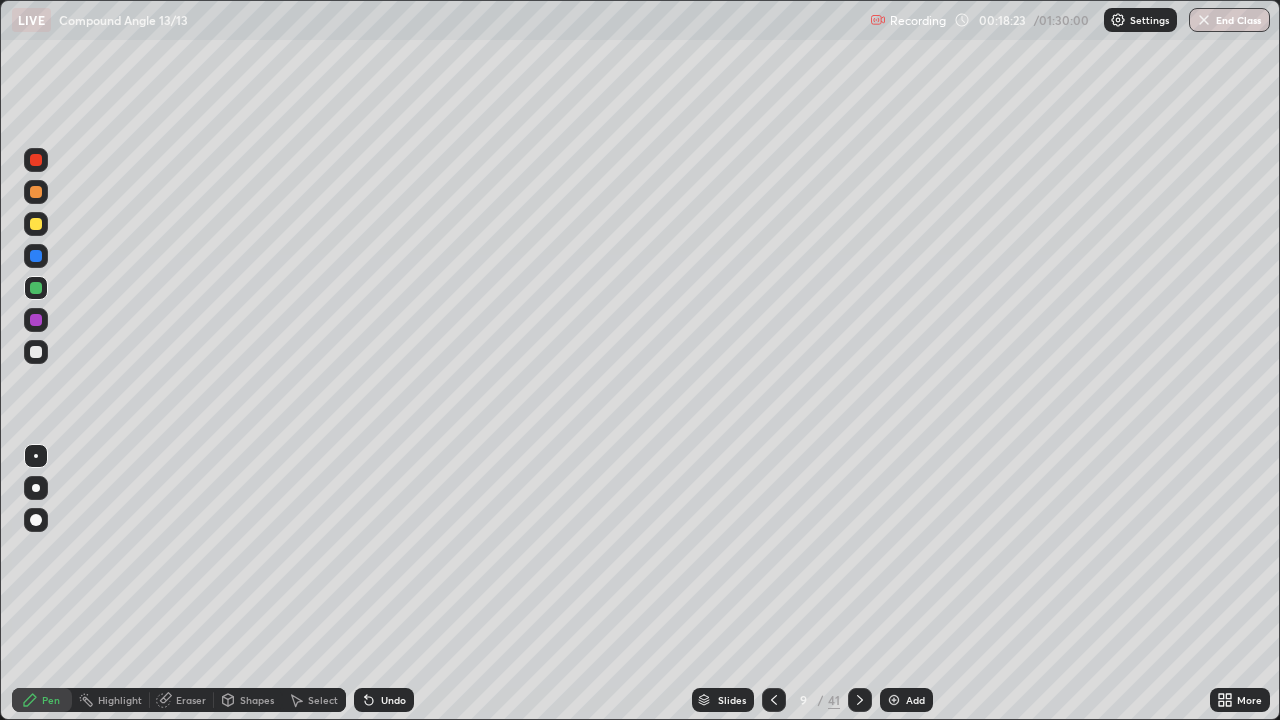 click on "Undo" at bounding box center [393, 700] 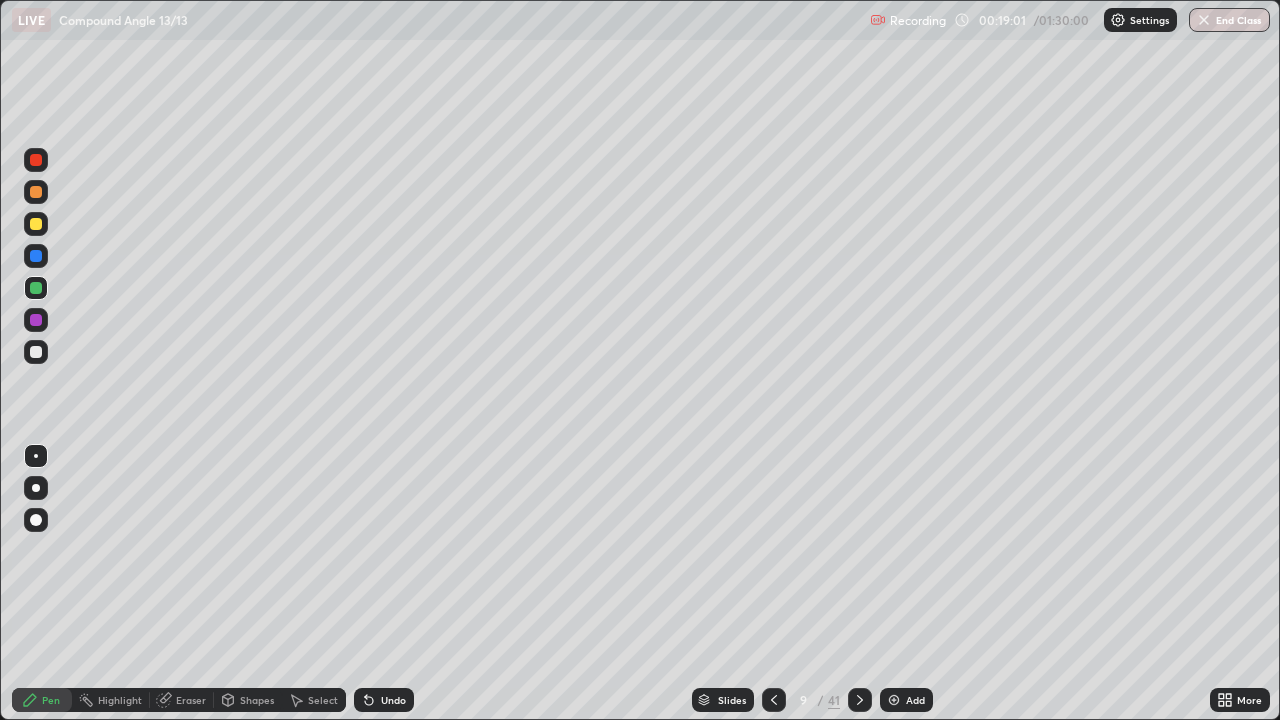 click on "Undo" at bounding box center [393, 700] 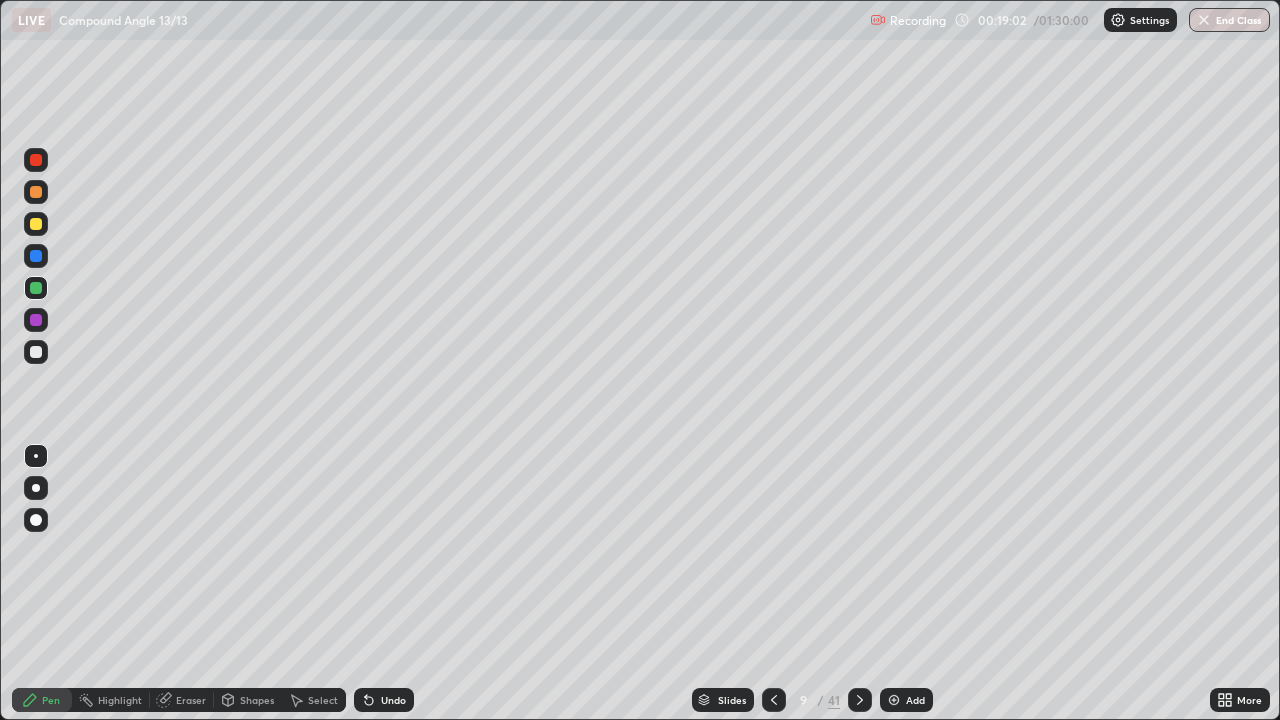 click 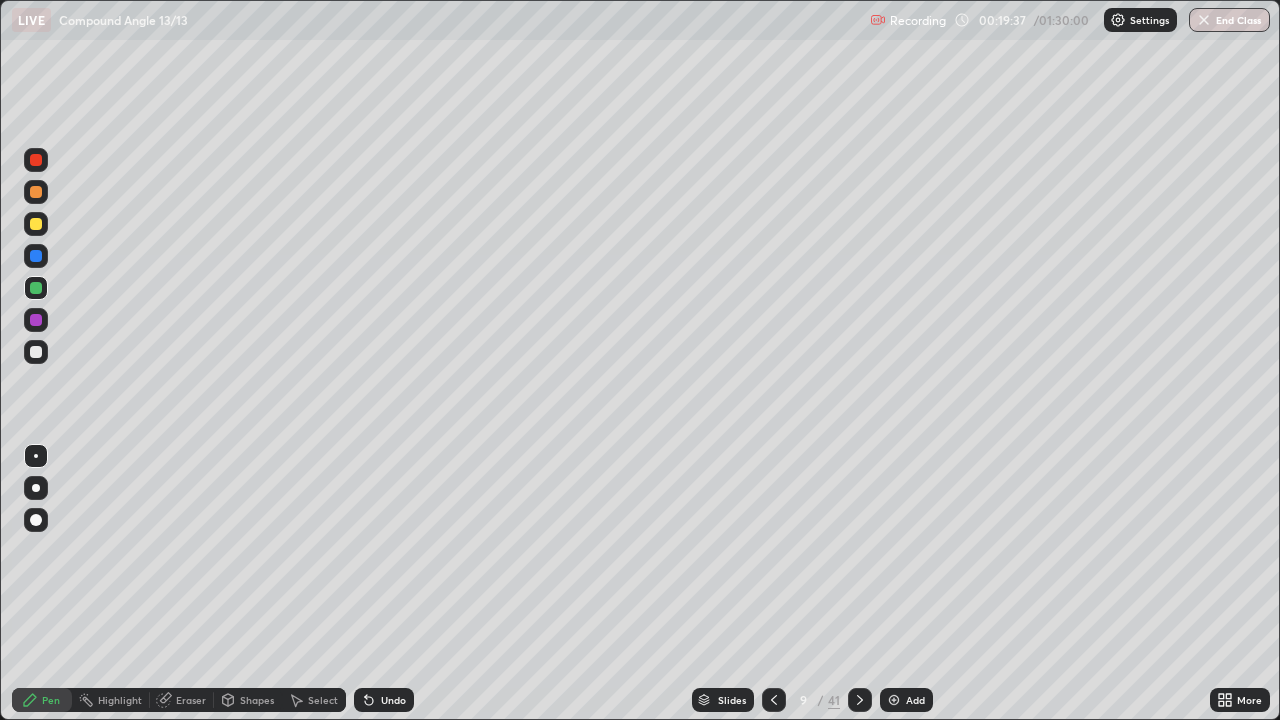 click on "Shapes" at bounding box center [257, 700] 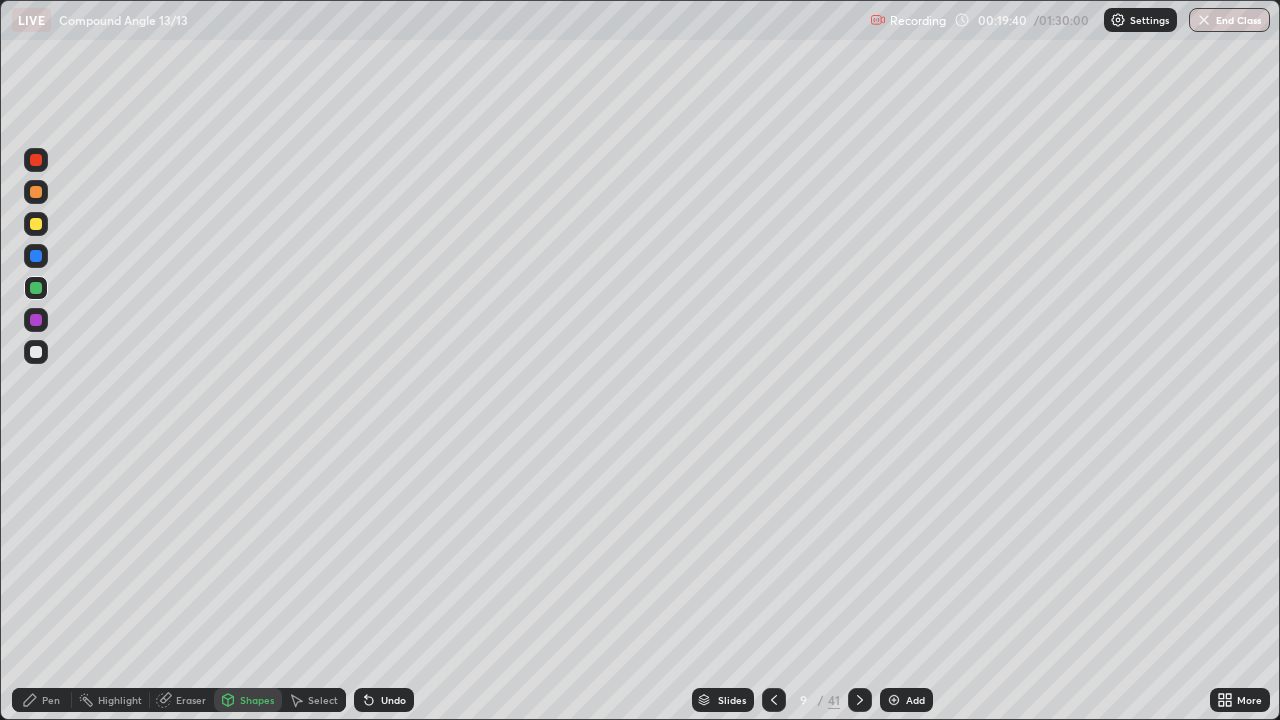 click on "Eraser" at bounding box center [191, 700] 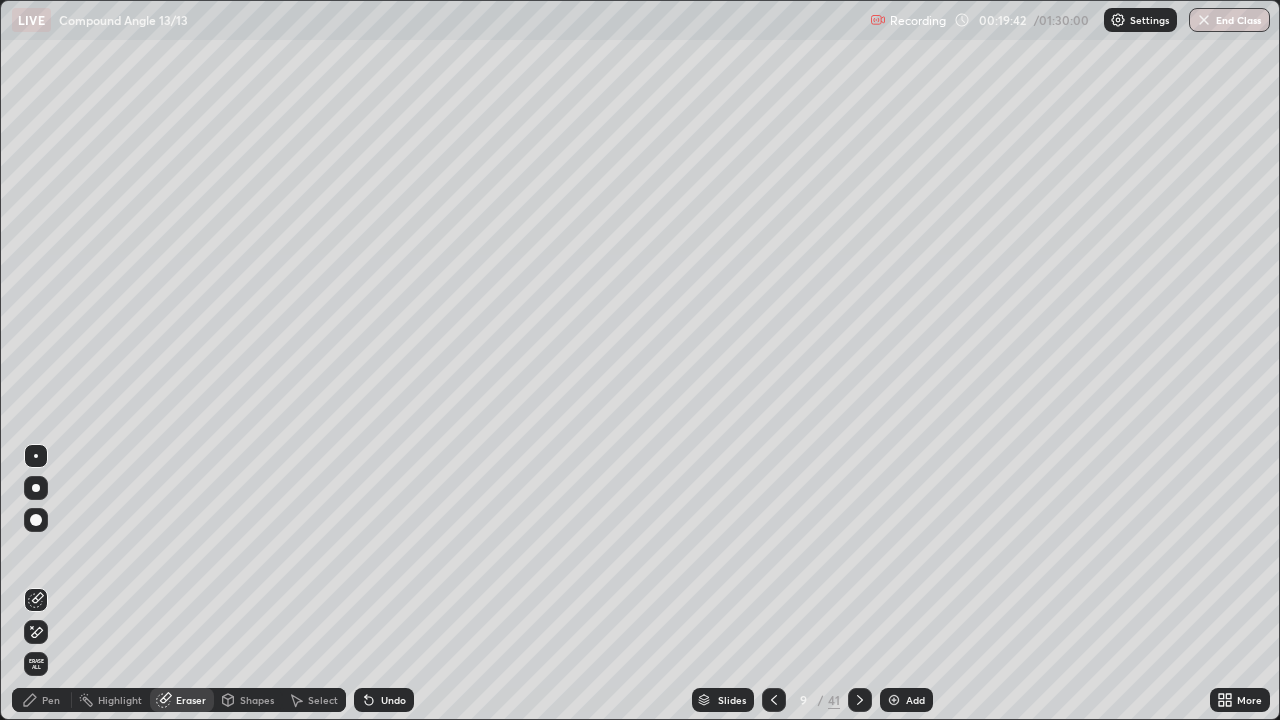 click on "Pen" at bounding box center [42, 700] 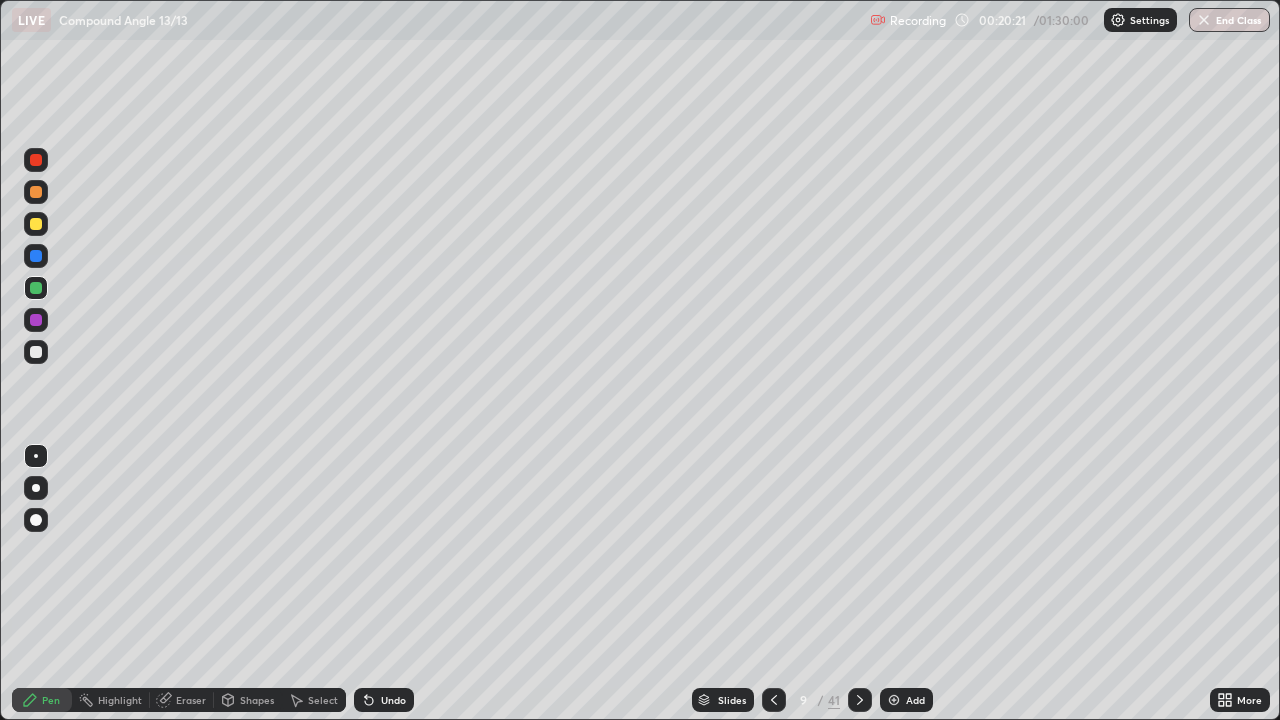 click on "Undo" at bounding box center (393, 700) 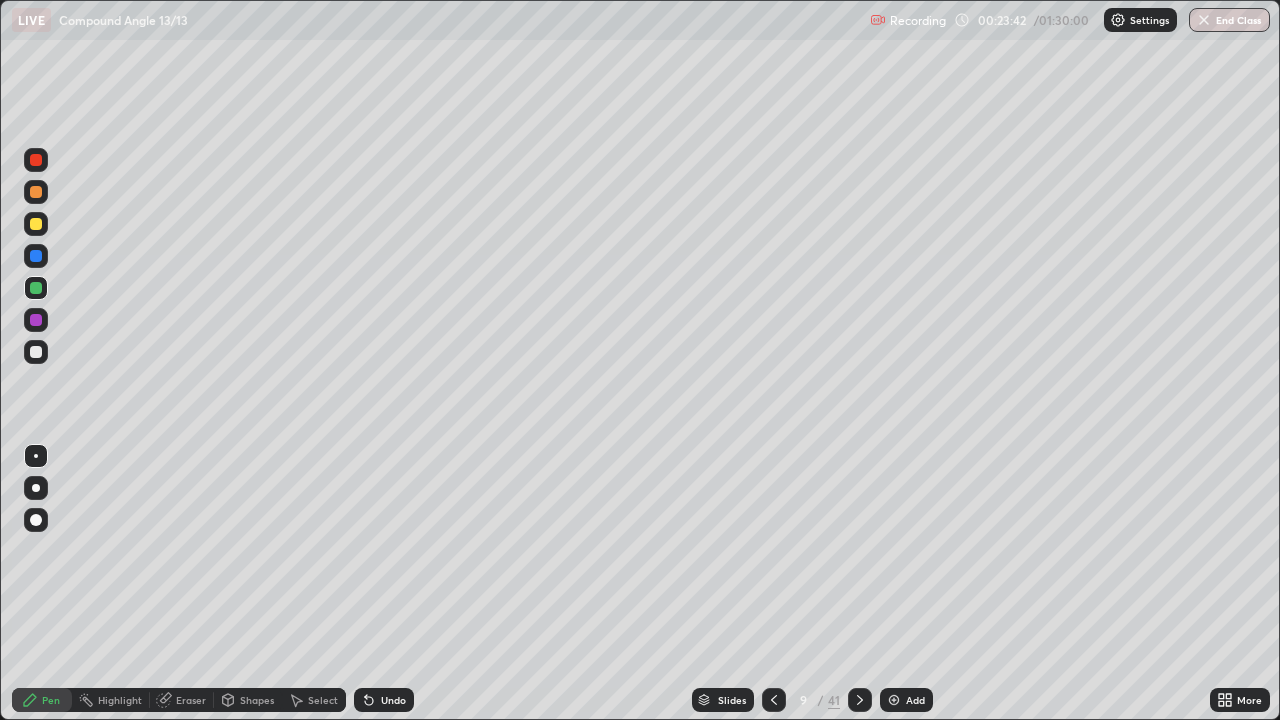 click at bounding box center [894, 700] 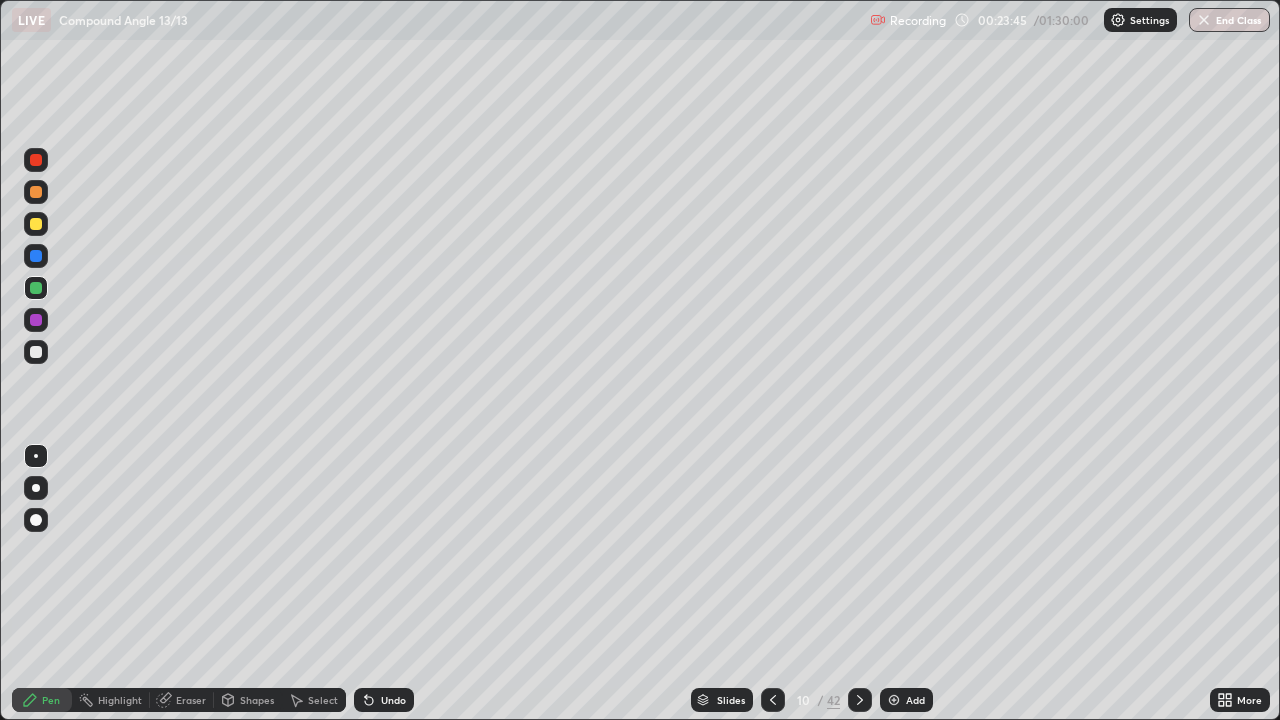 click at bounding box center [36, 352] 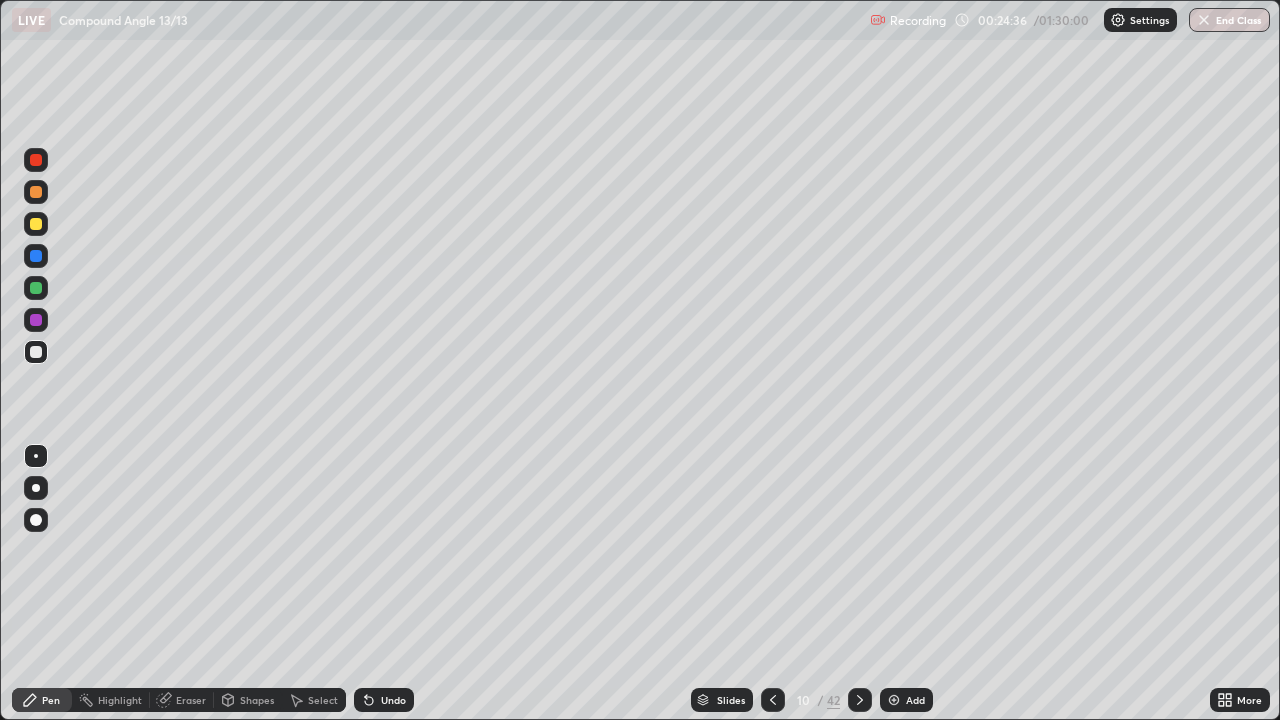 click 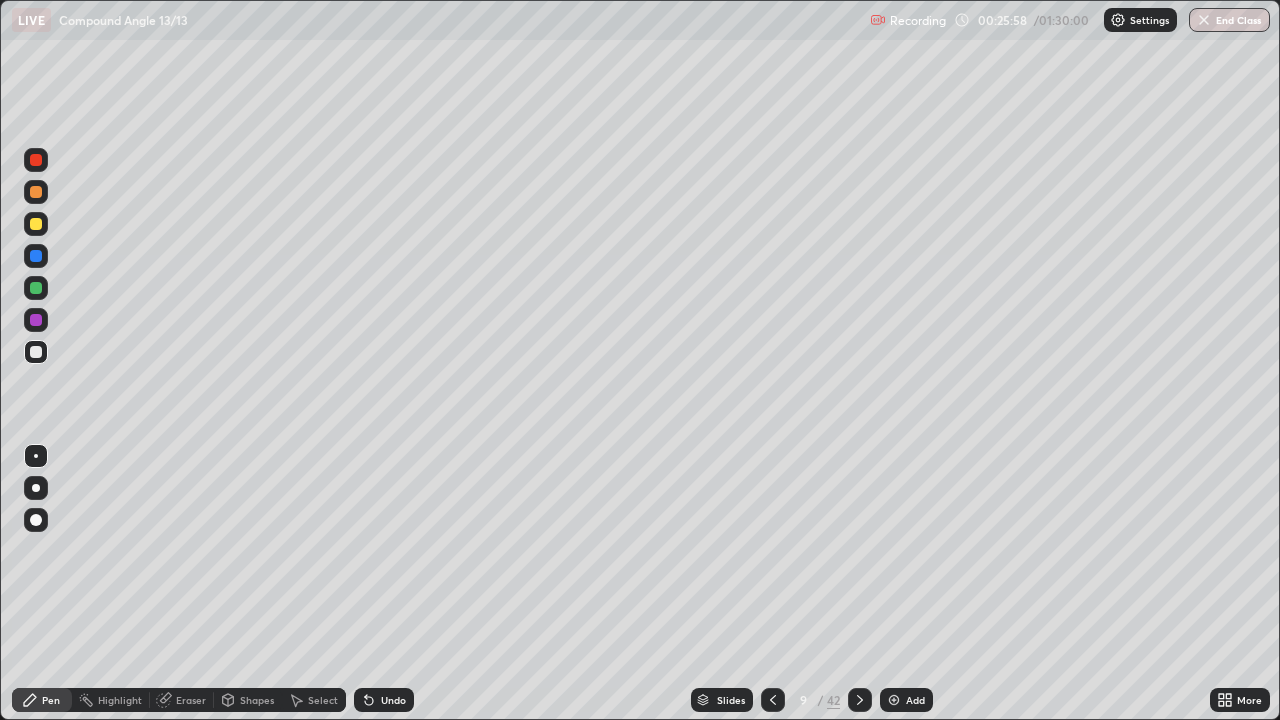 click 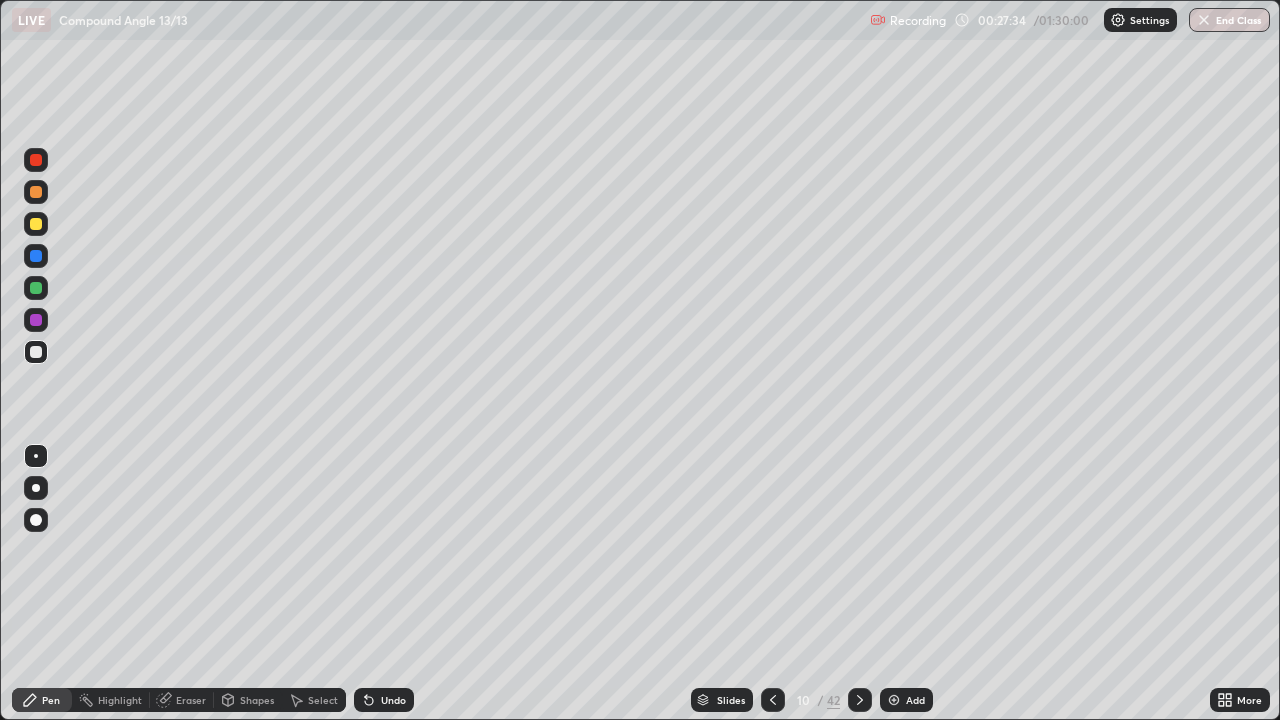 click 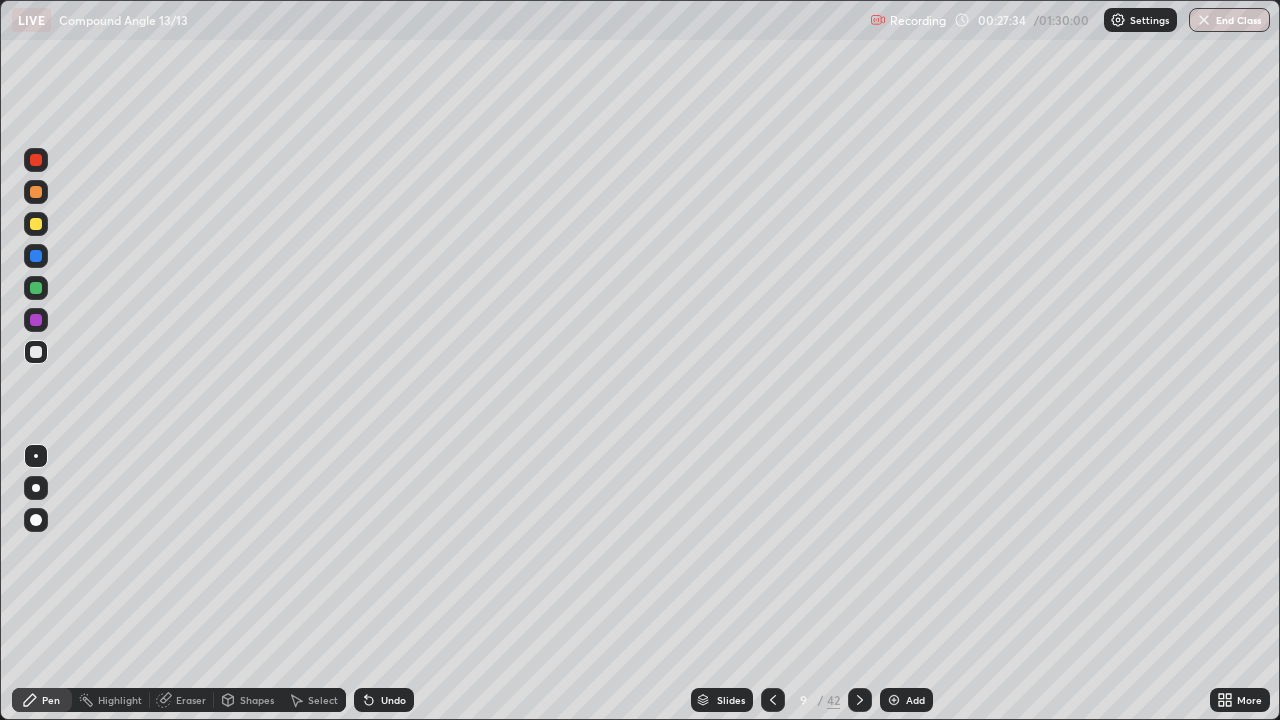 click 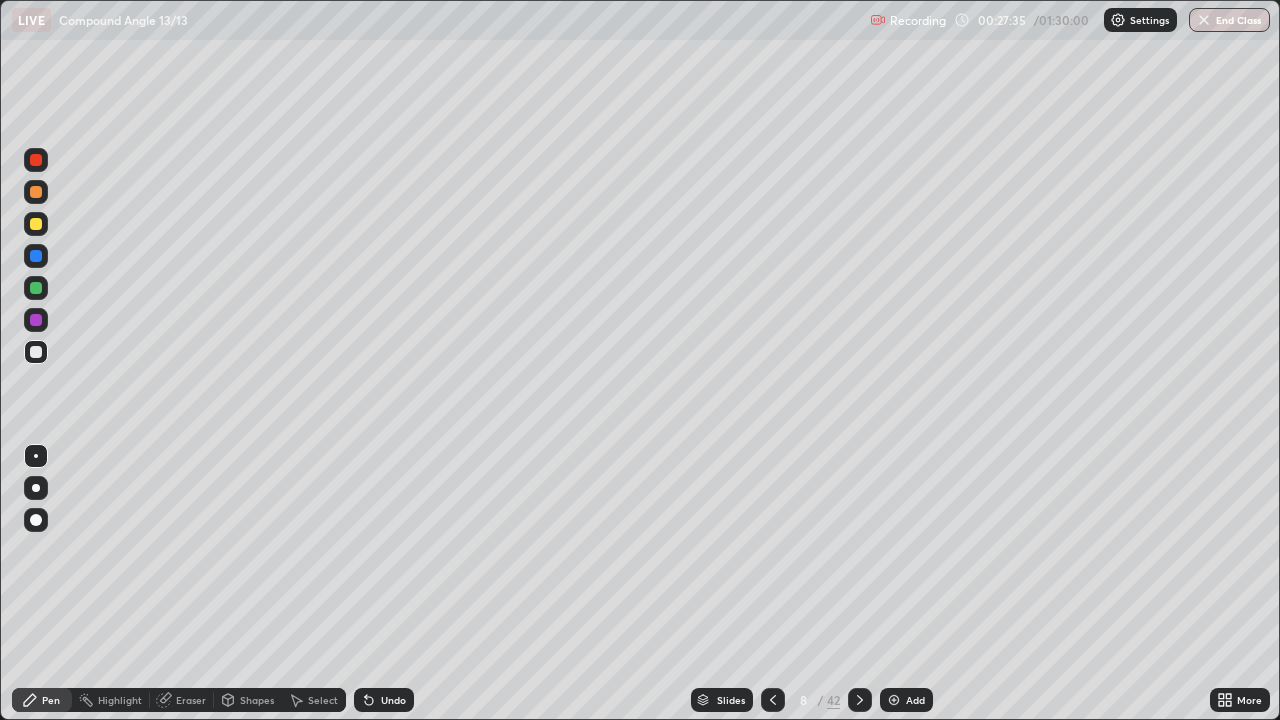 click at bounding box center (773, 700) 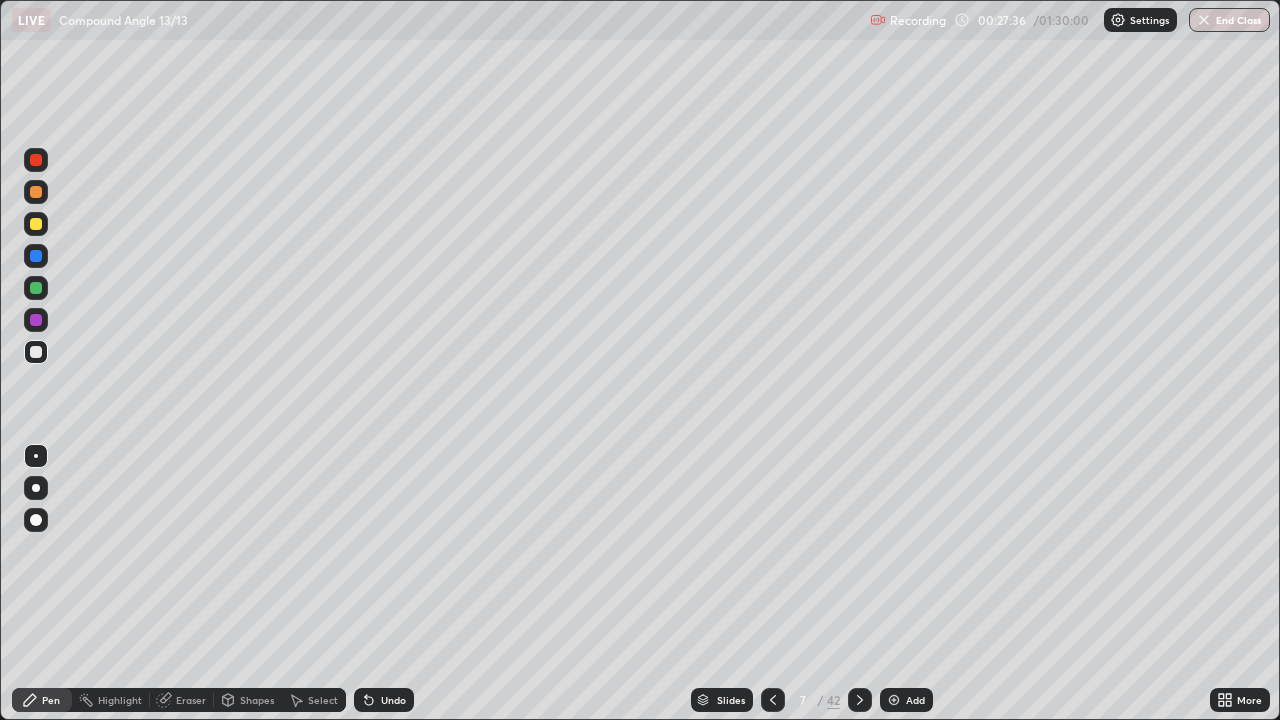 click 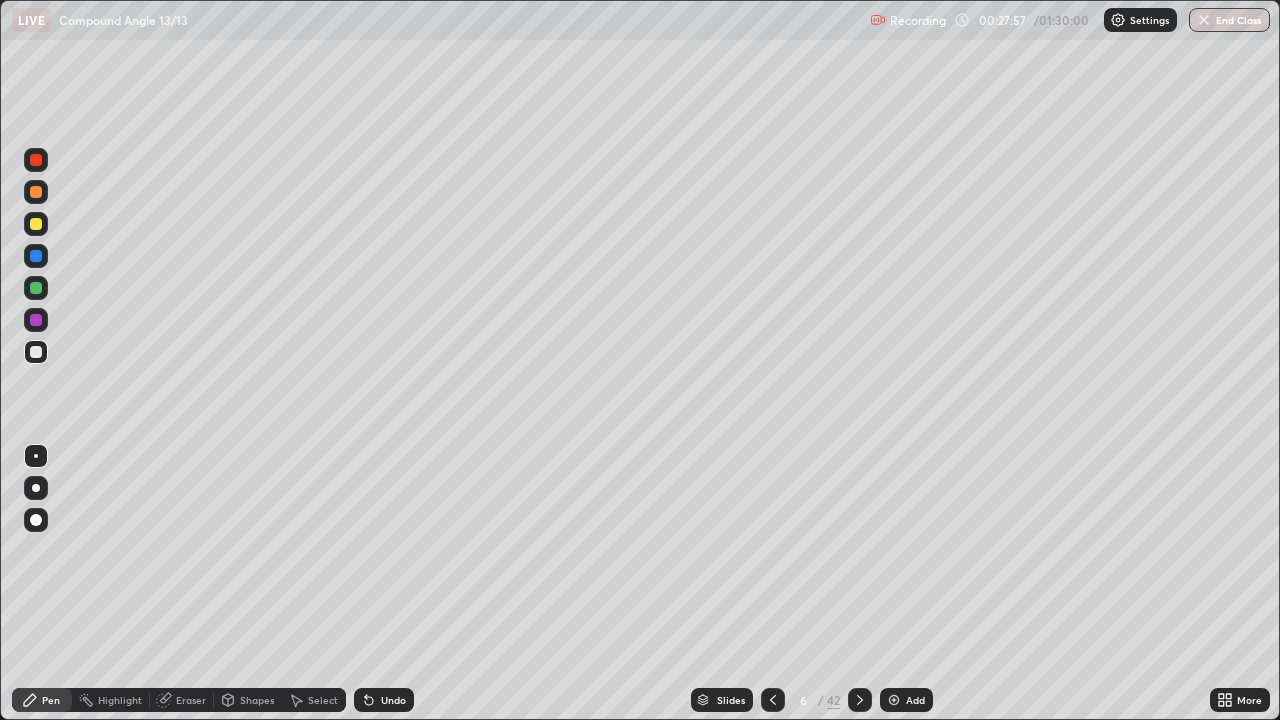 click 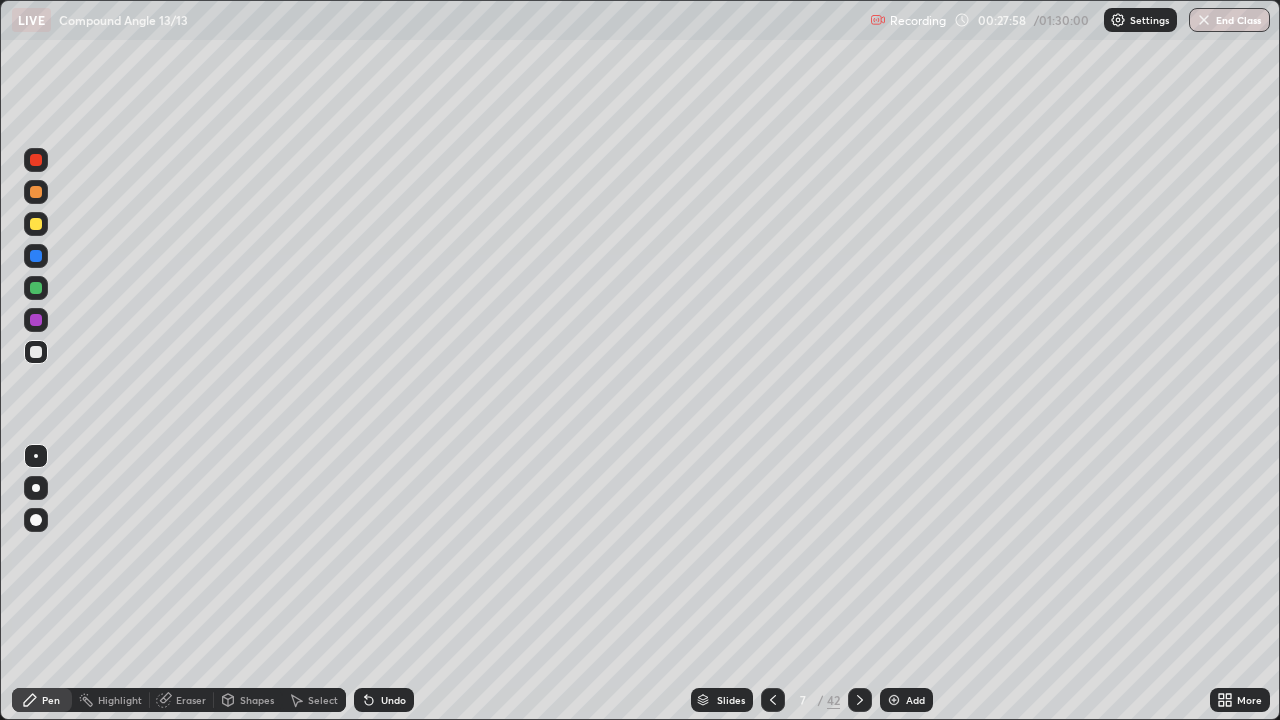 click 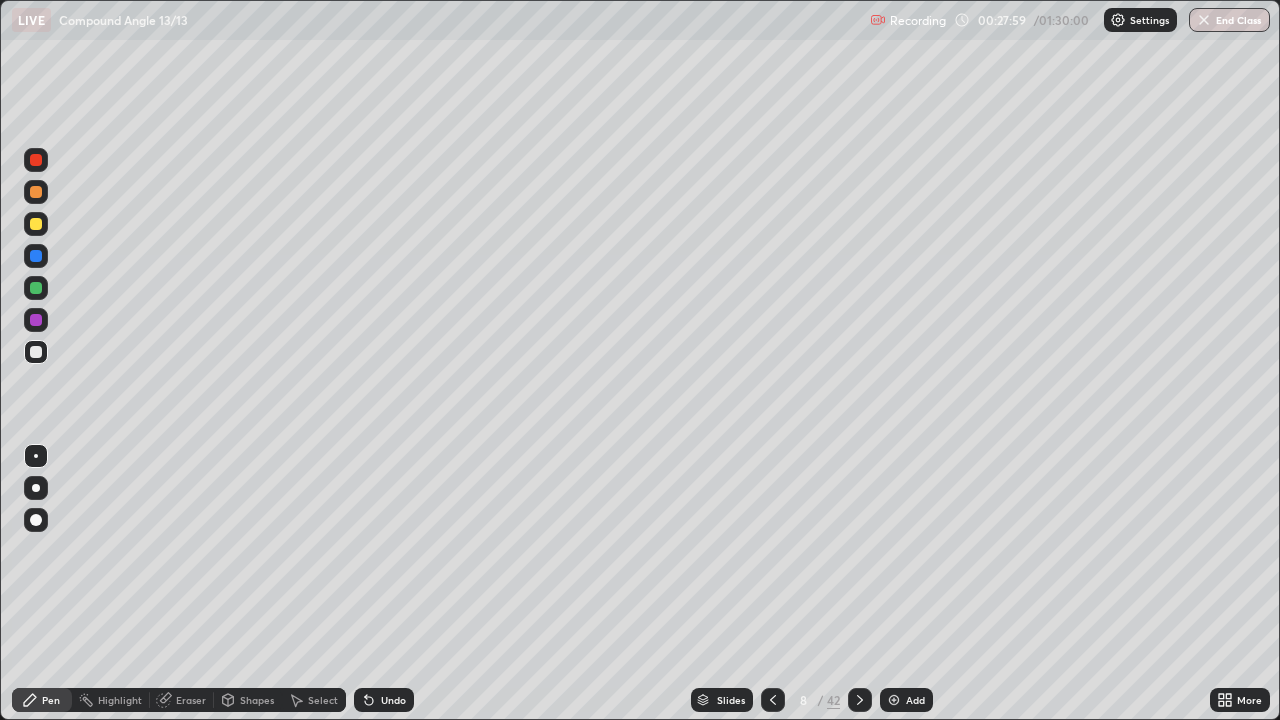 click 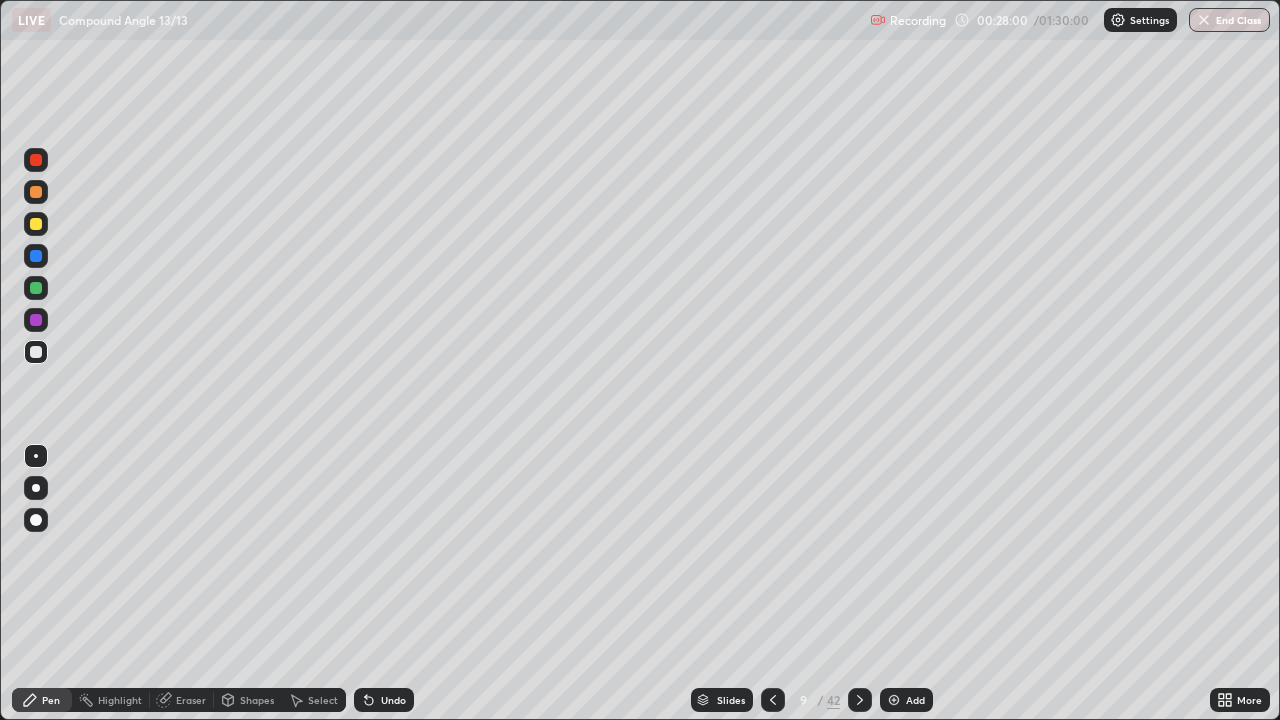 click 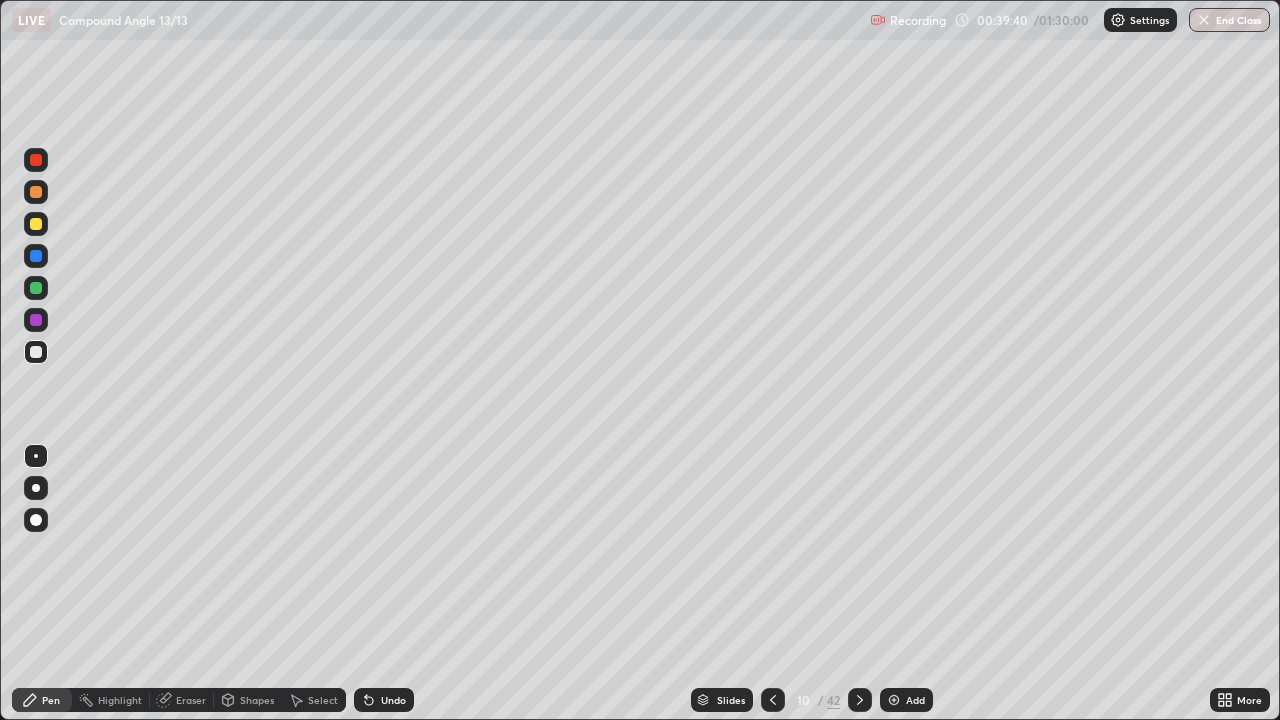 click at bounding box center (894, 700) 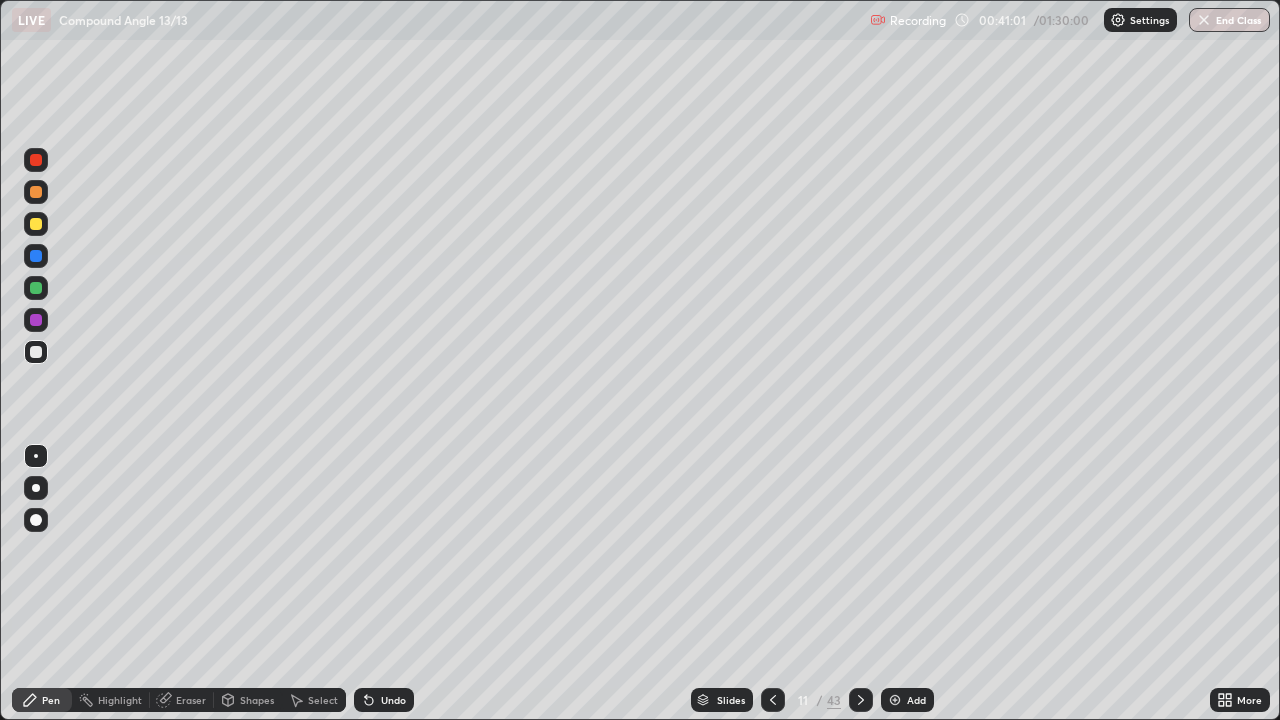 click on "Undo" at bounding box center (384, 700) 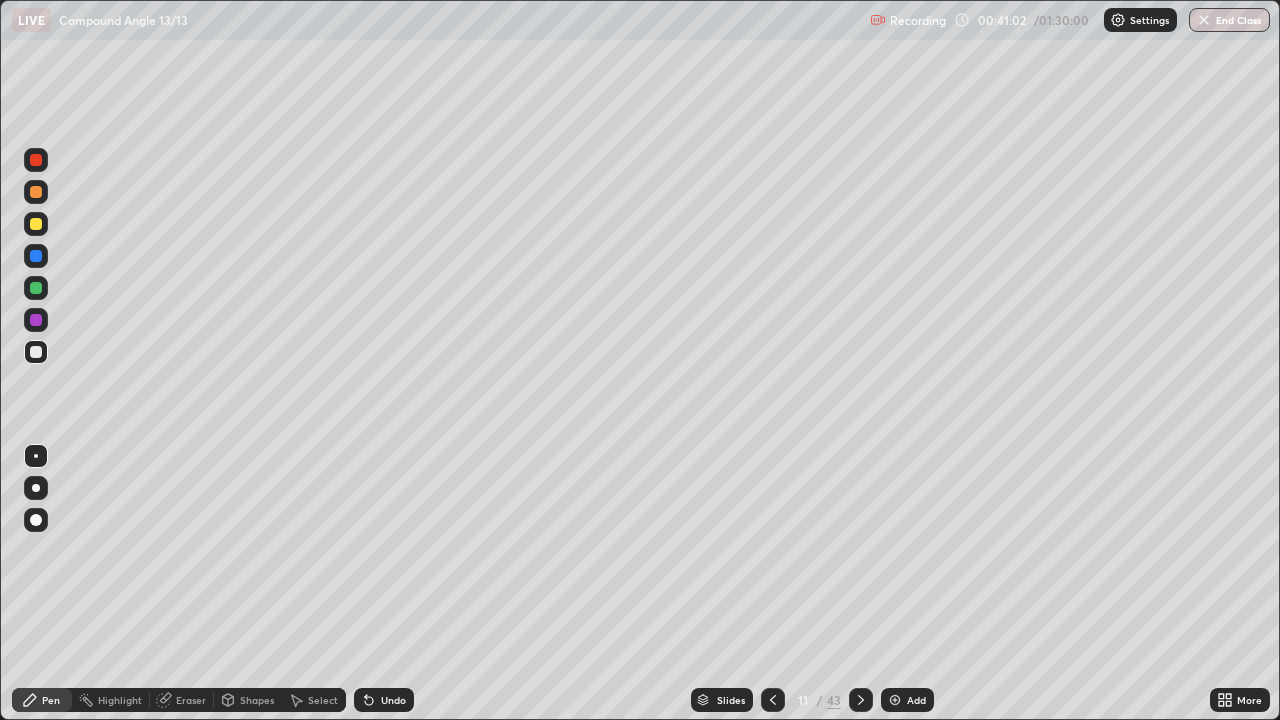 click on "Undo" at bounding box center [384, 700] 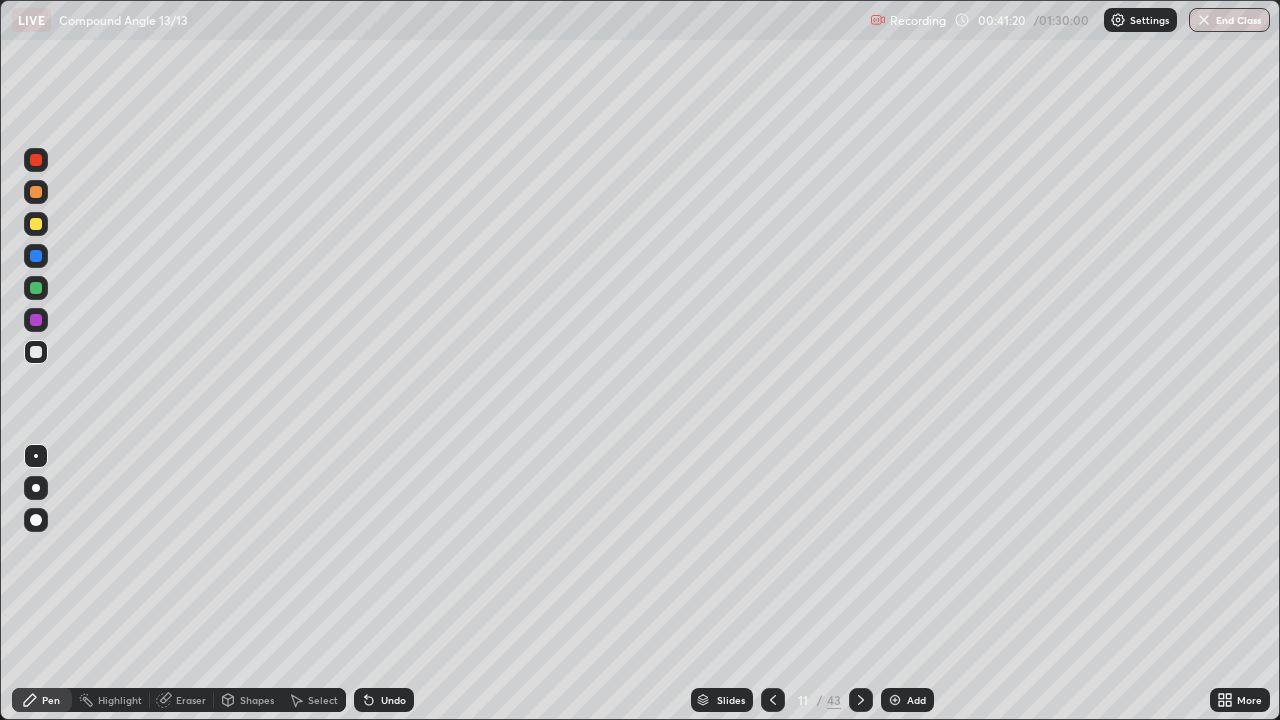 click on "Undo" at bounding box center (393, 700) 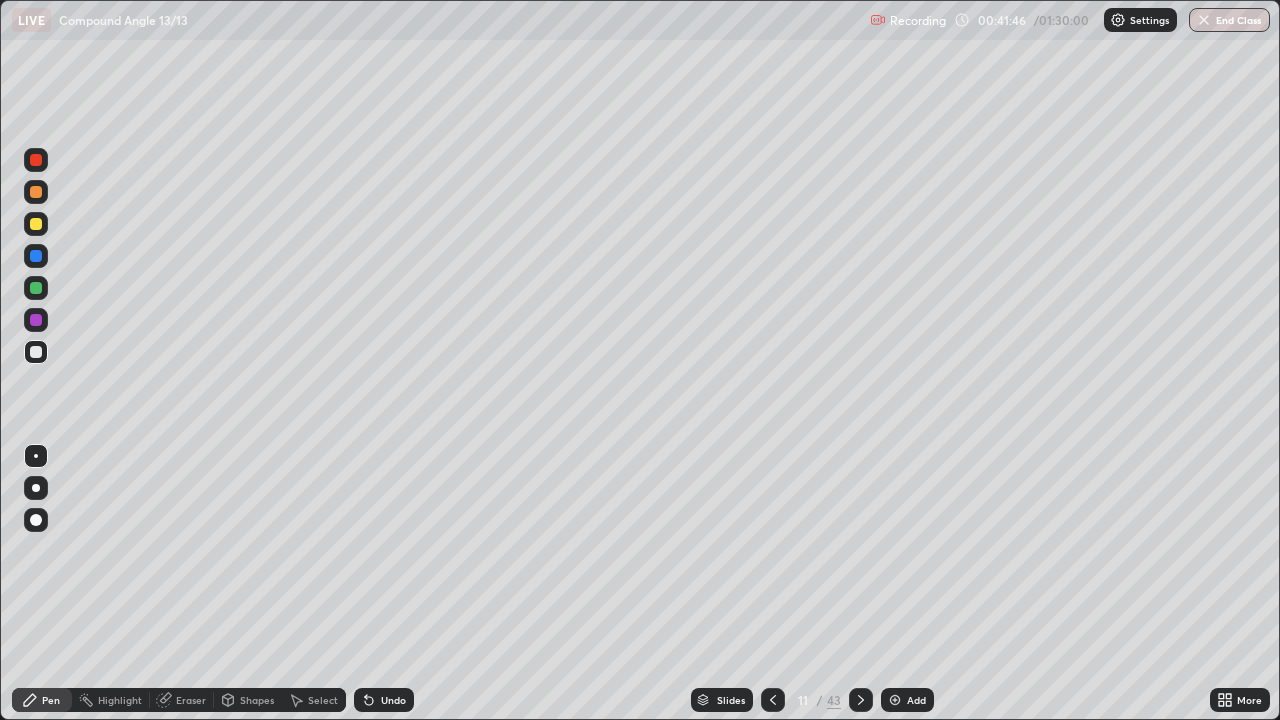 click 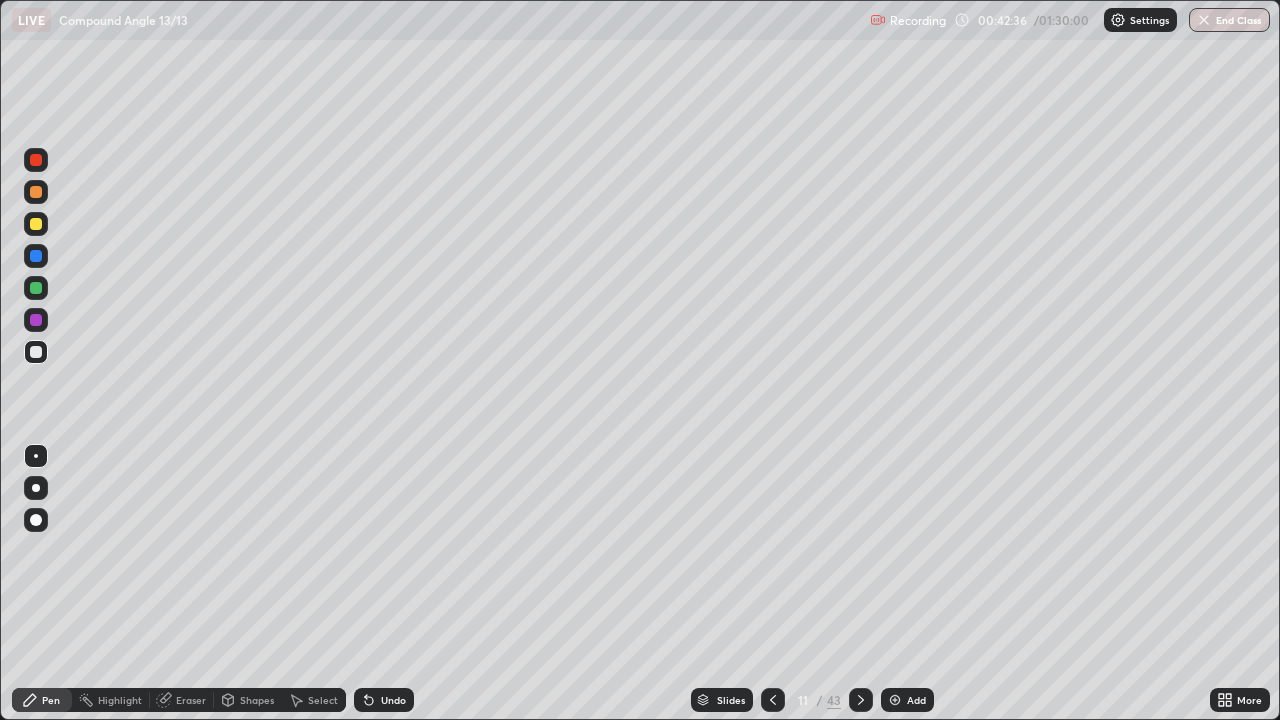 click on "Shapes" at bounding box center (257, 700) 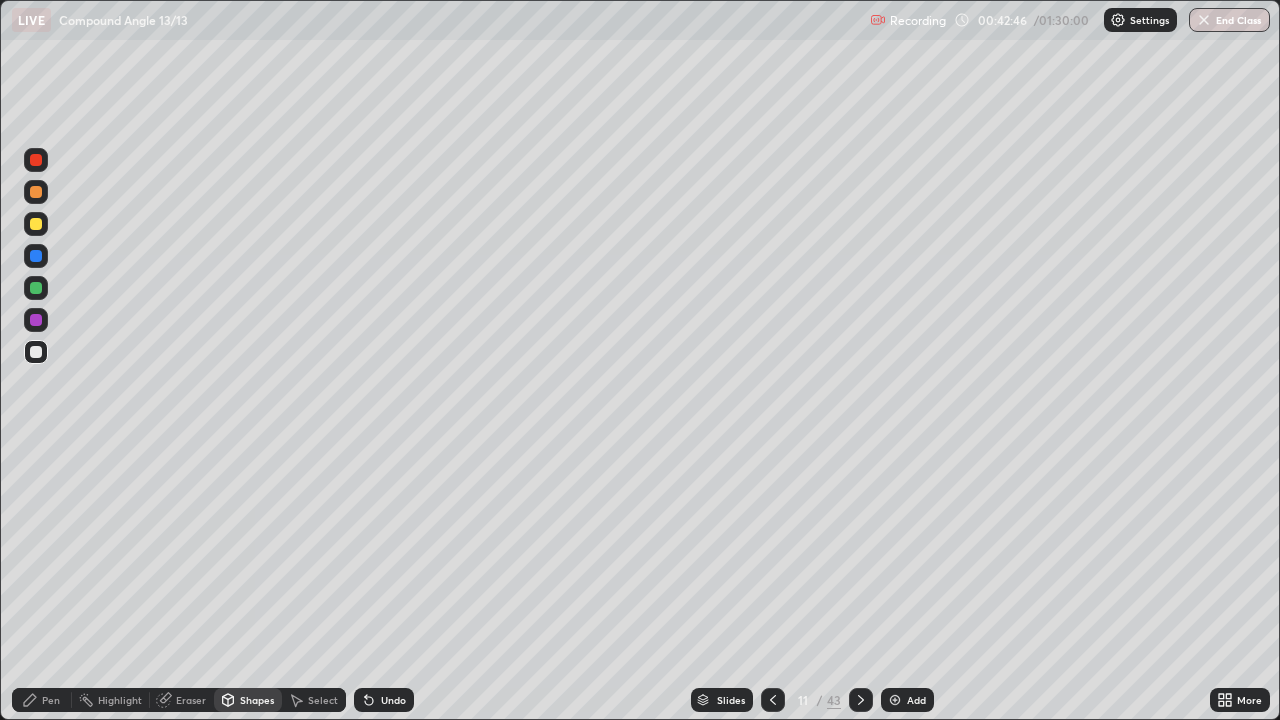 click on "Select" at bounding box center (323, 700) 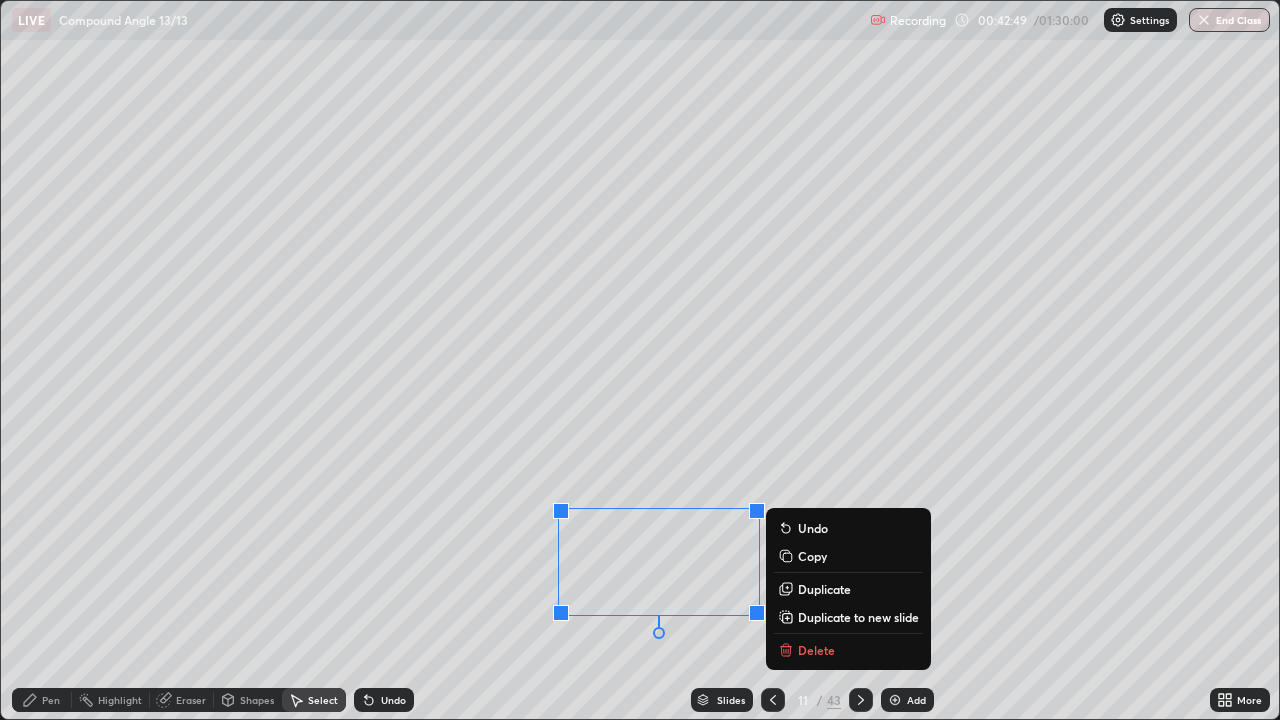 click 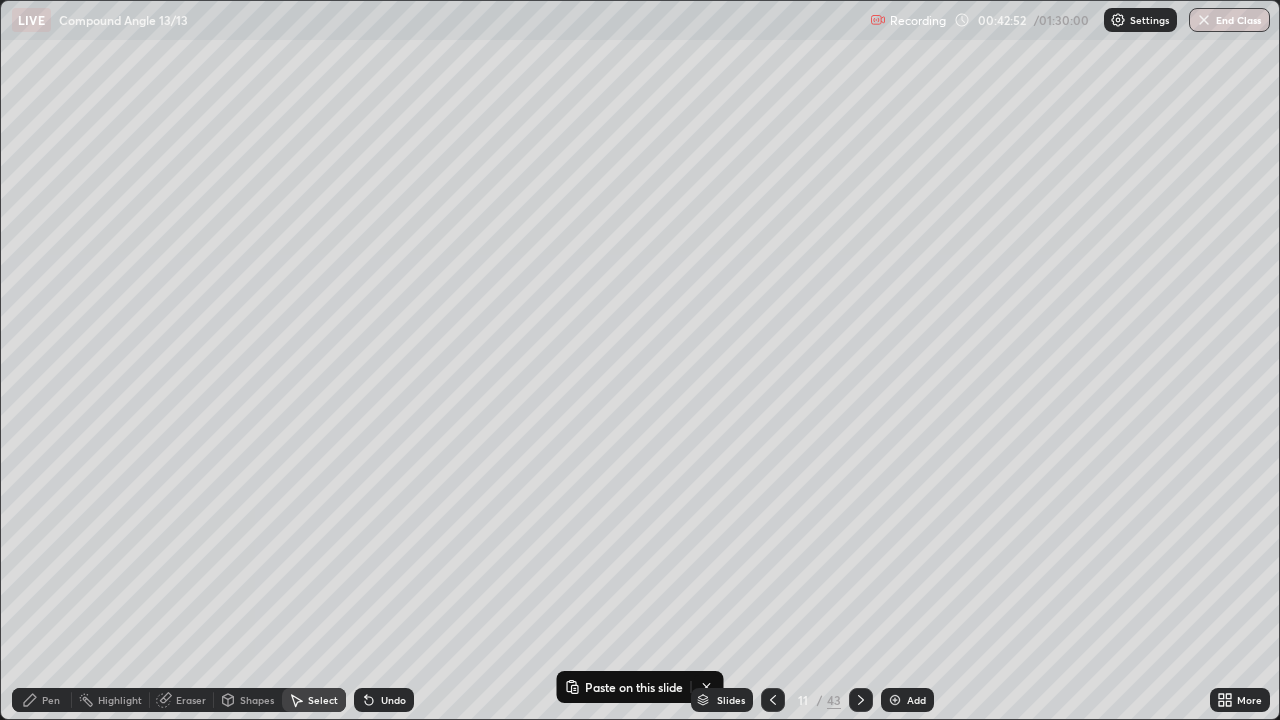 click at bounding box center (895, 700) 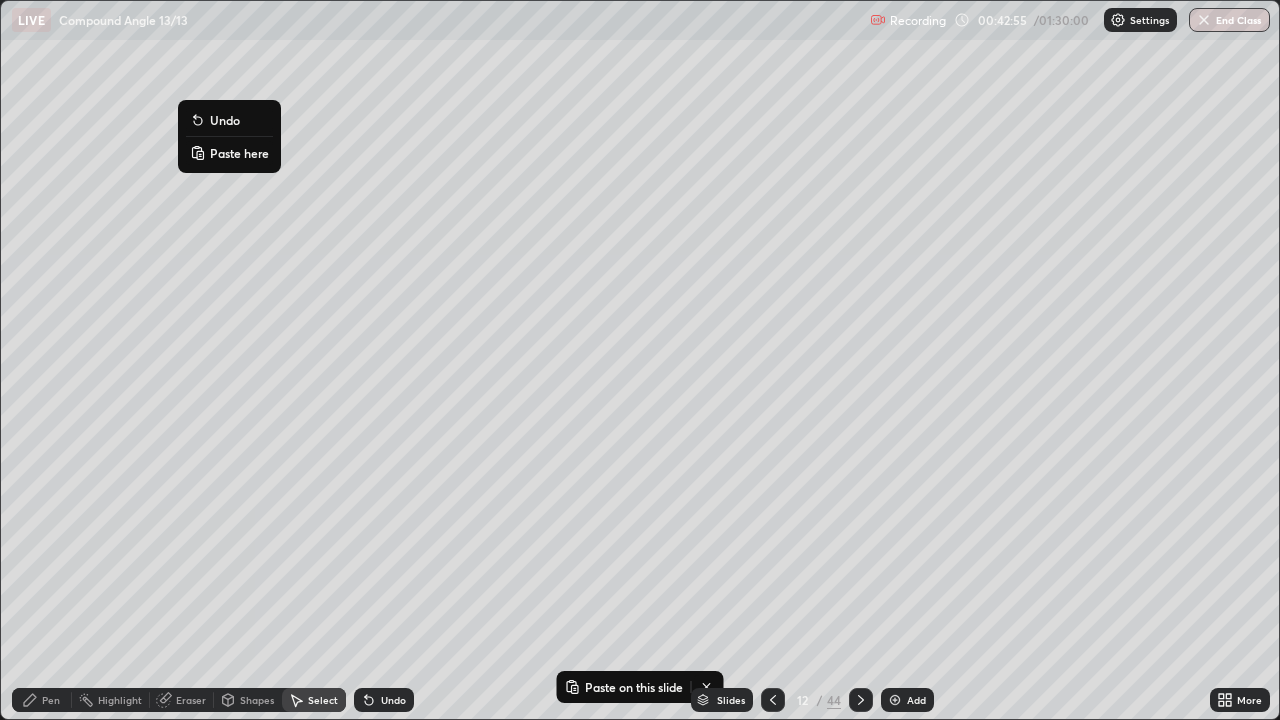 click 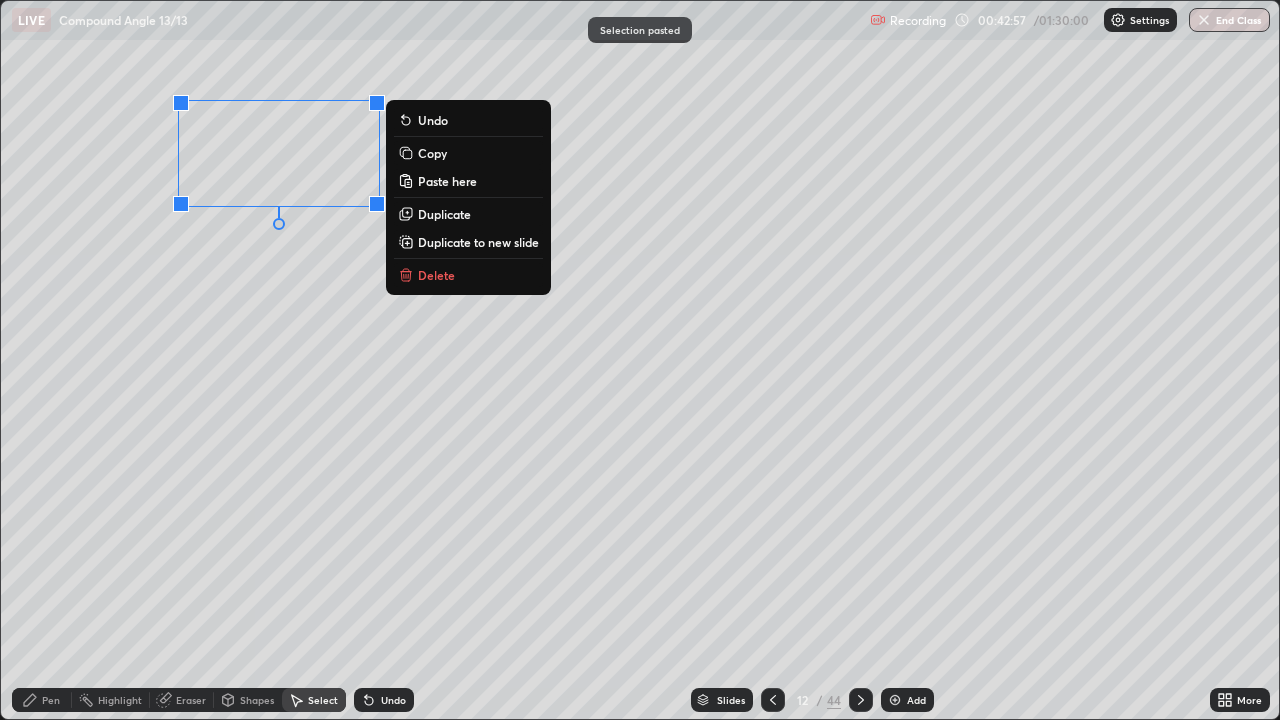 click 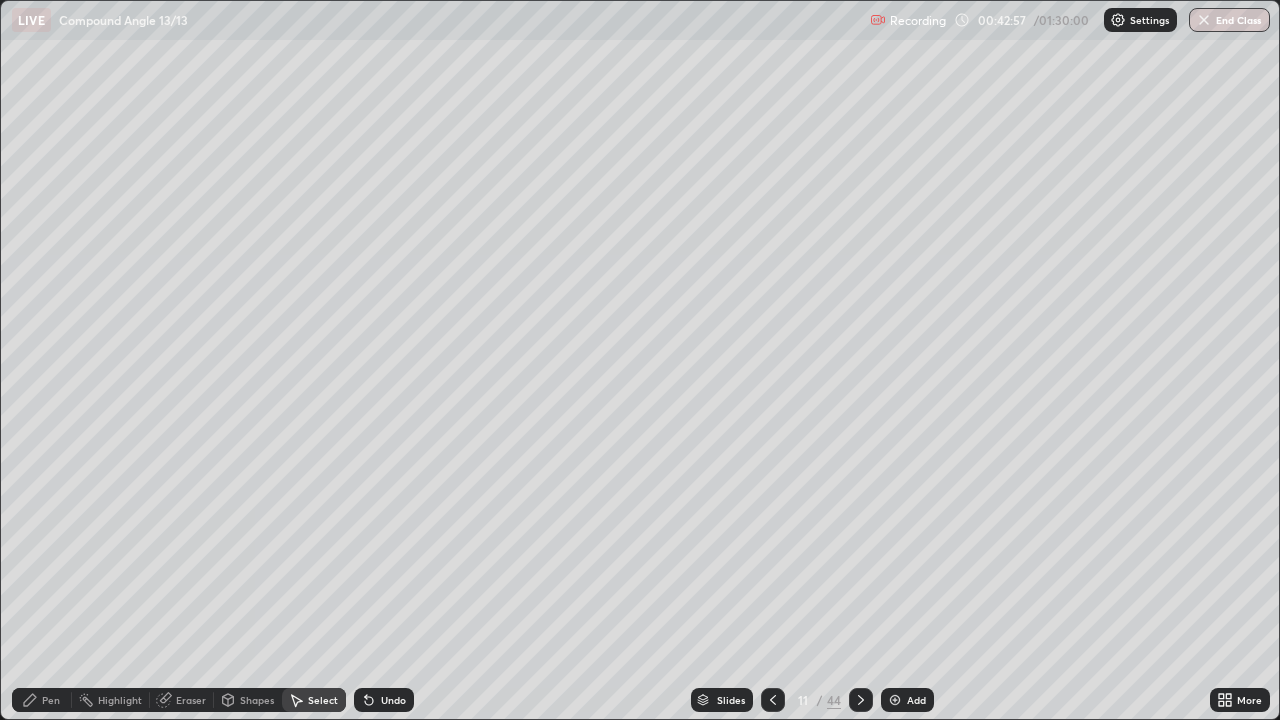 click 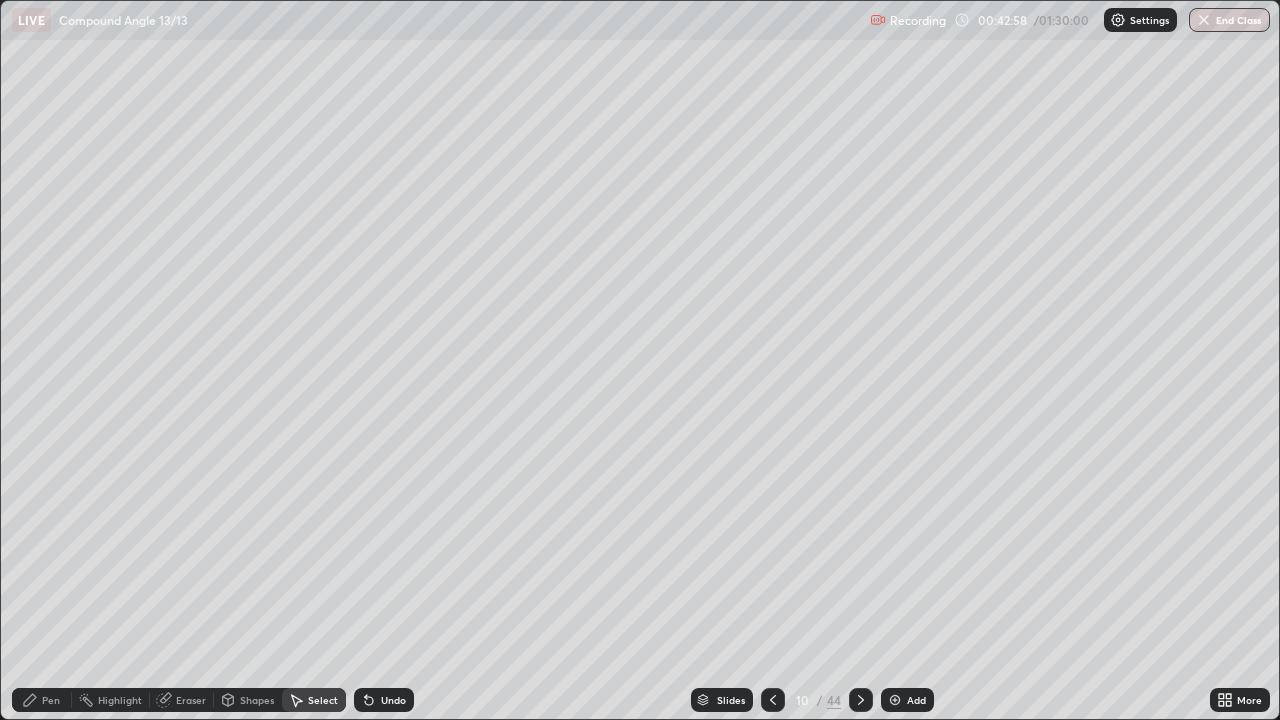 click 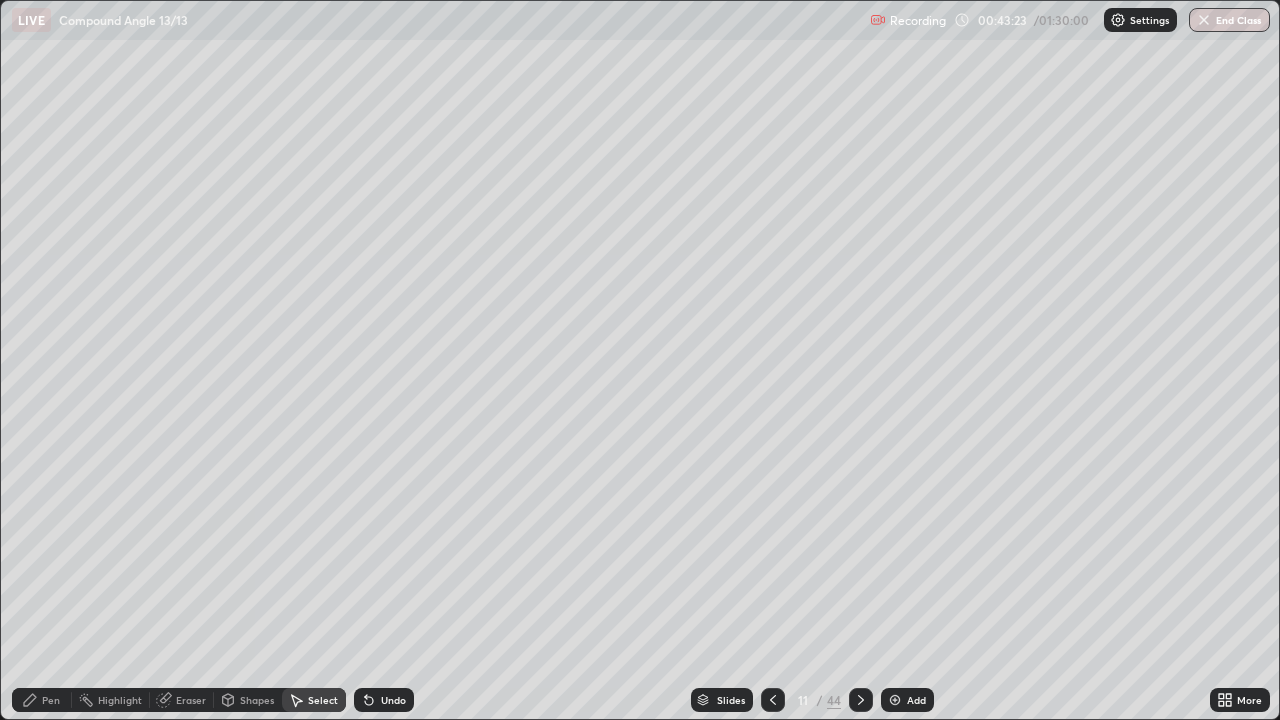 click on "Pen" at bounding box center [51, 700] 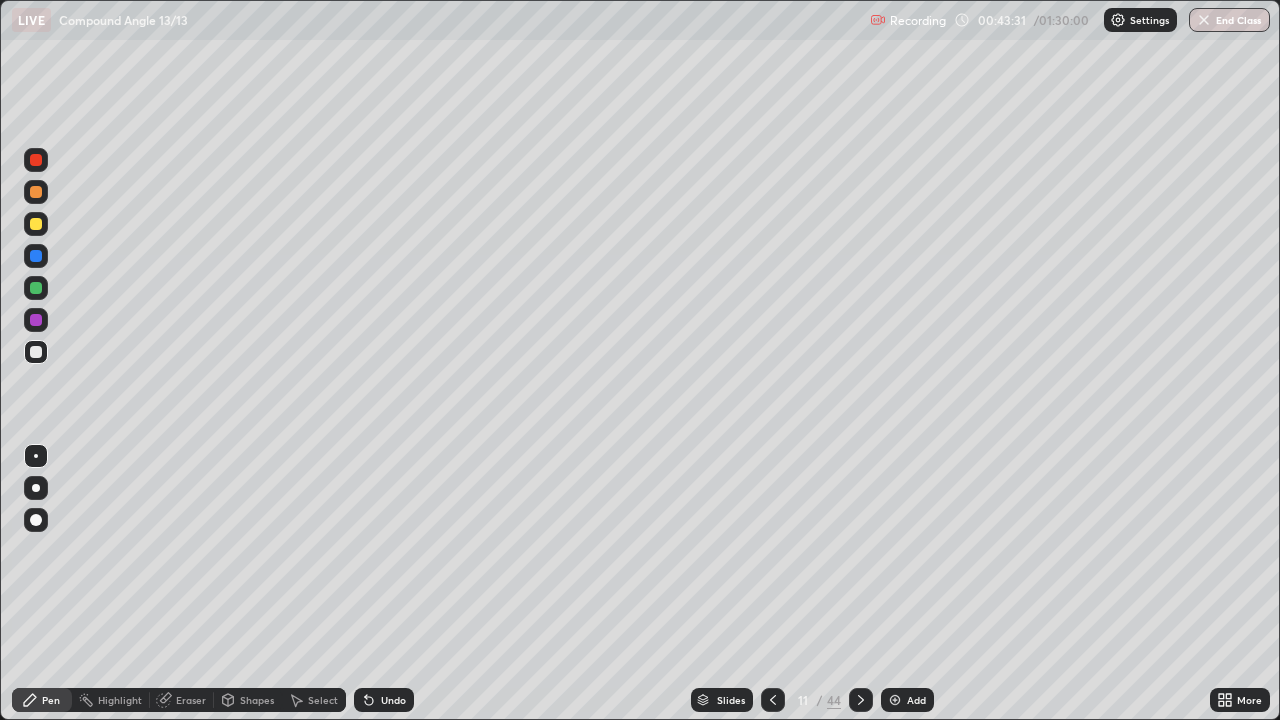 click at bounding box center [895, 700] 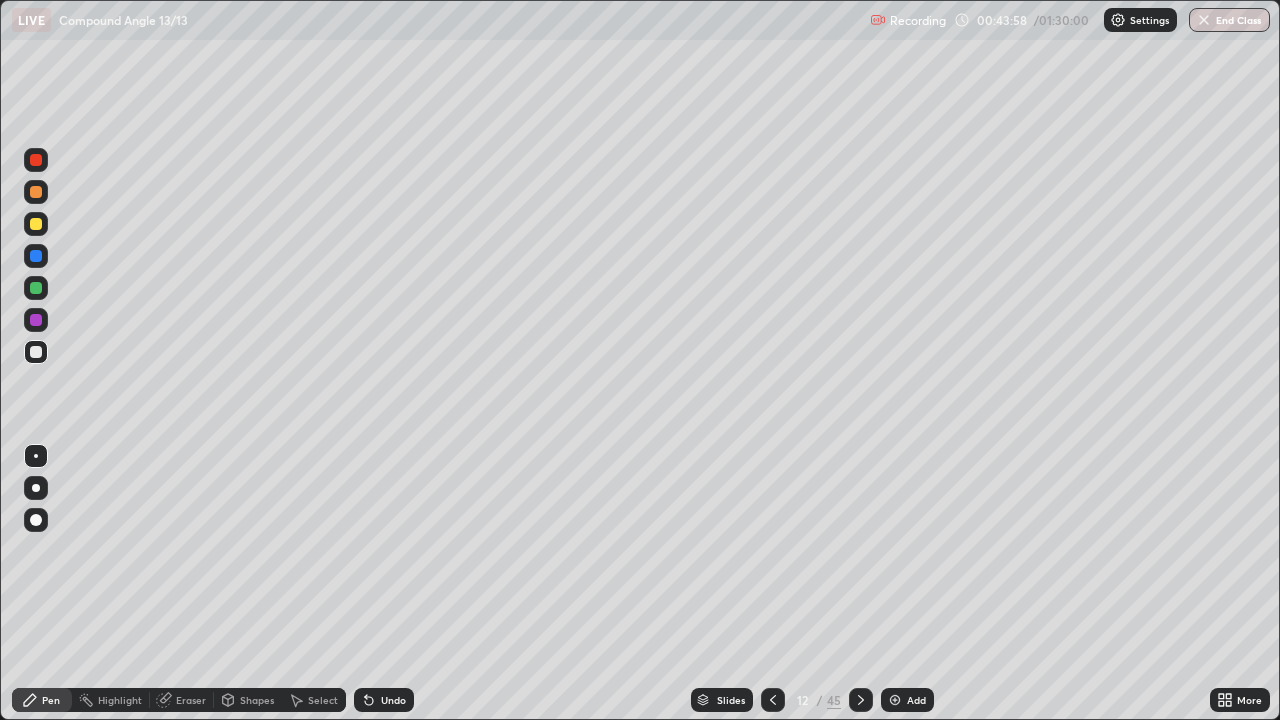 click 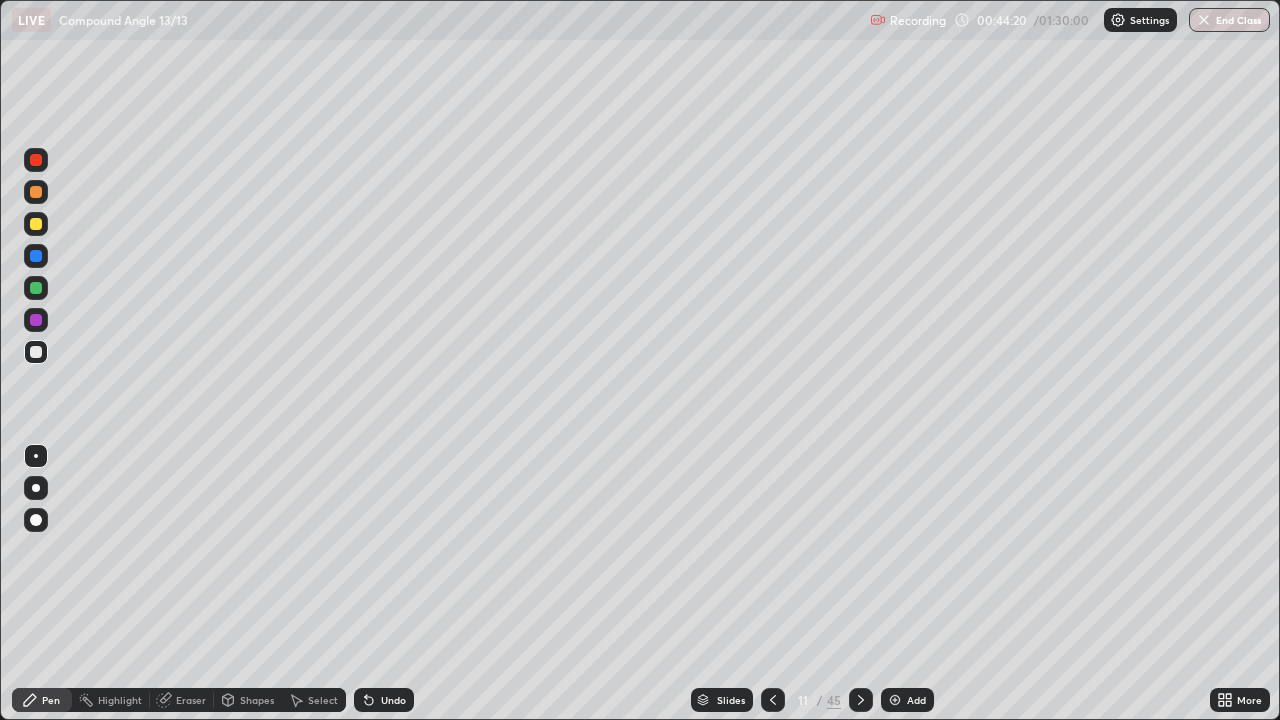 click 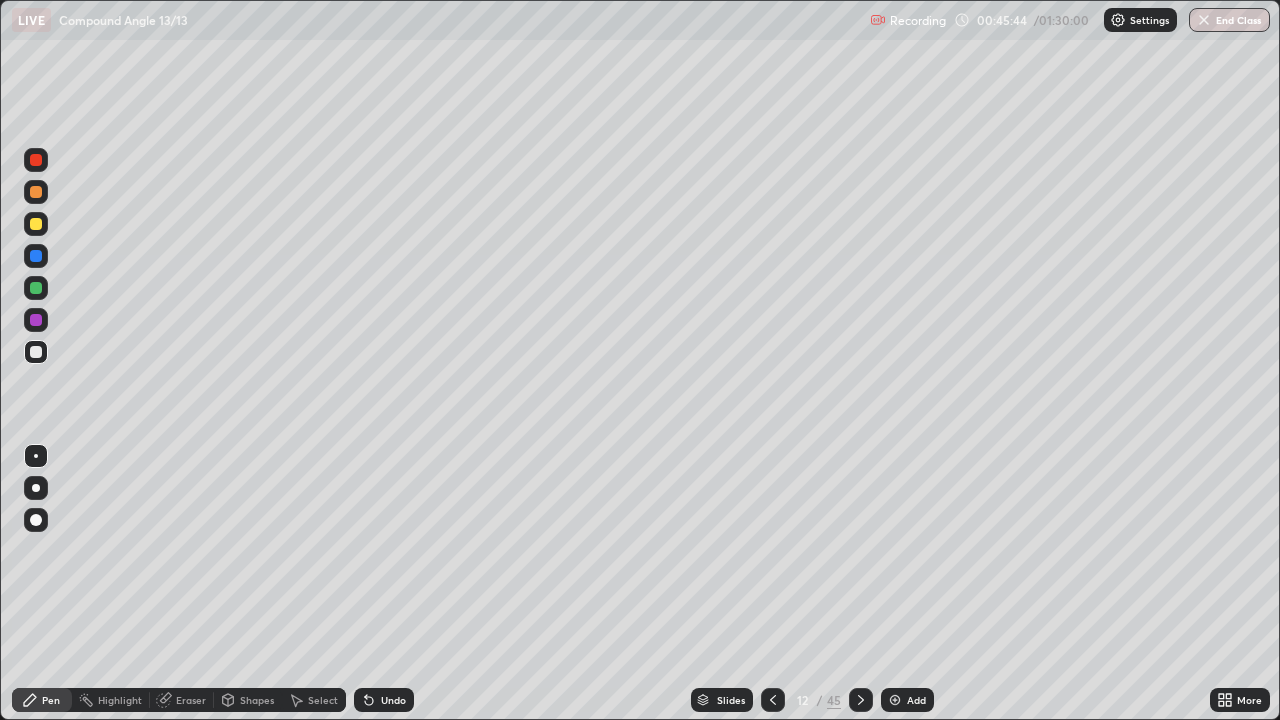click 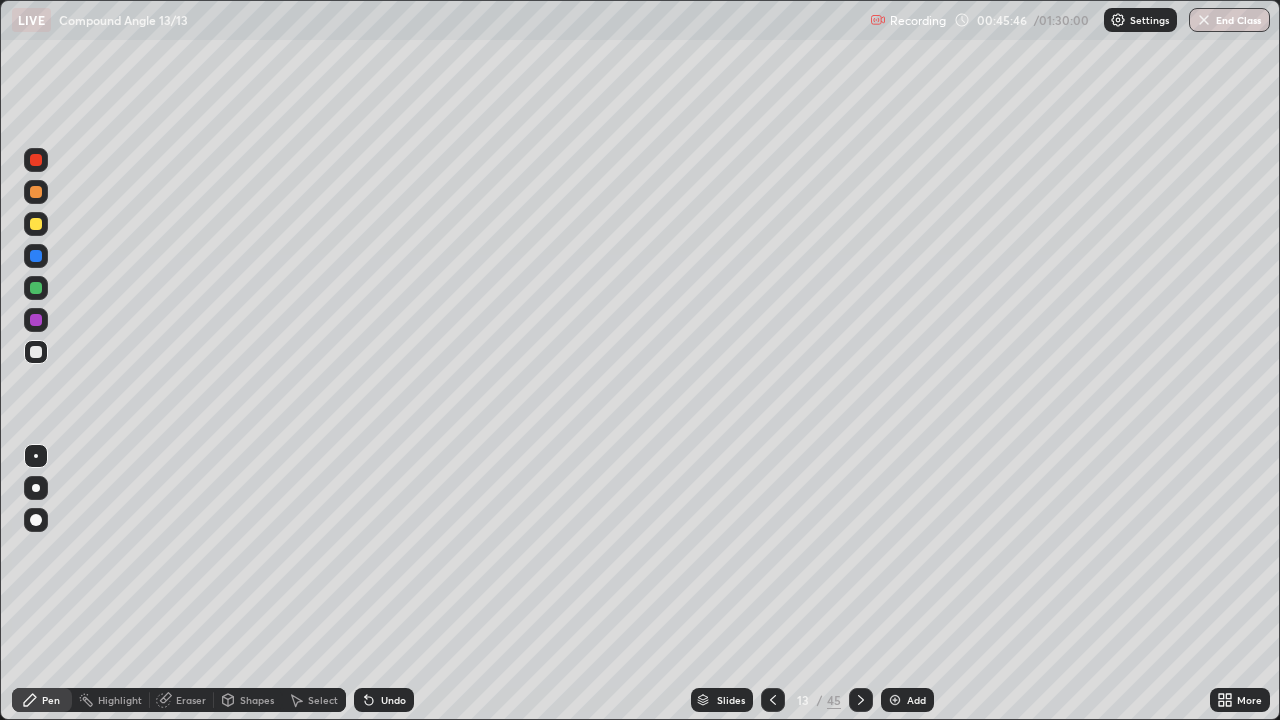 click 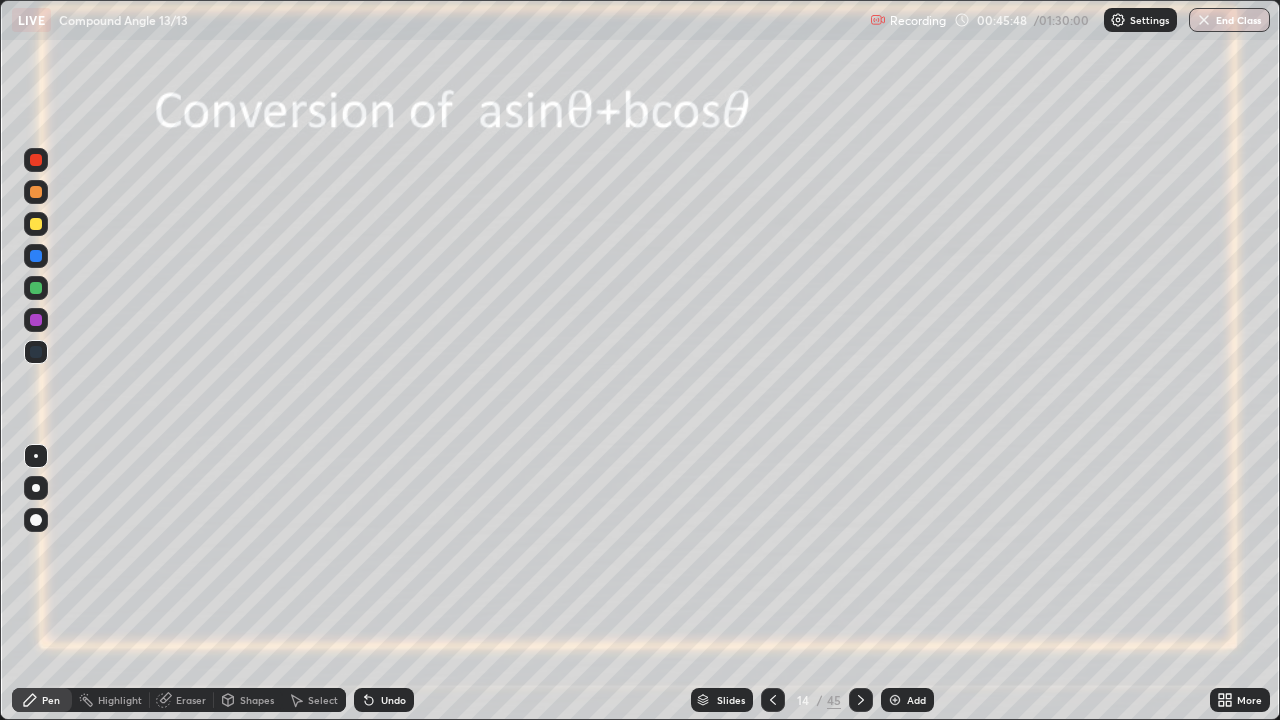 click 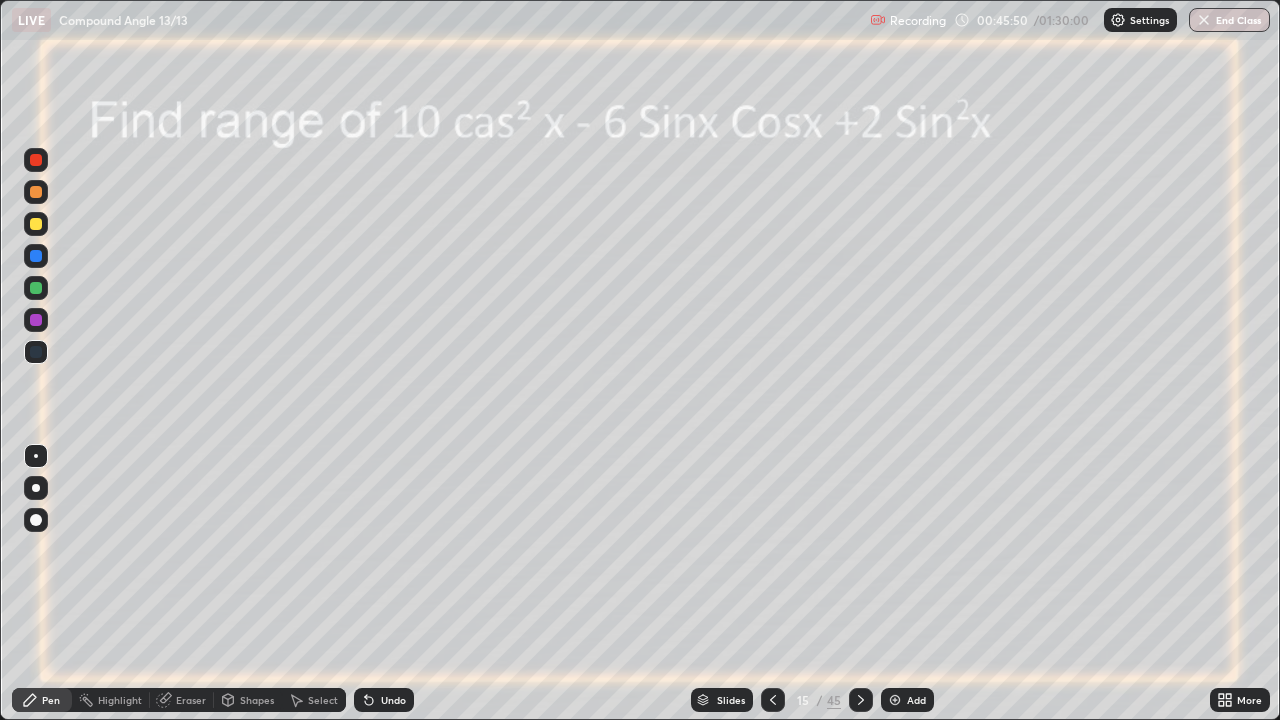 click 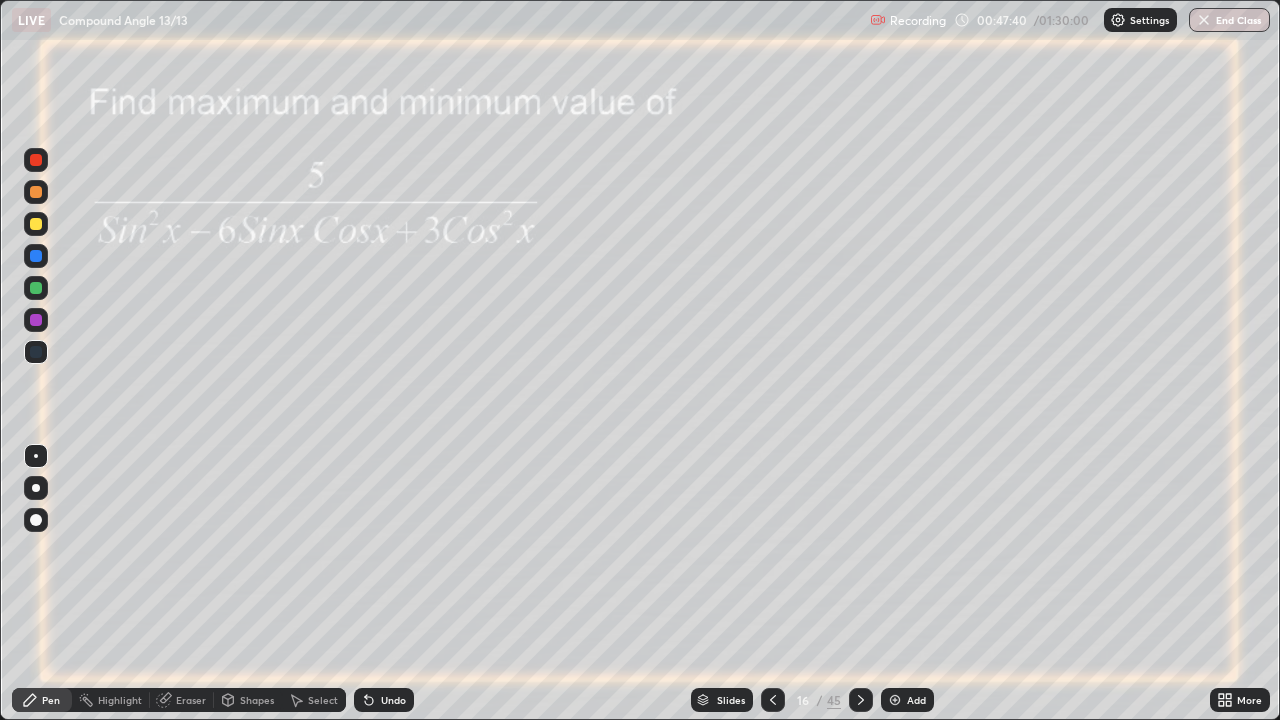 click at bounding box center [36, 256] 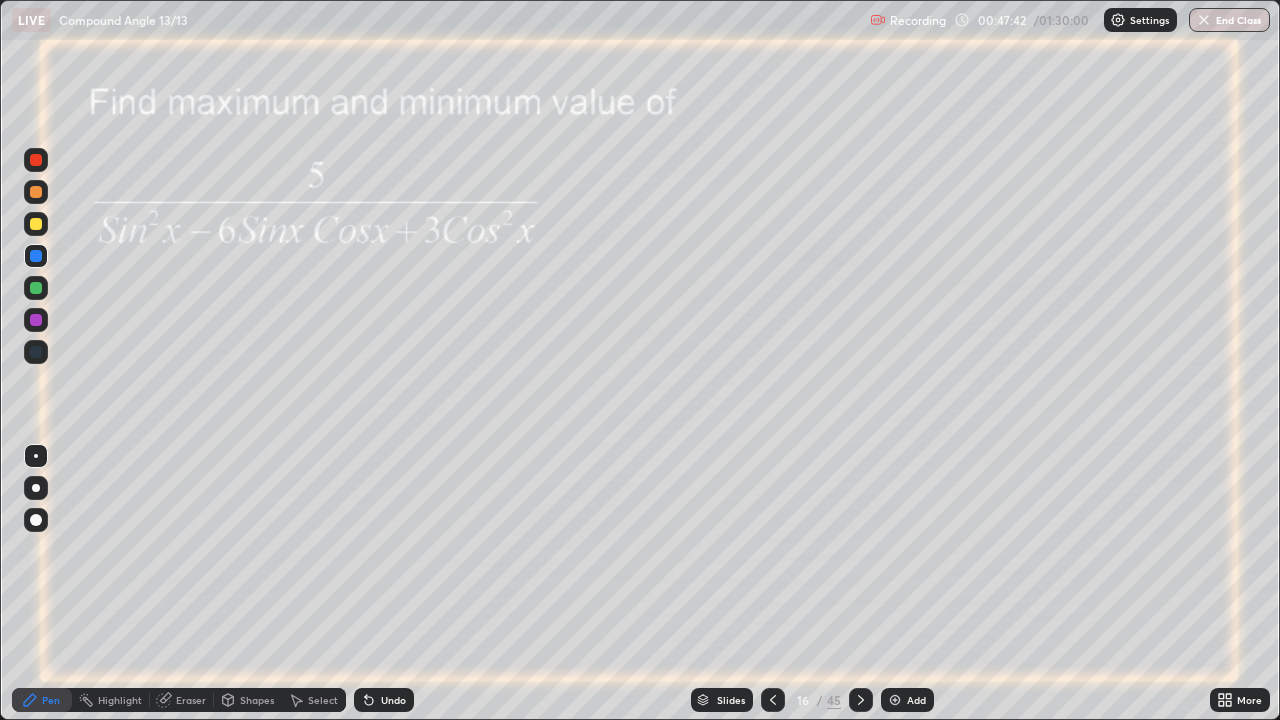 click at bounding box center [36, 224] 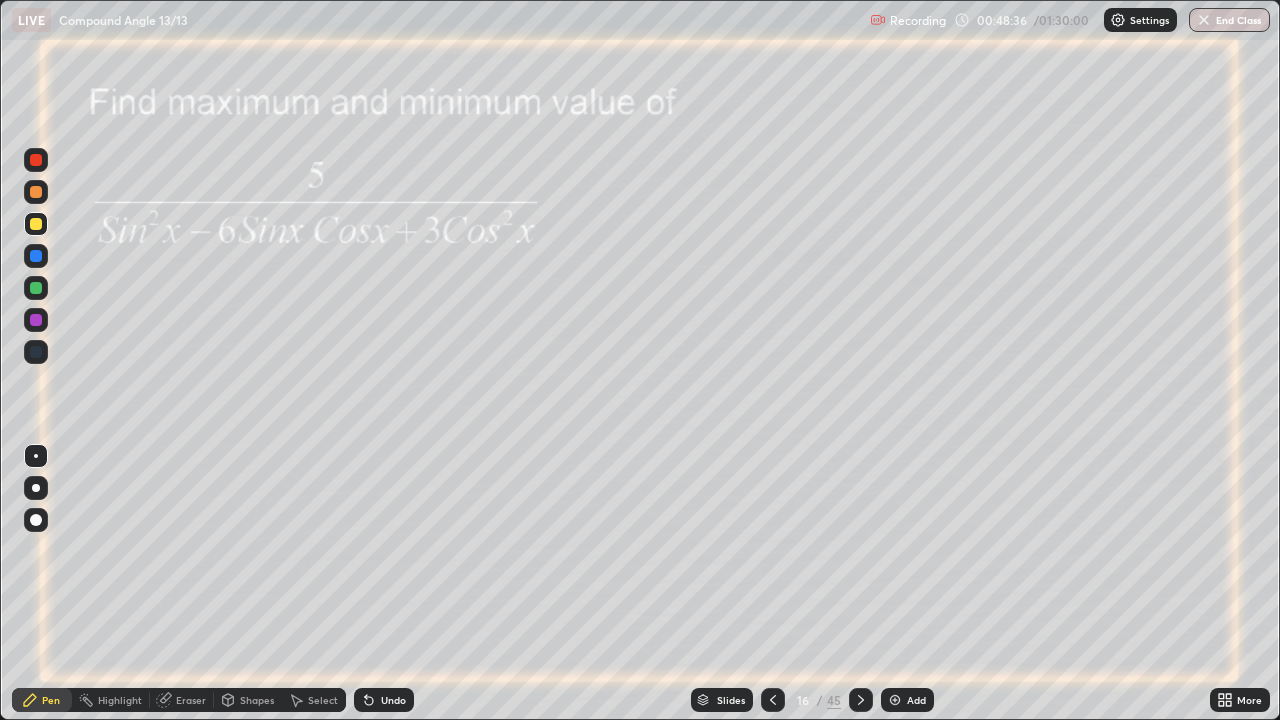 click at bounding box center [36, 320] 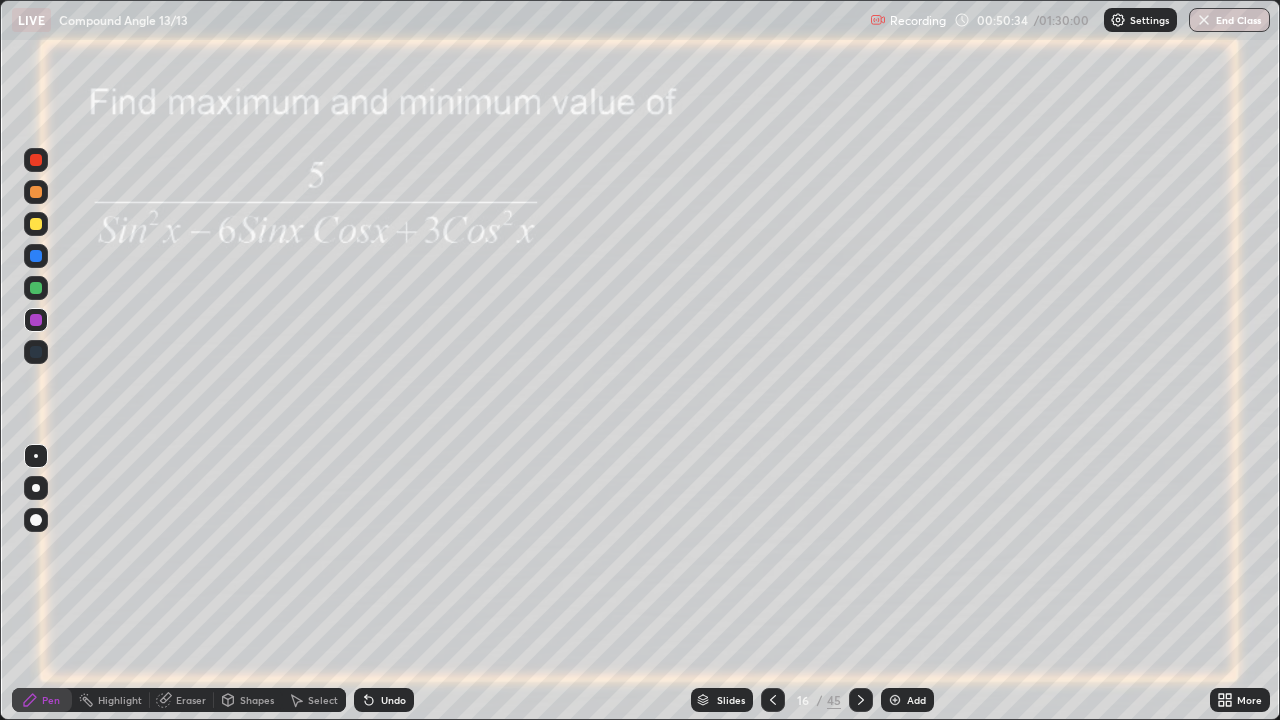 click 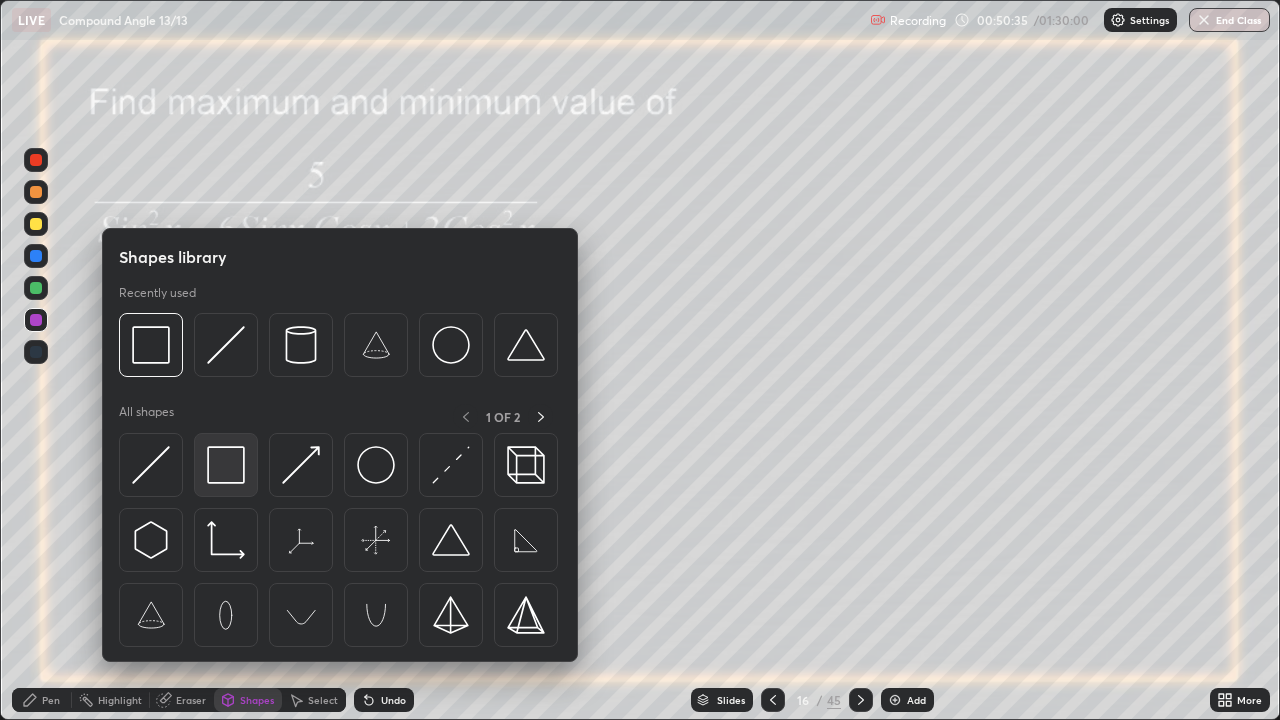 click at bounding box center (226, 465) 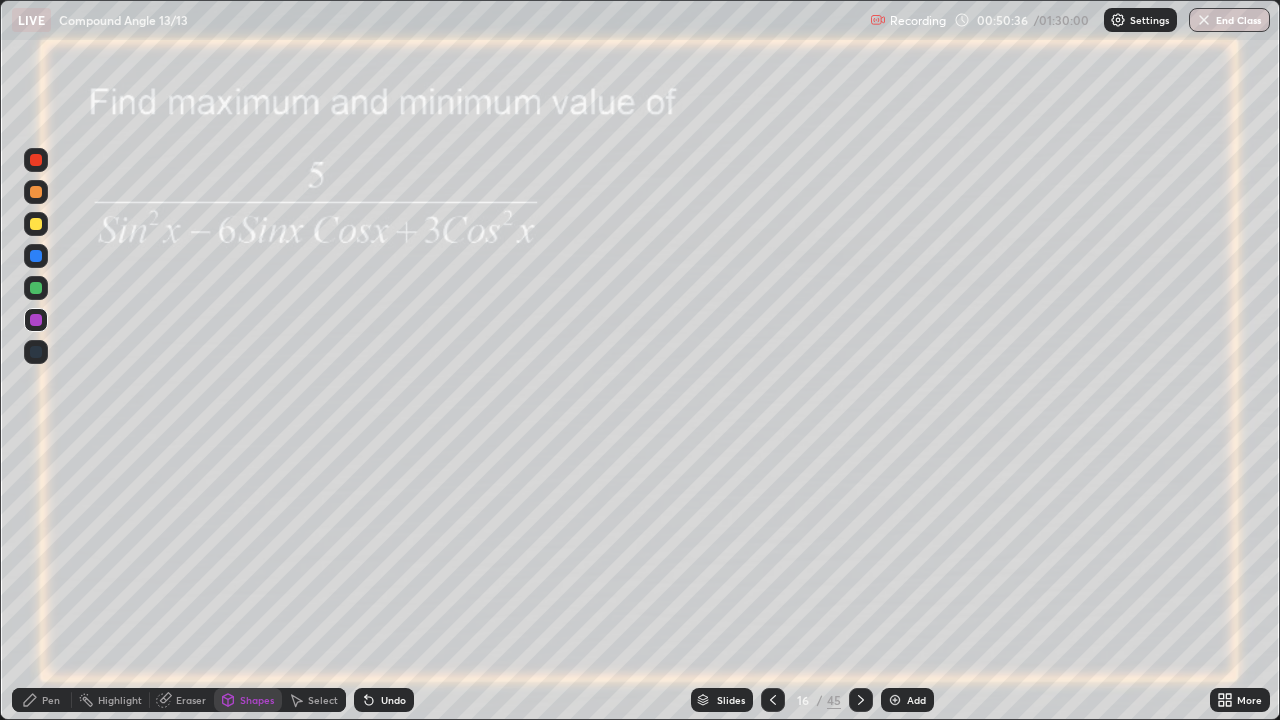 click at bounding box center (36, 288) 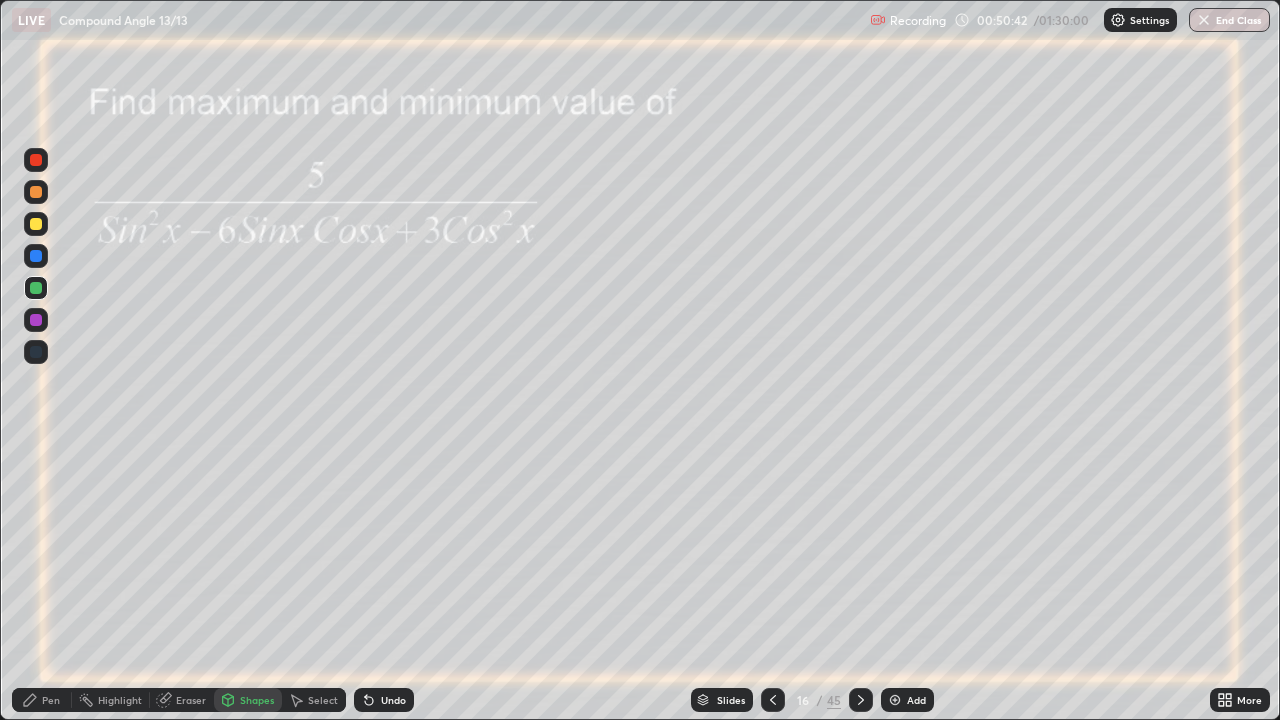 click on "Eraser" at bounding box center [191, 700] 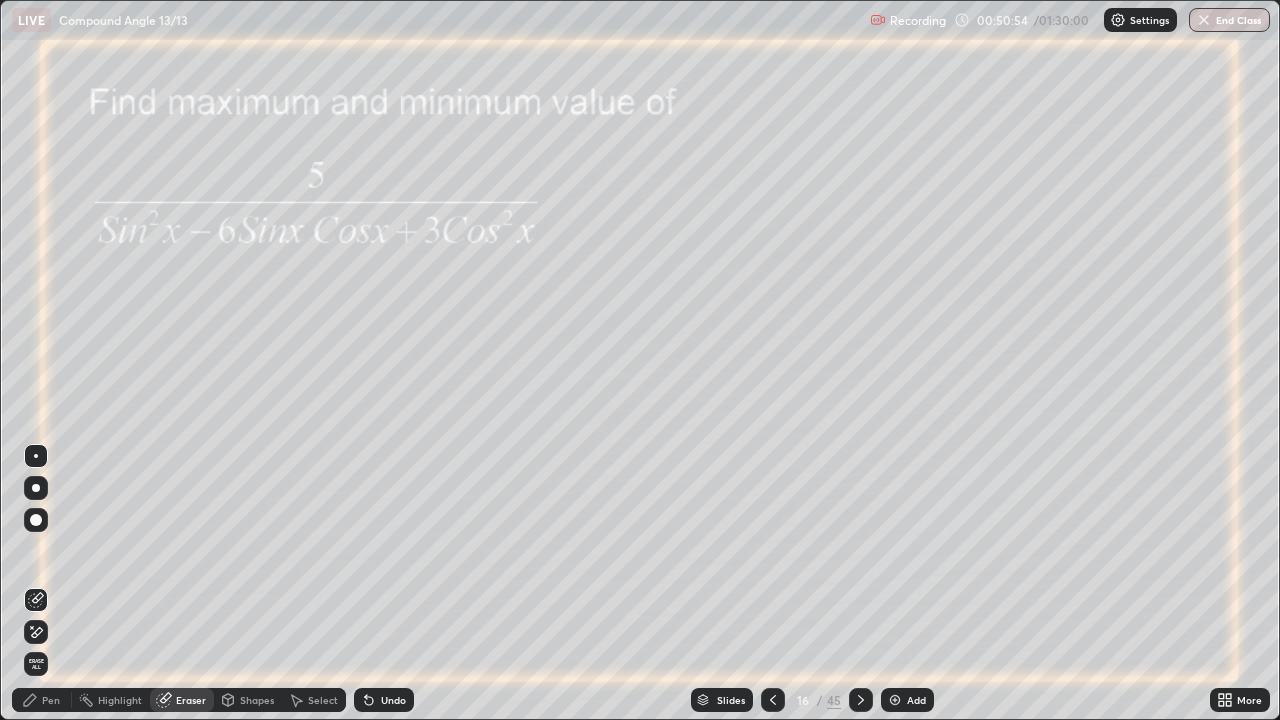 click on "Pen" at bounding box center (51, 700) 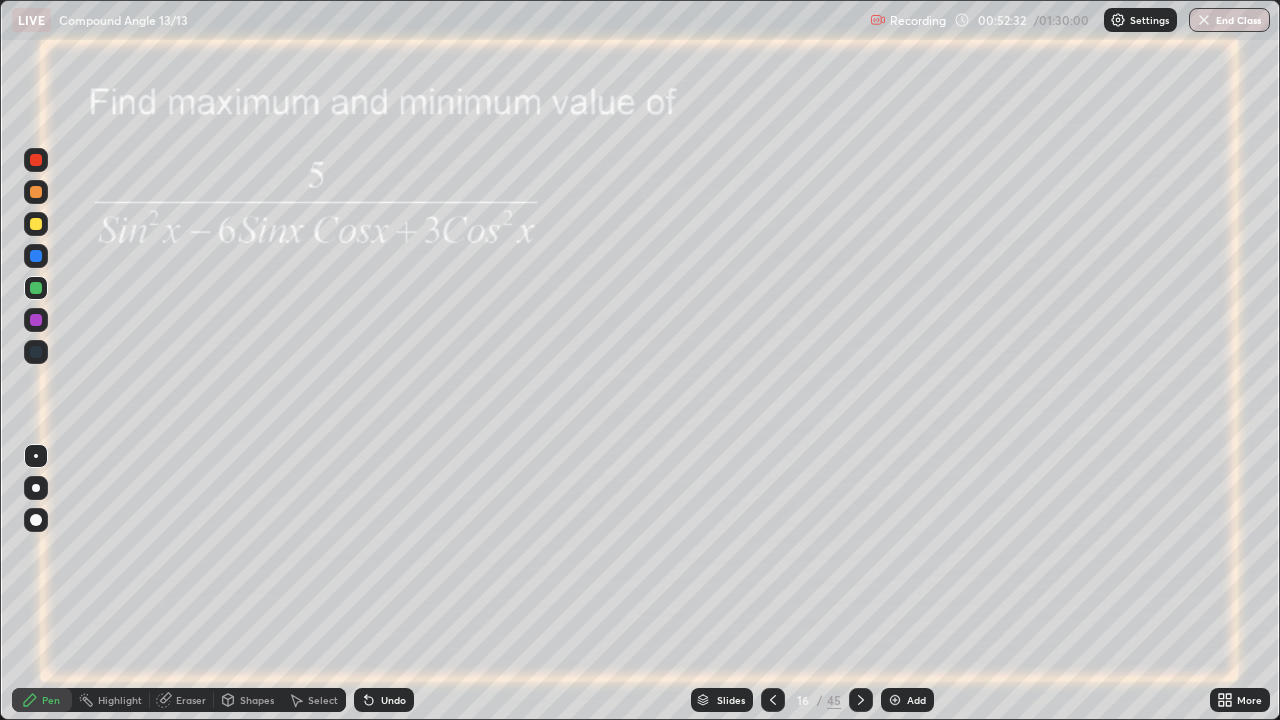 click at bounding box center (36, 320) 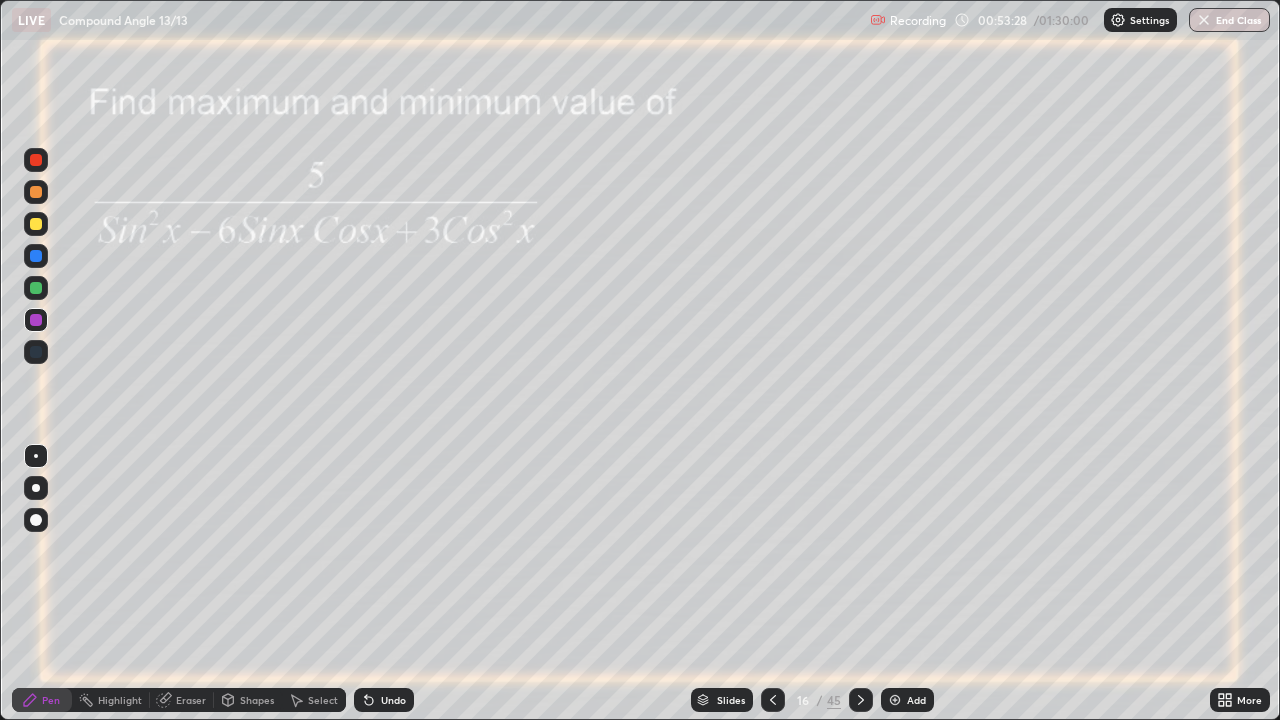 click at bounding box center [36, 288] 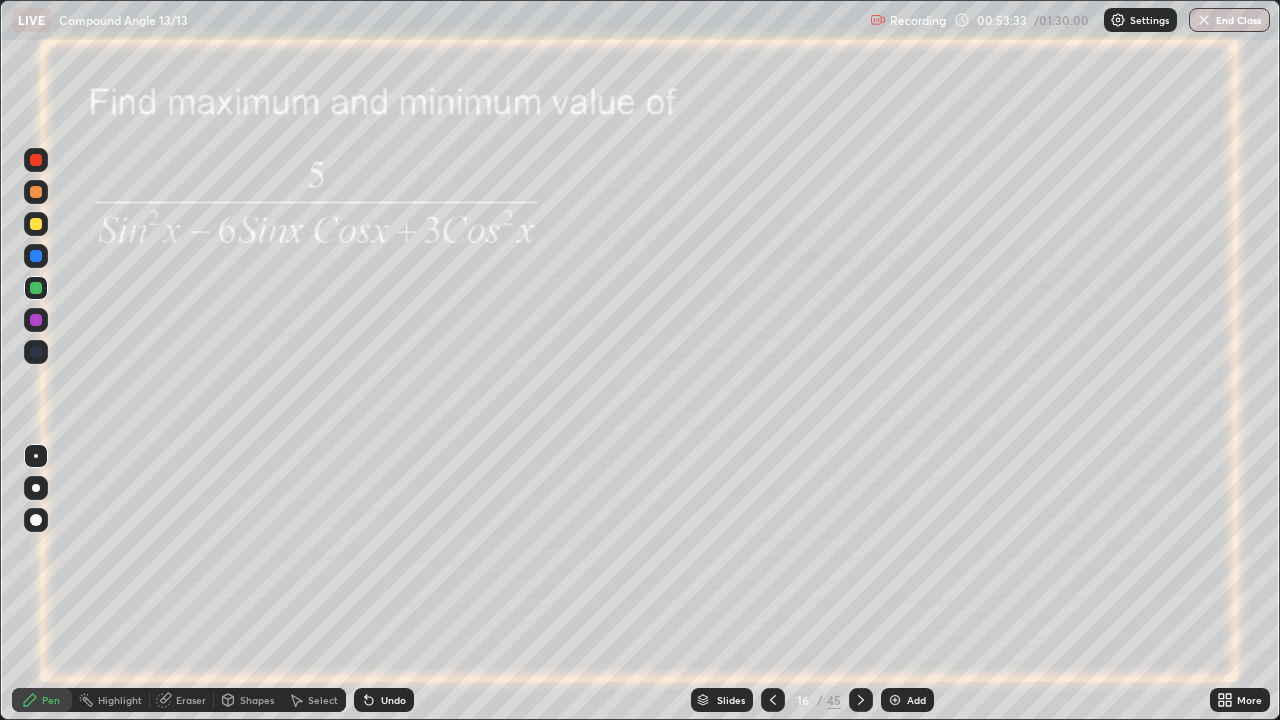 click at bounding box center [895, 700] 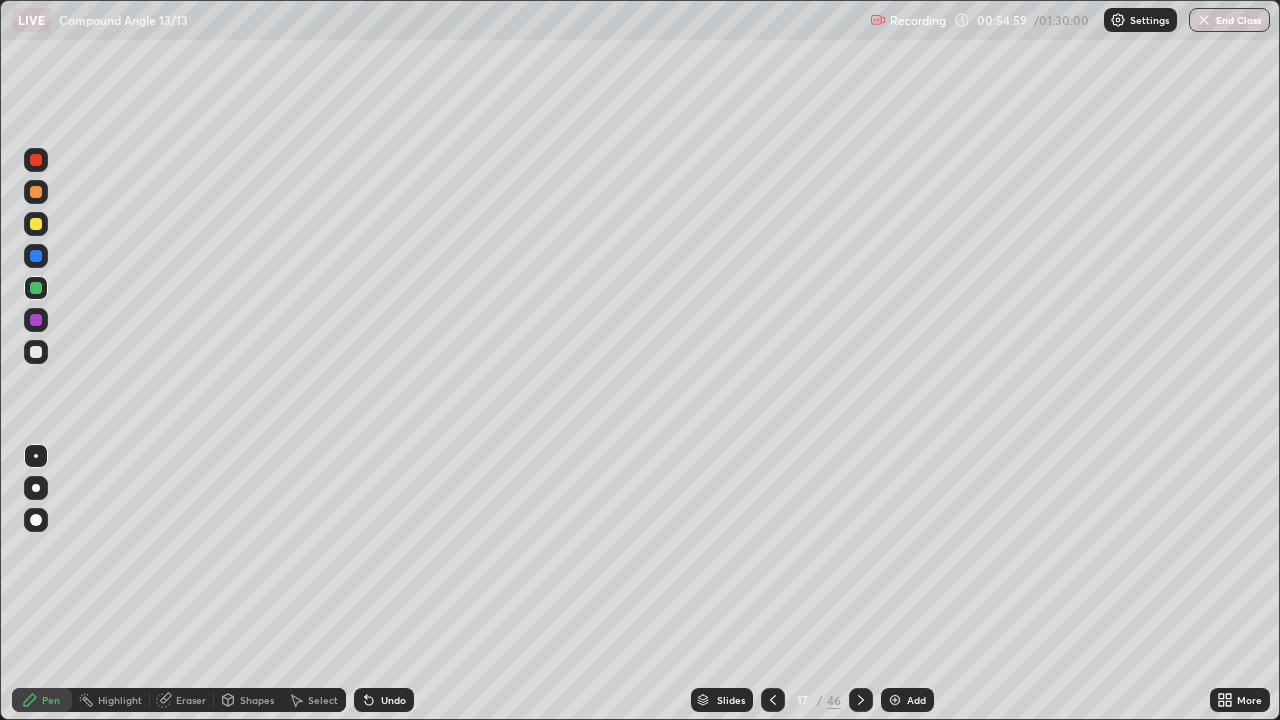 click 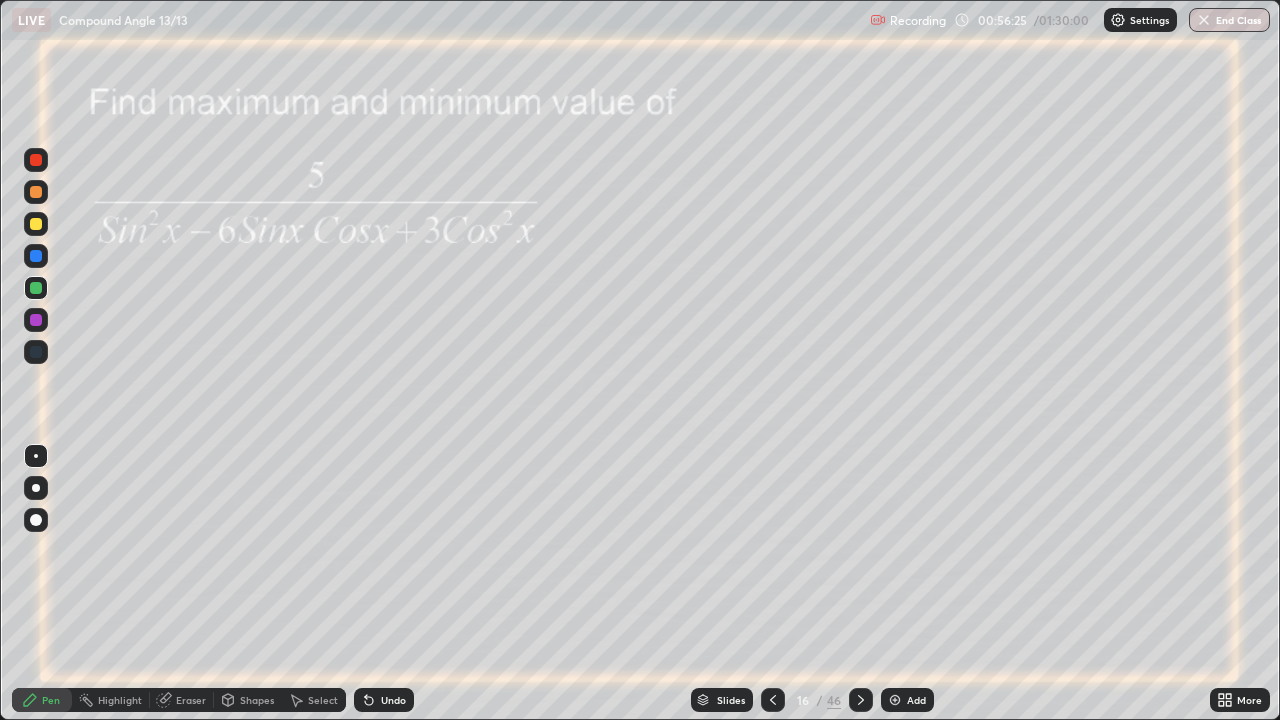 click 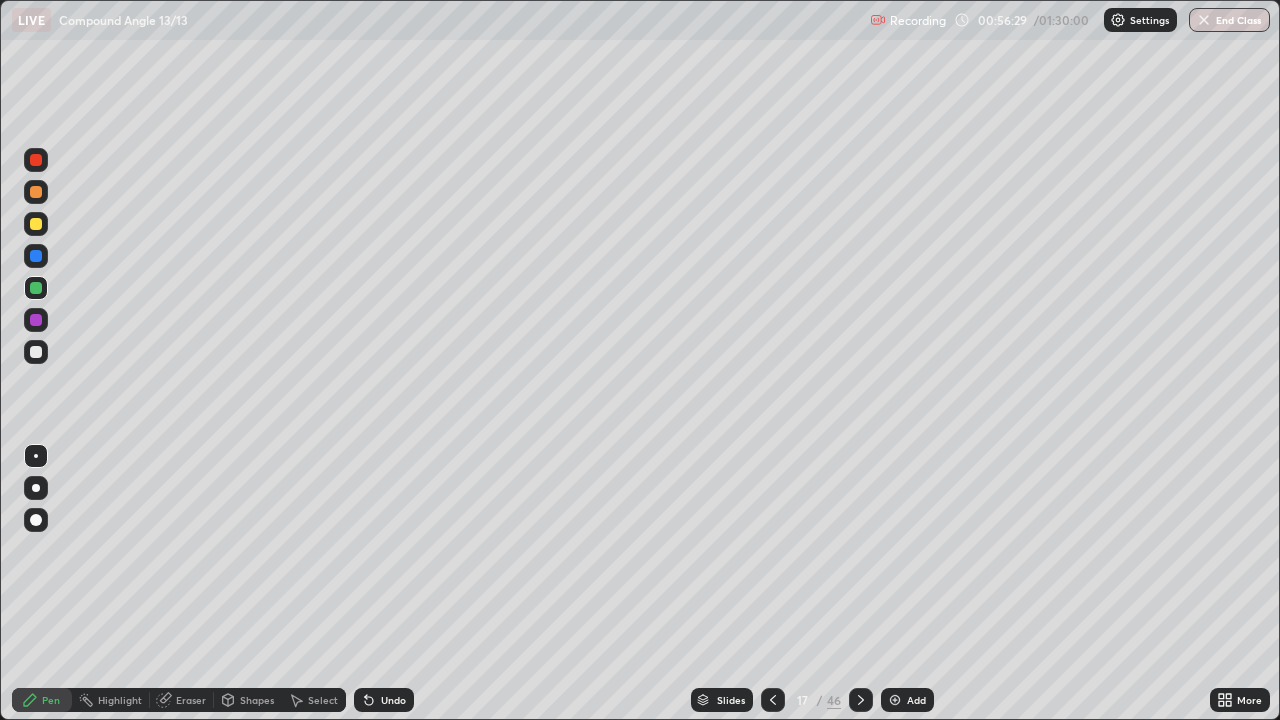 click 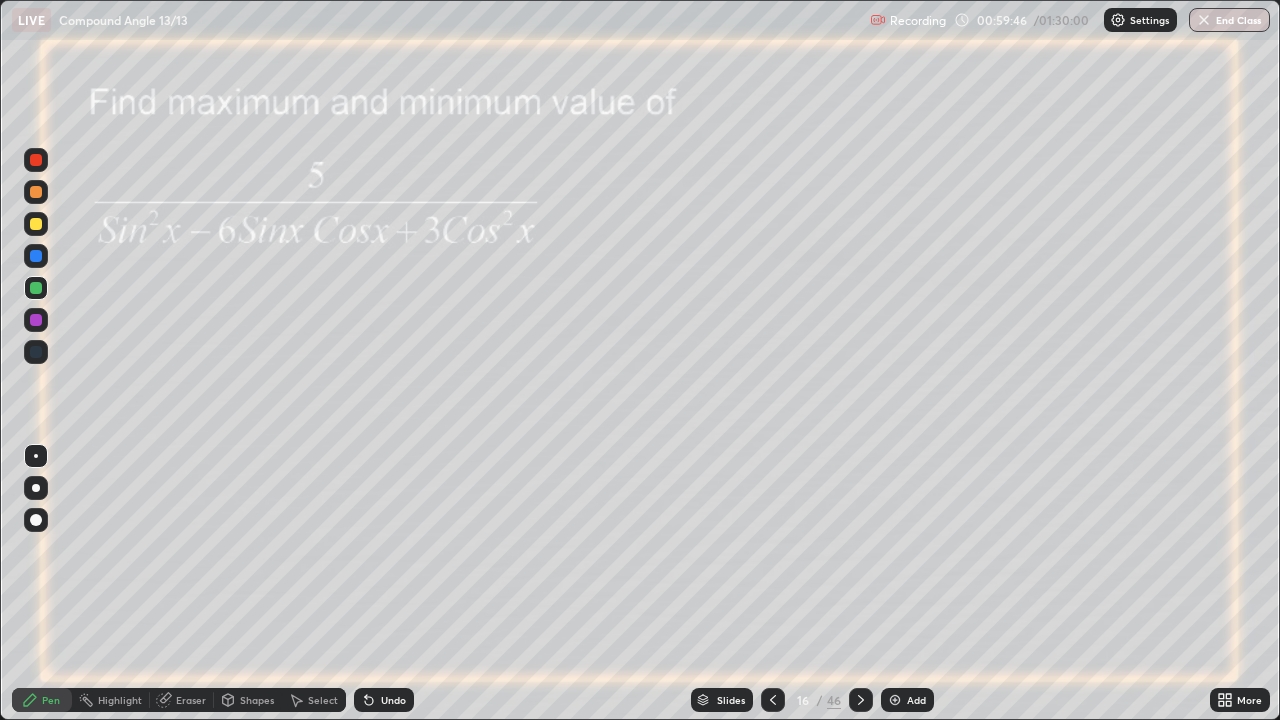click 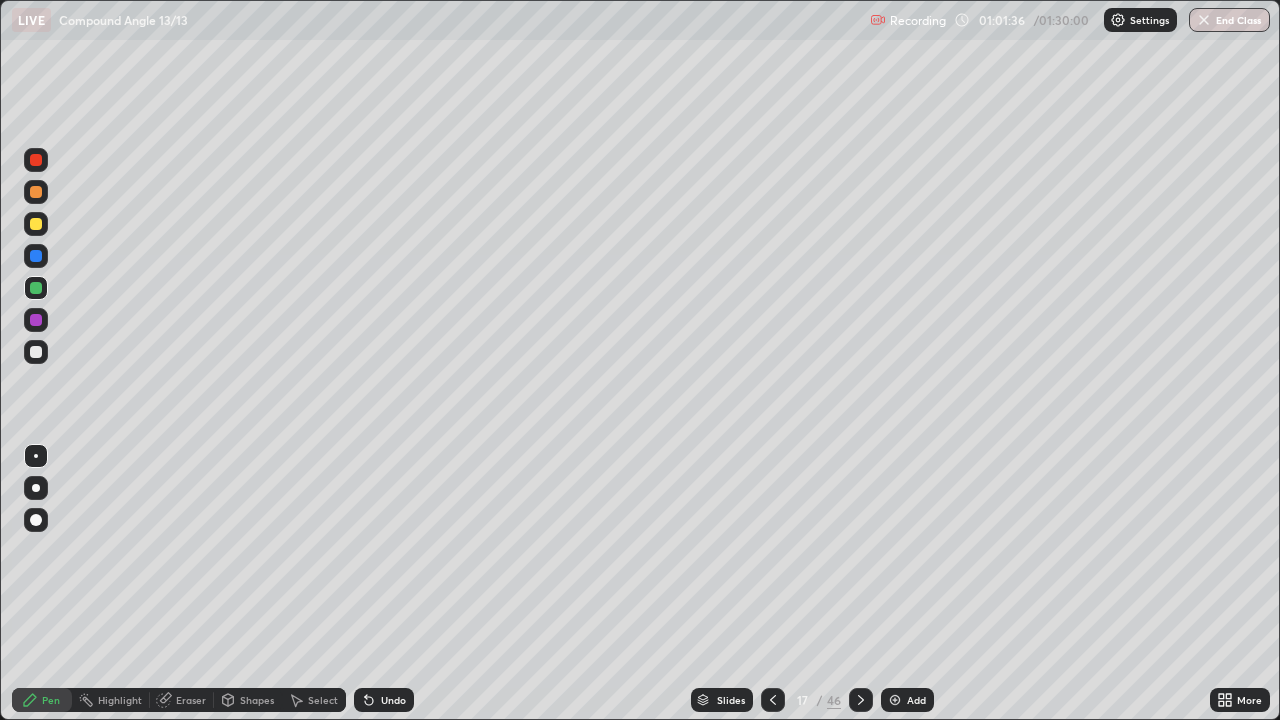 click 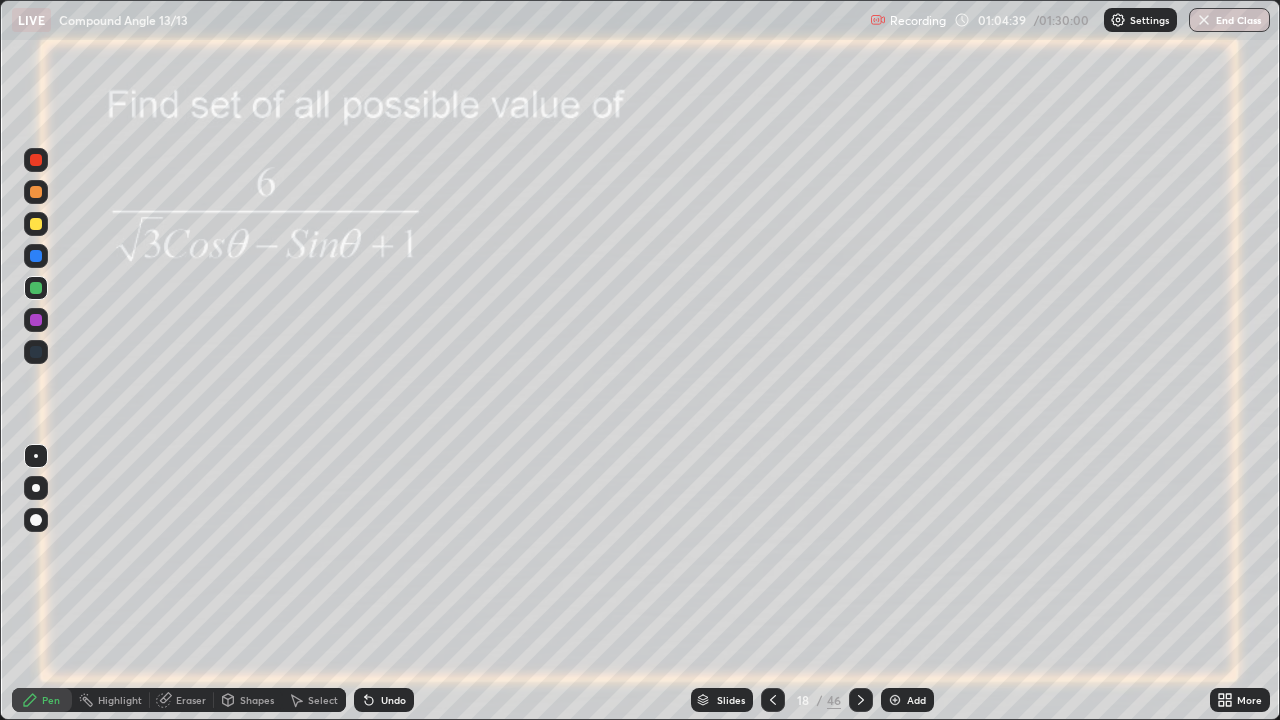 click at bounding box center (36, 320) 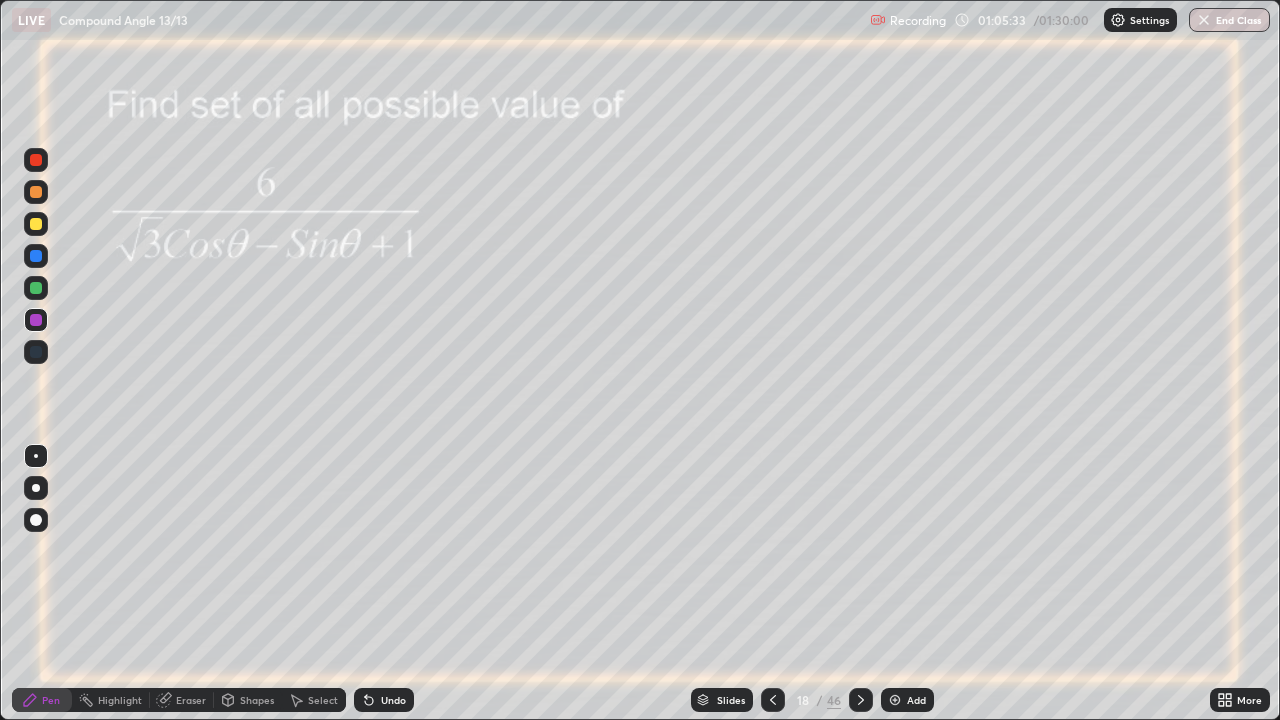 click at bounding box center [36, 288] 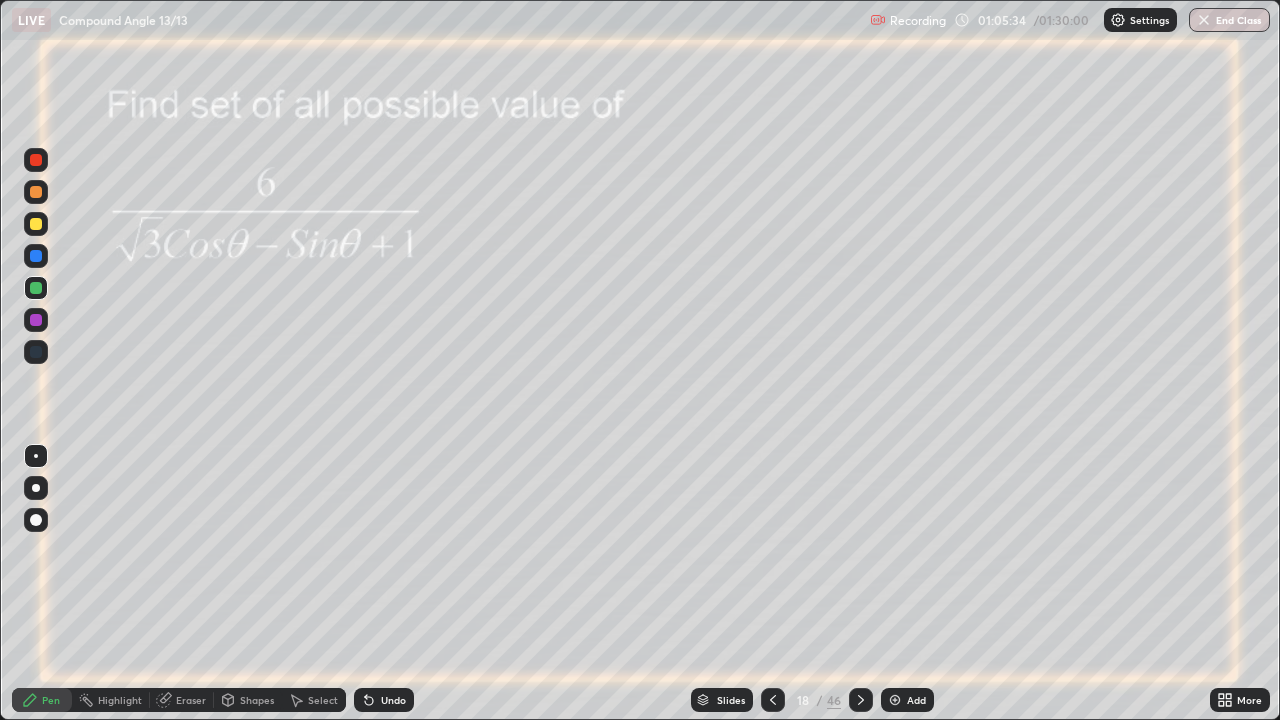click at bounding box center (36, 224) 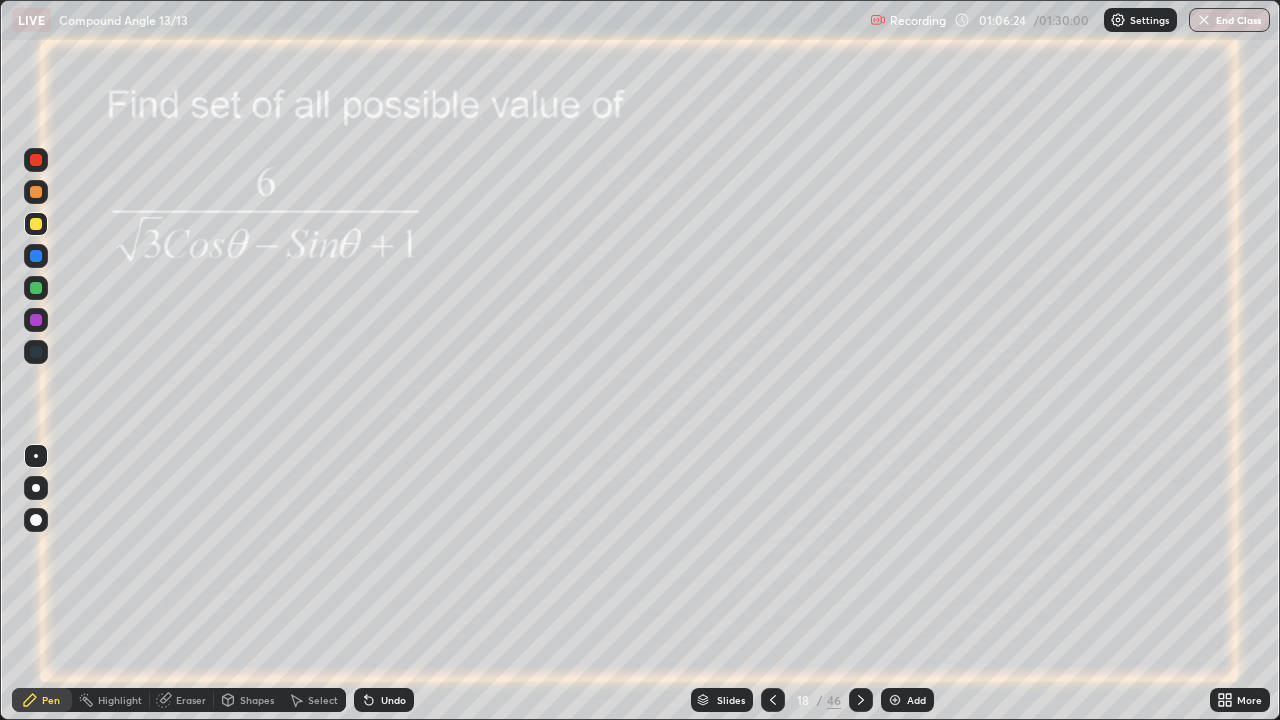 click on "Undo" at bounding box center (393, 700) 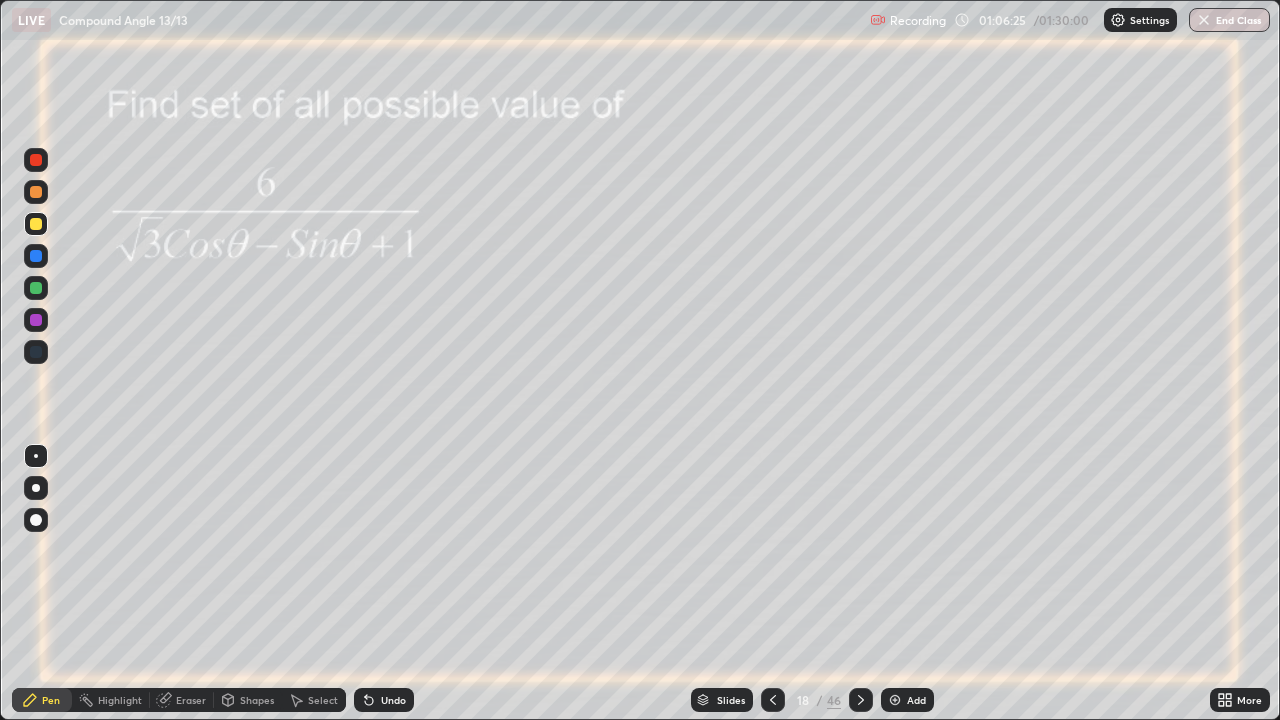 click on "Undo" at bounding box center [393, 700] 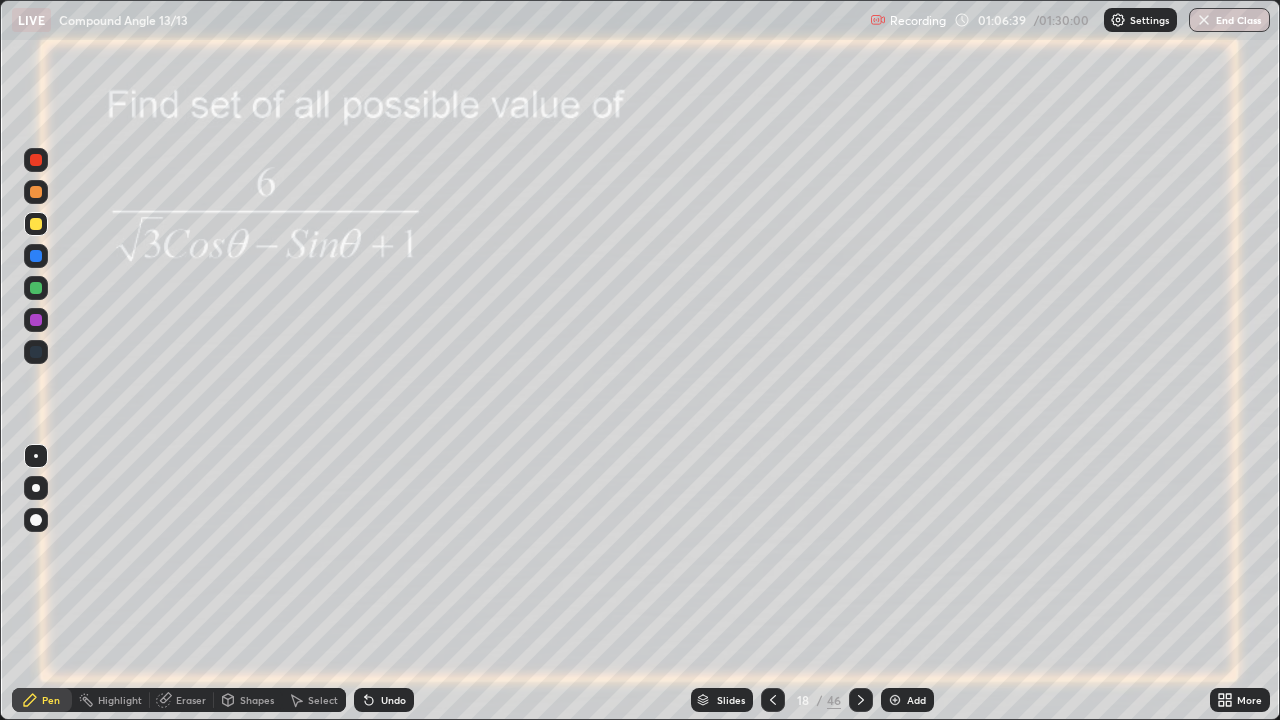 click on "Undo" at bounding box center [393, 700] 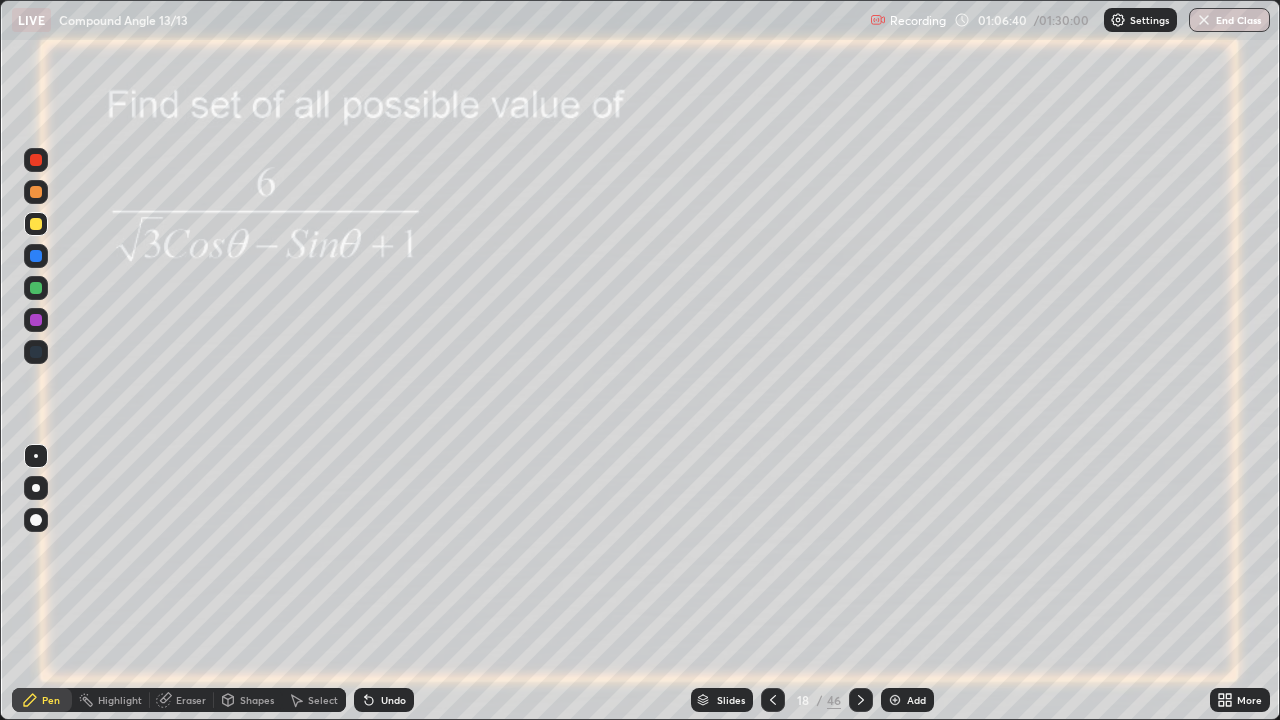 click on "Undo" at bounding box center [384, 700] 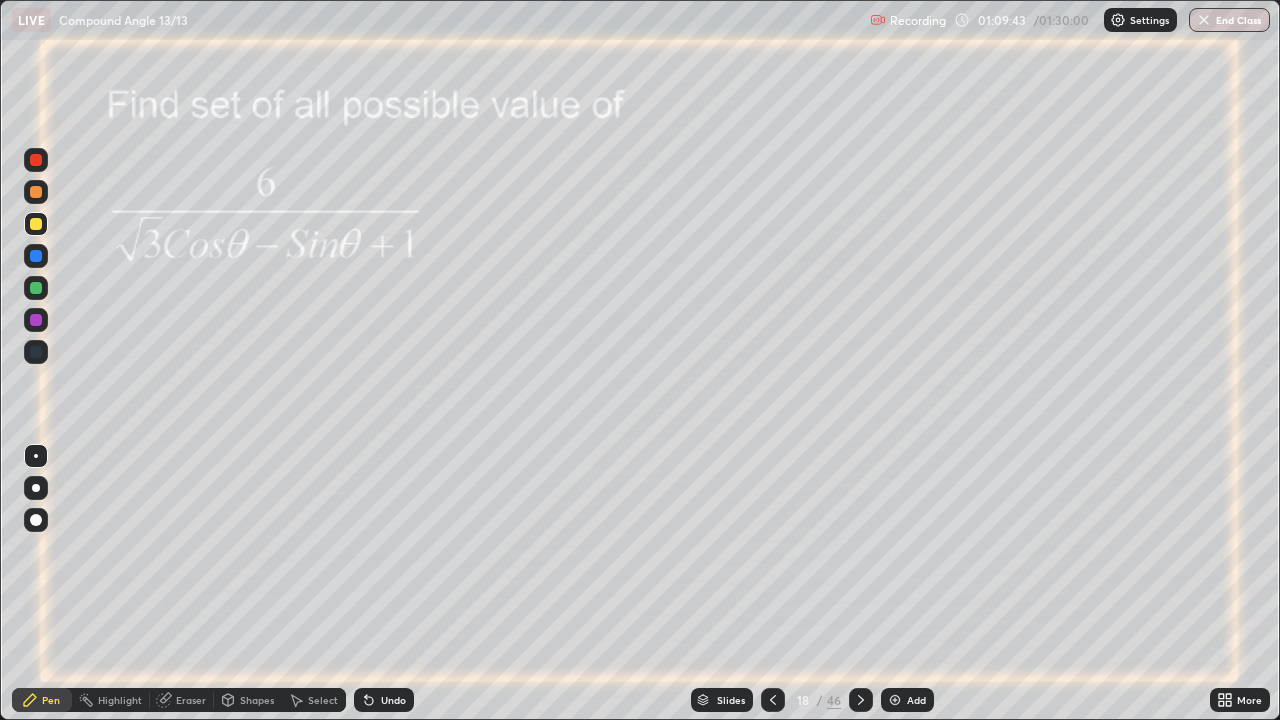 click 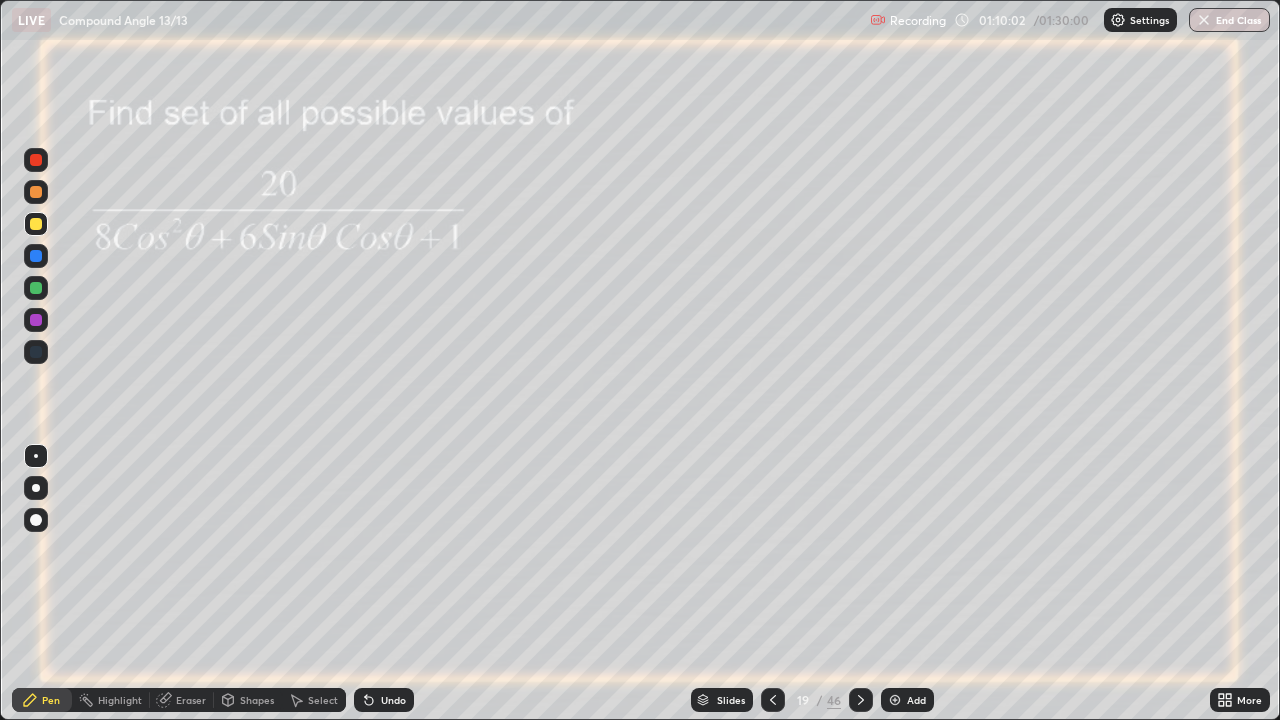 click at bounding box center (861, 700) 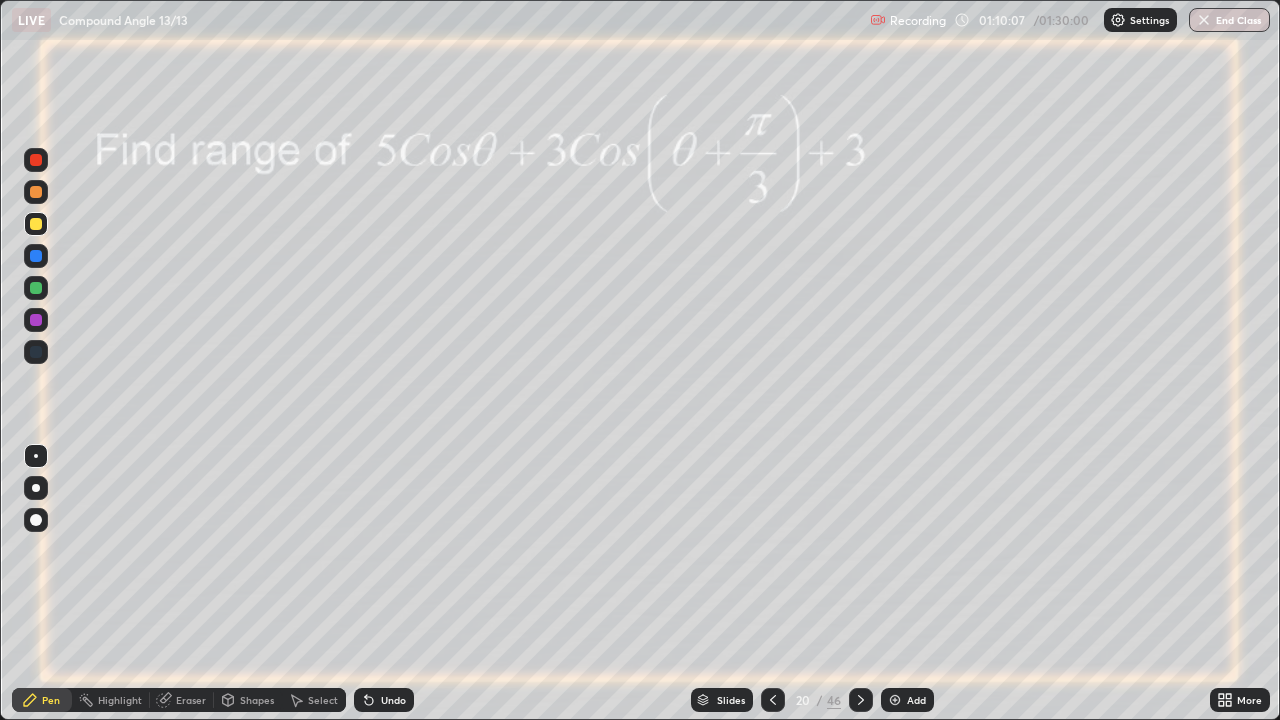 click 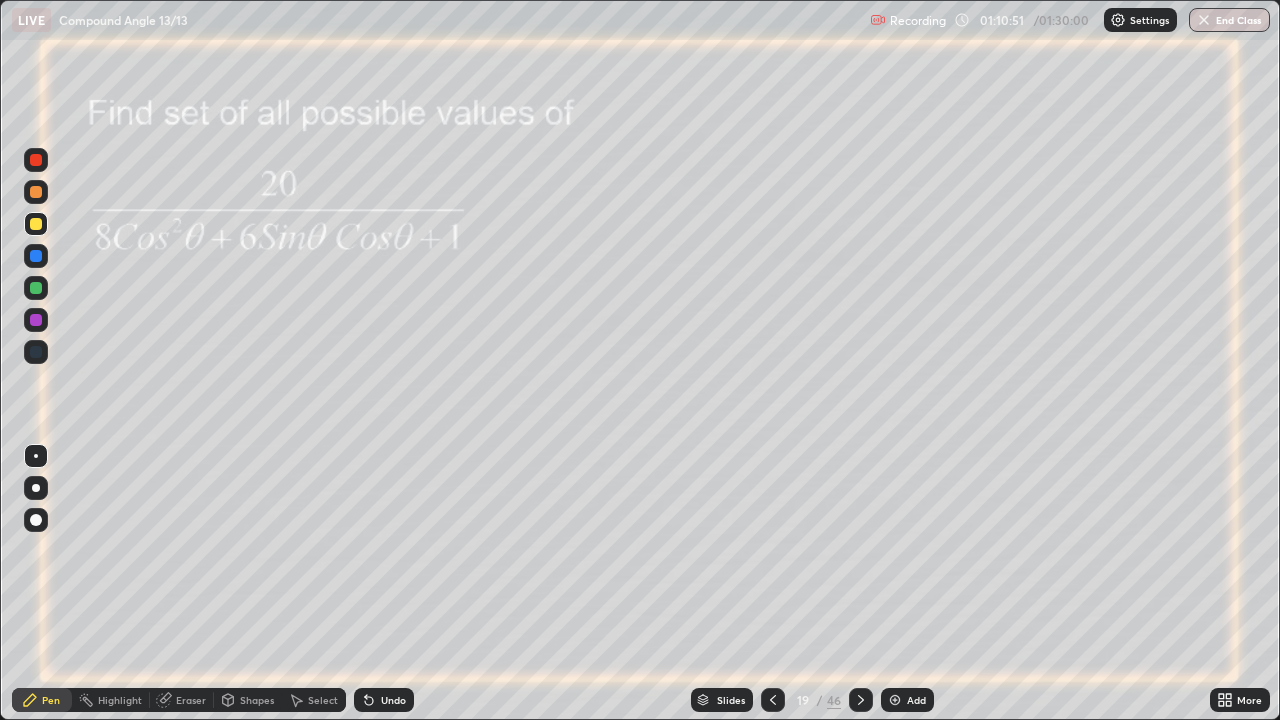 click 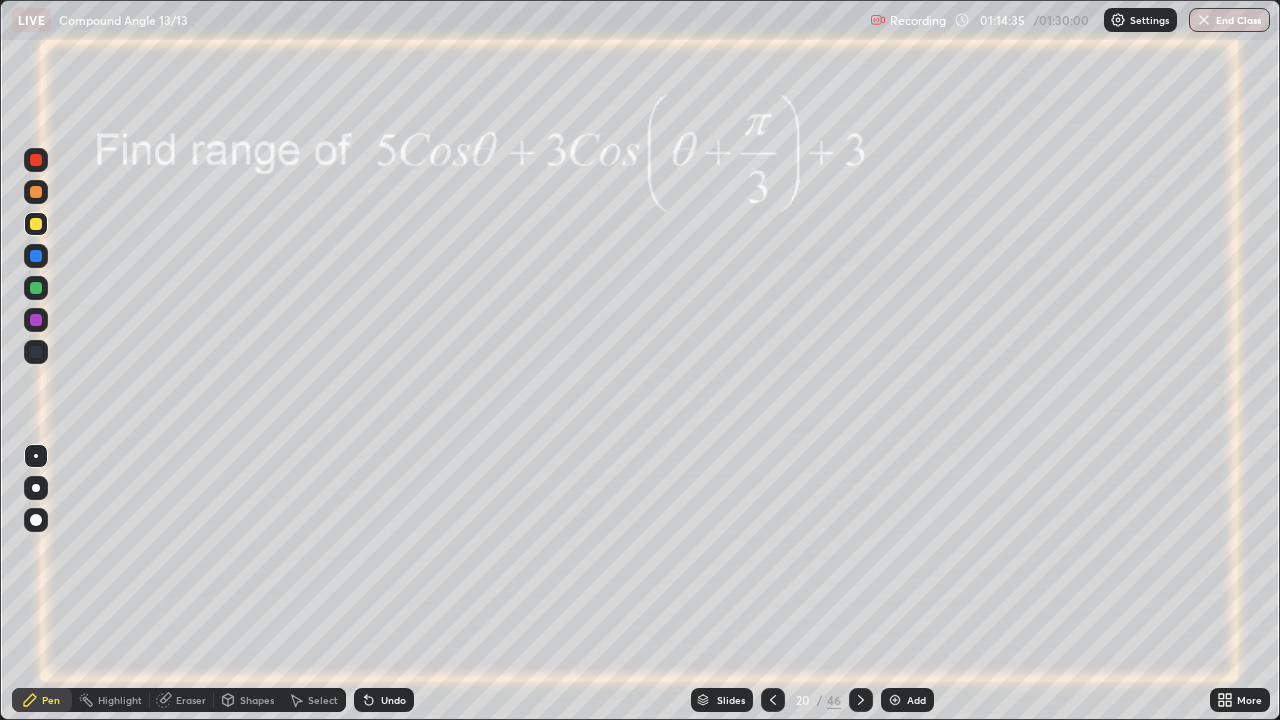 click at bounding box center [36, 256] 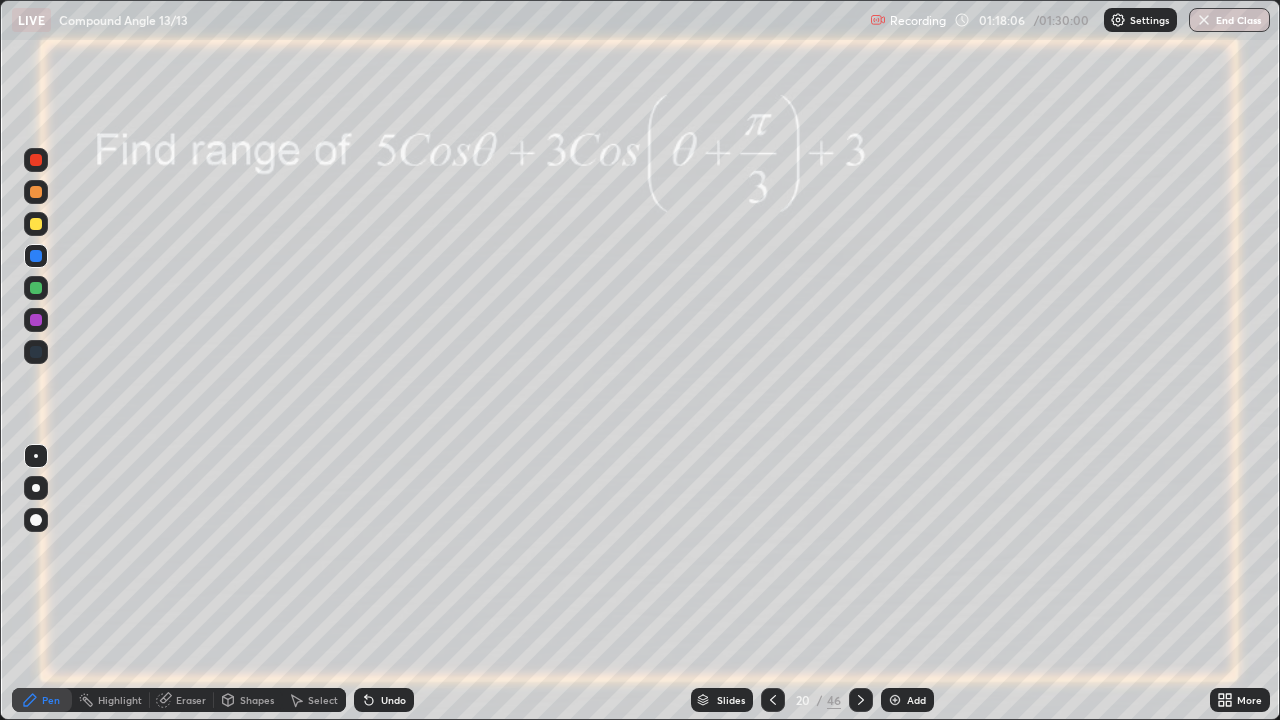 click at bounding box center [36, 288] 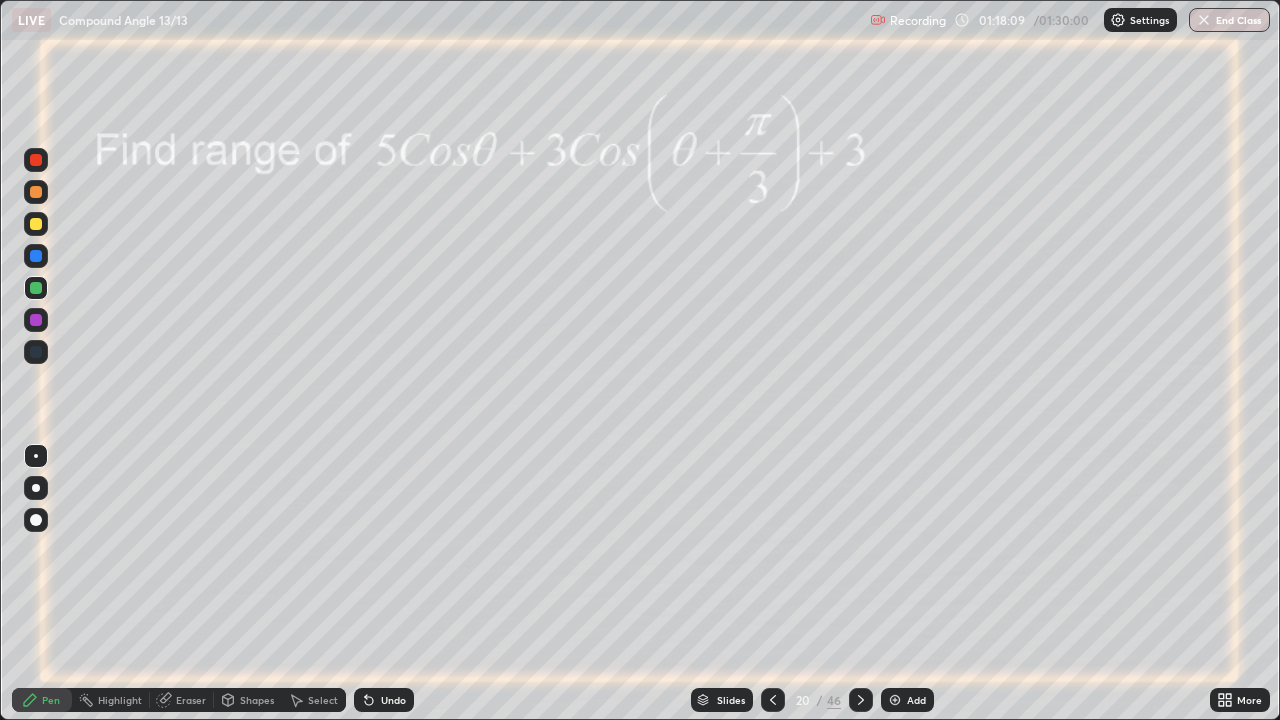 click 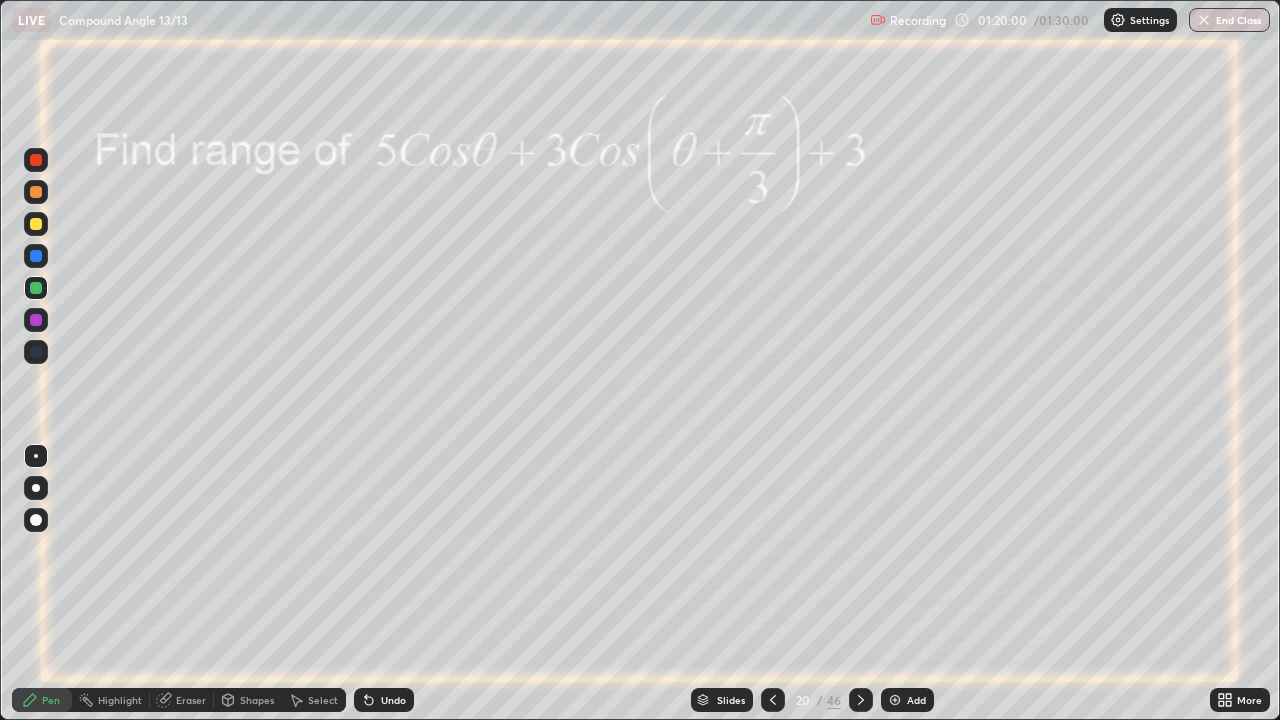 click on "Eraser" at bounding box center [182, 700] 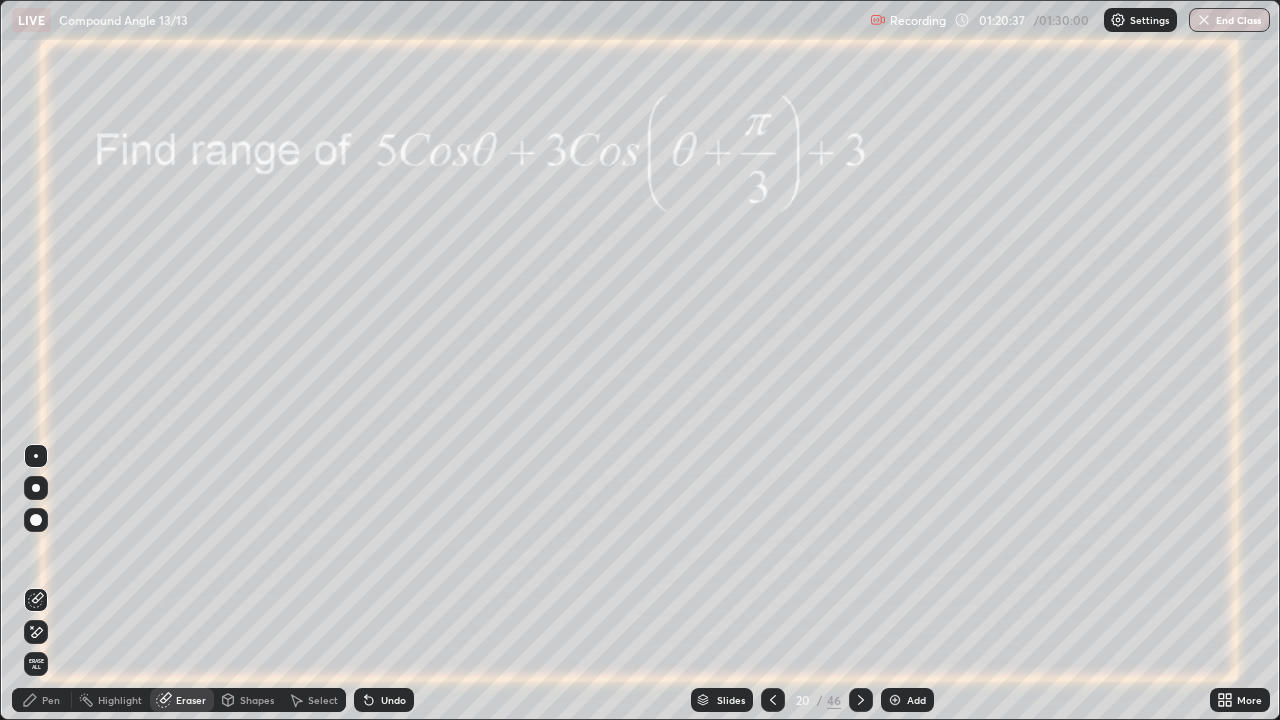 click 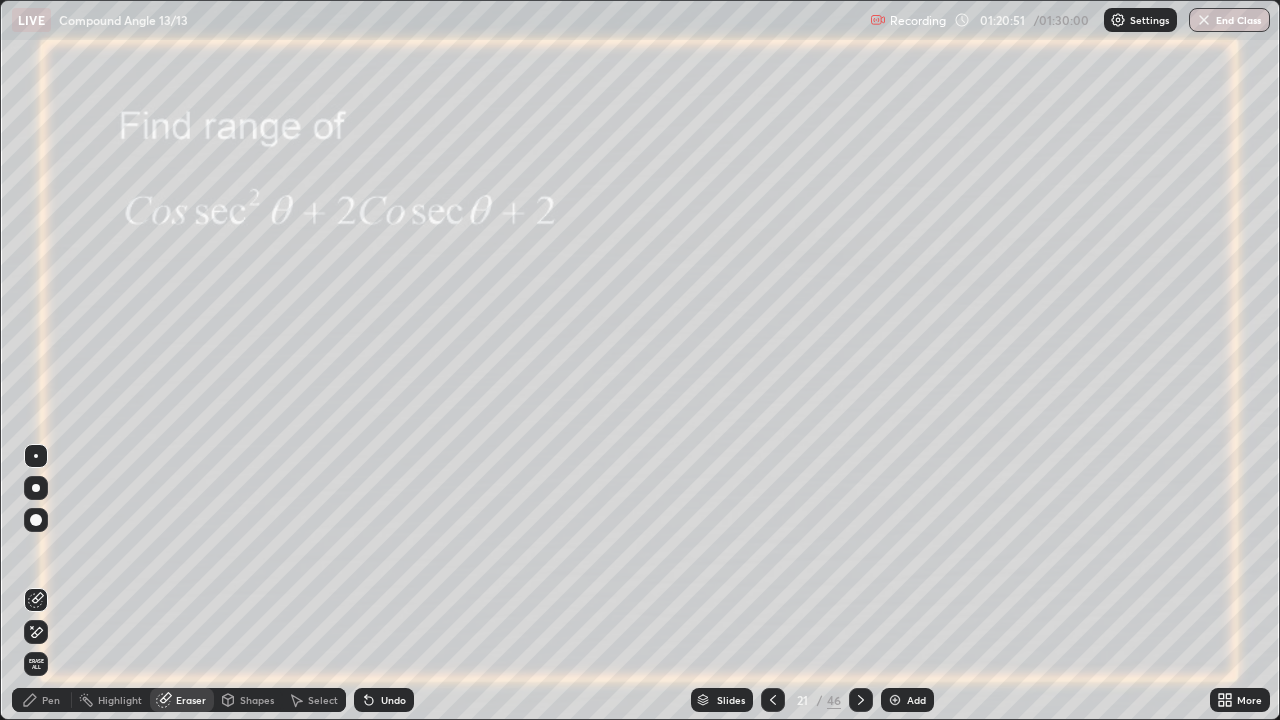 click 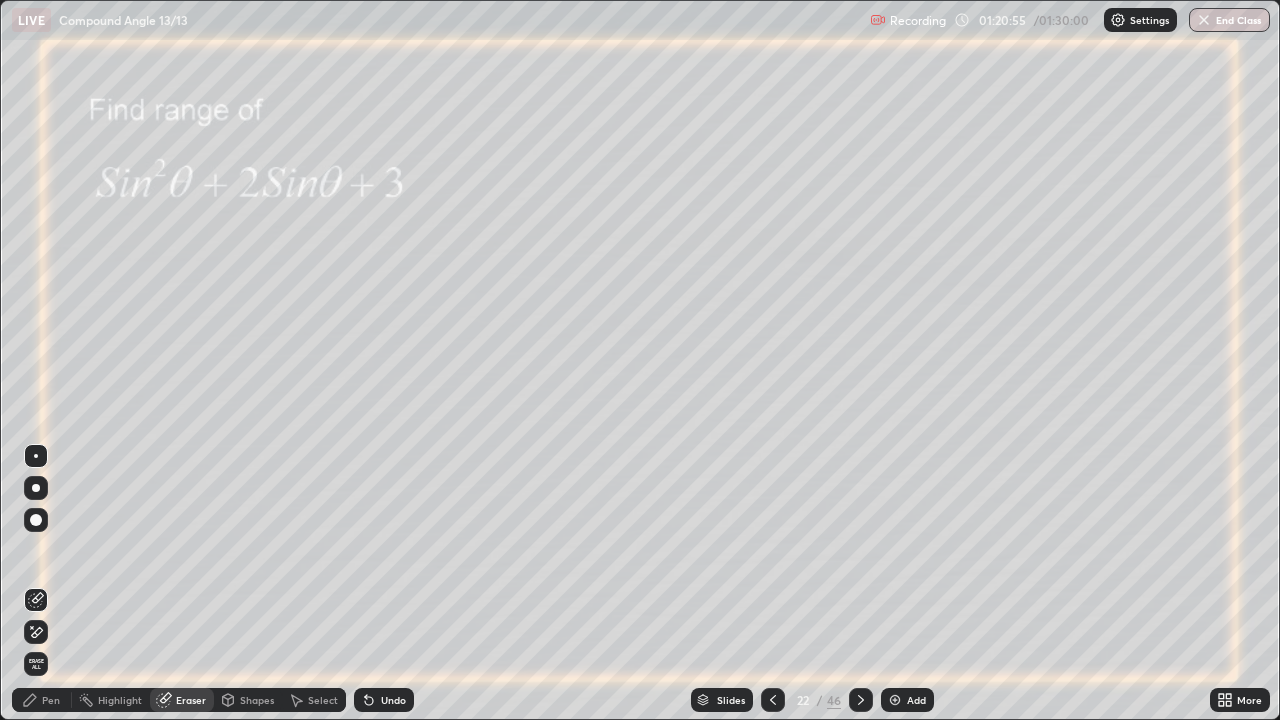 click 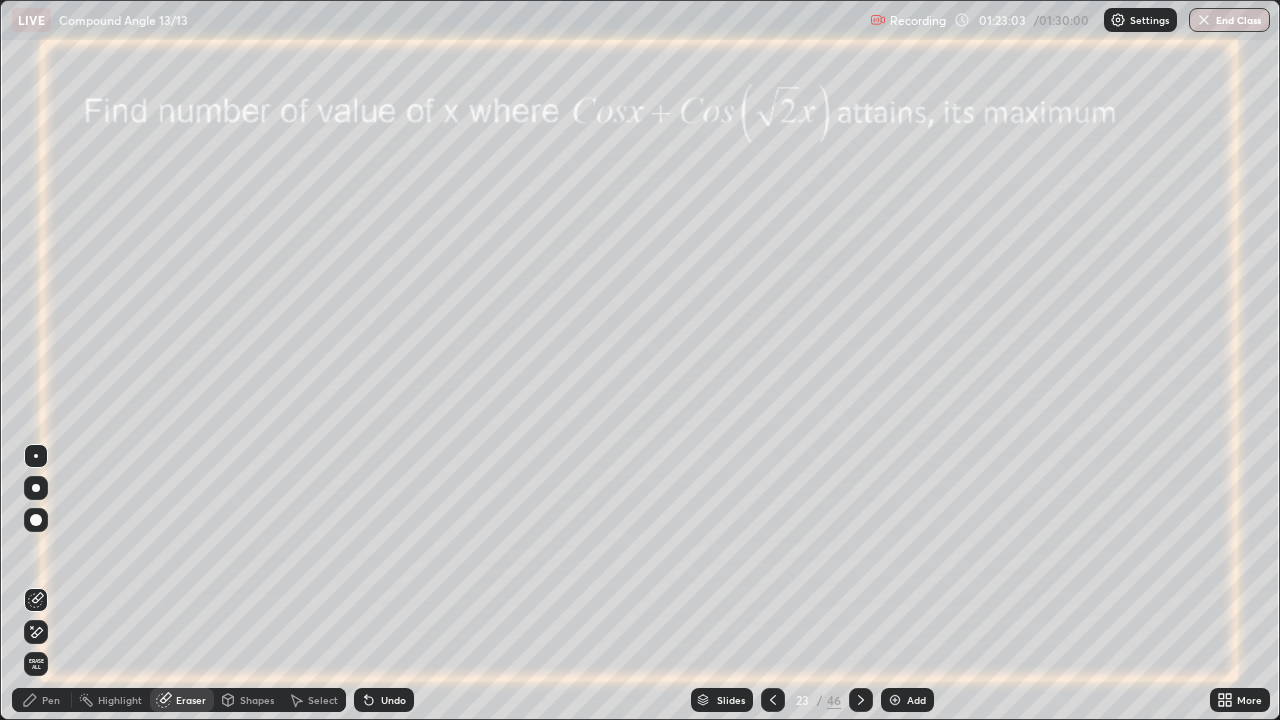 click on "Pen" at bounding box center (51, 700) 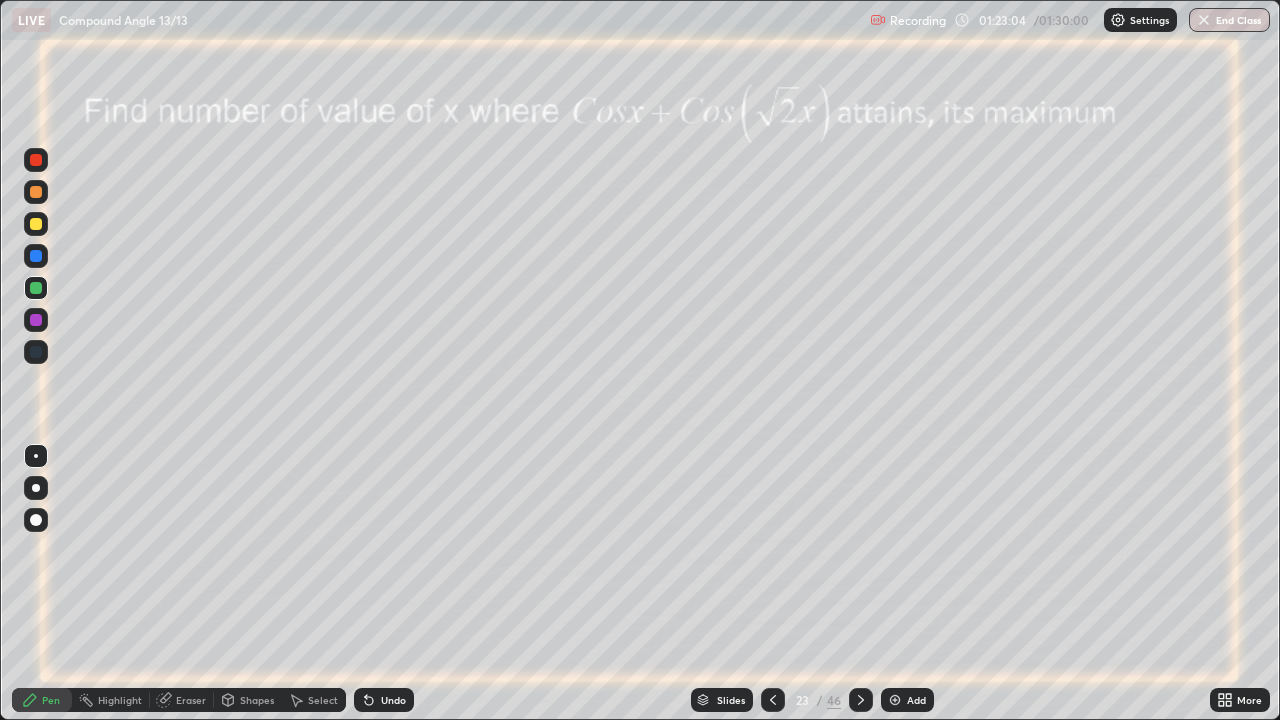 click at bounding box center (36, 320) 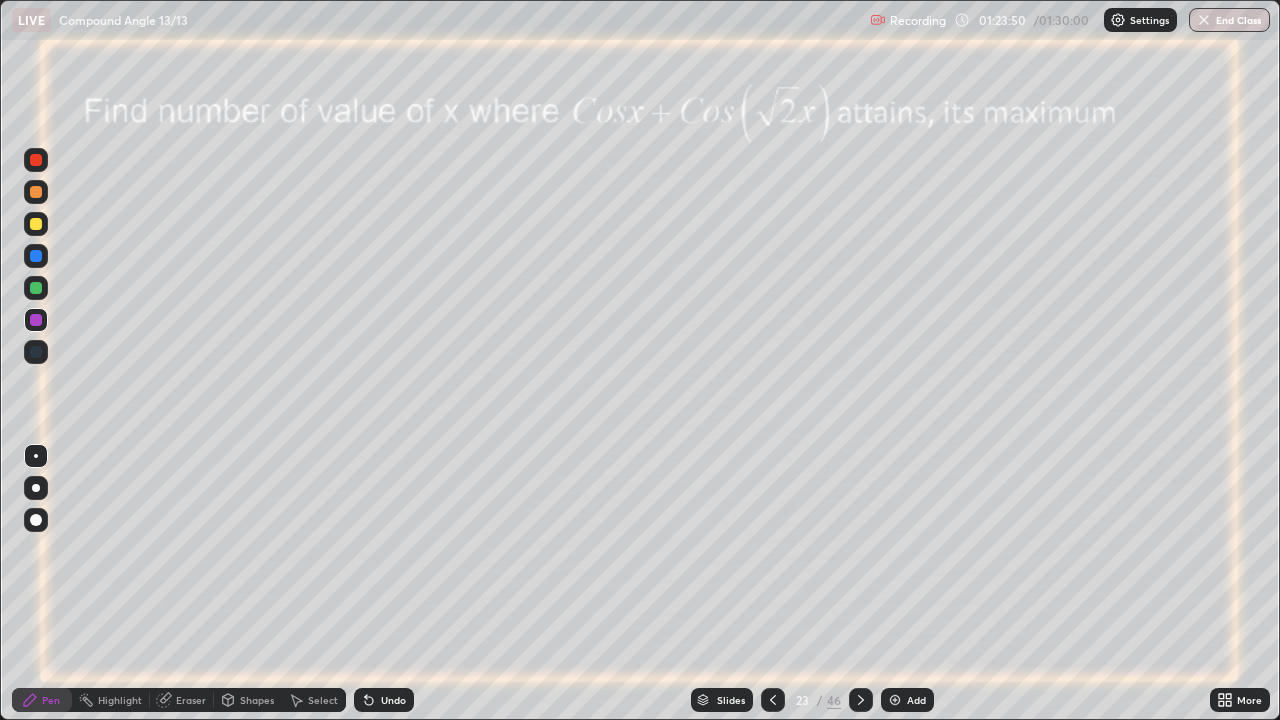 click at bounding box center (36, 224) 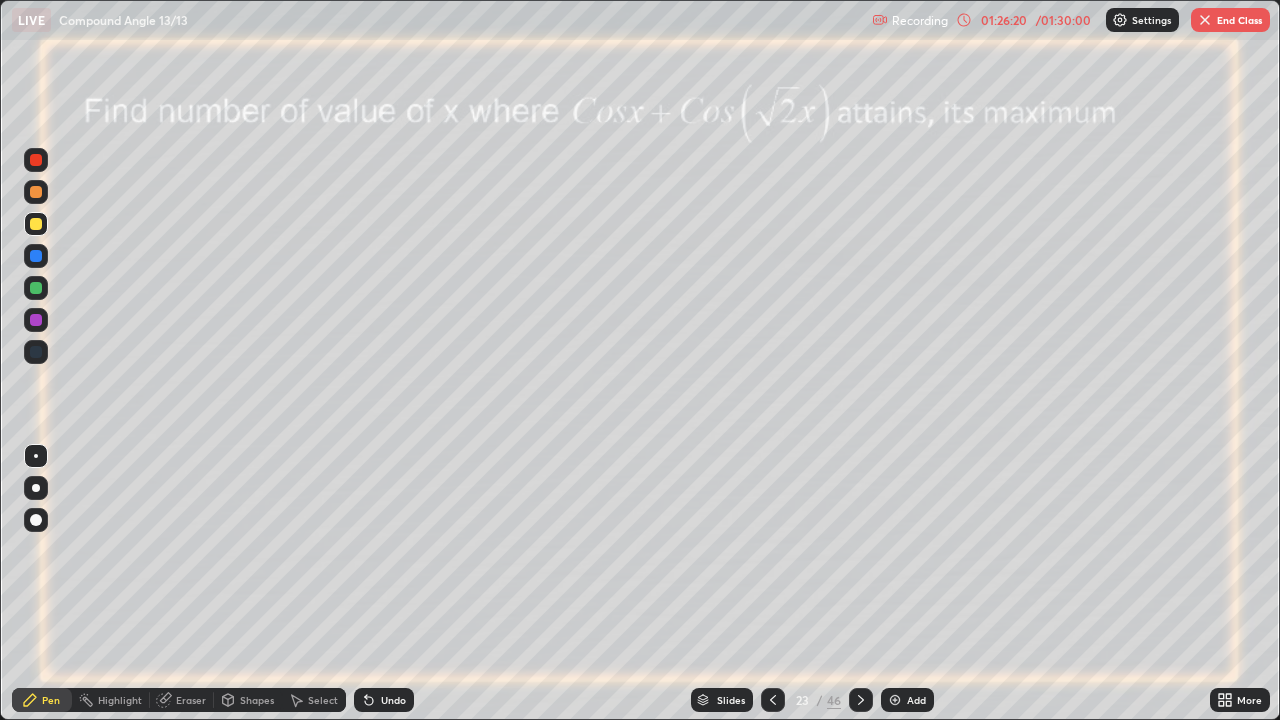 click at bounding box center (36, 320) 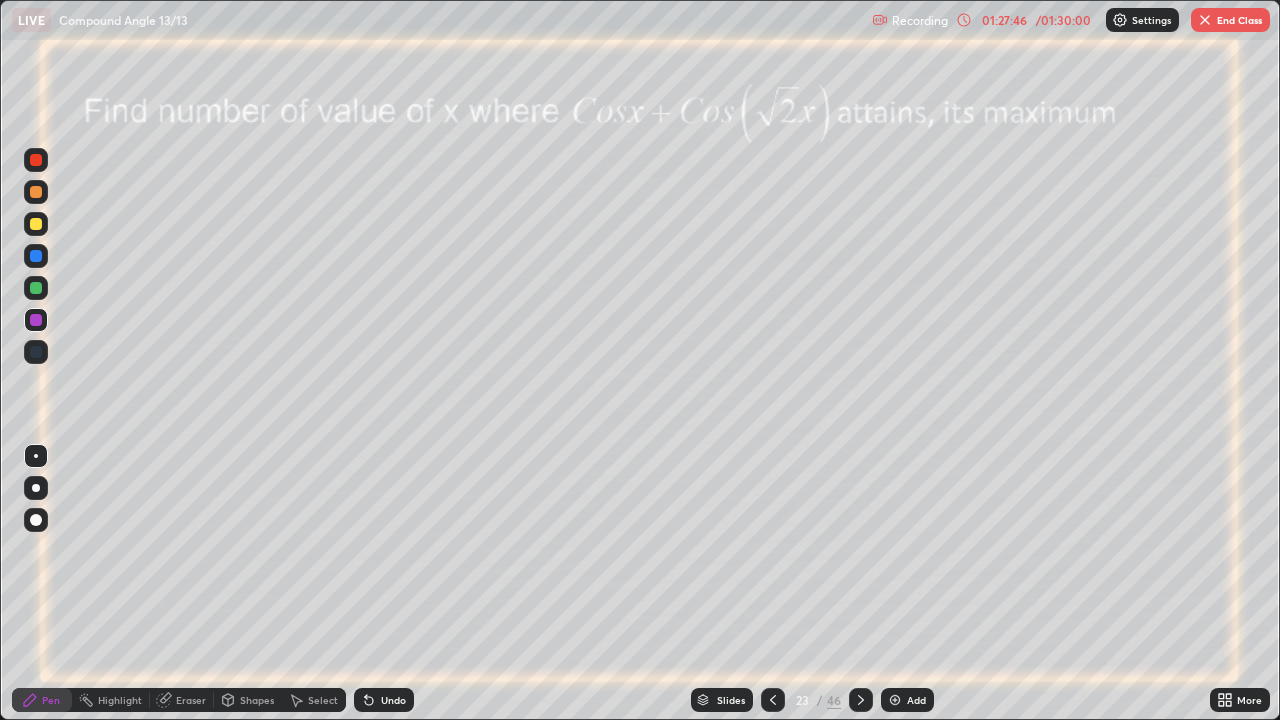 click on "Eraser" at bounding box center [191, 700] 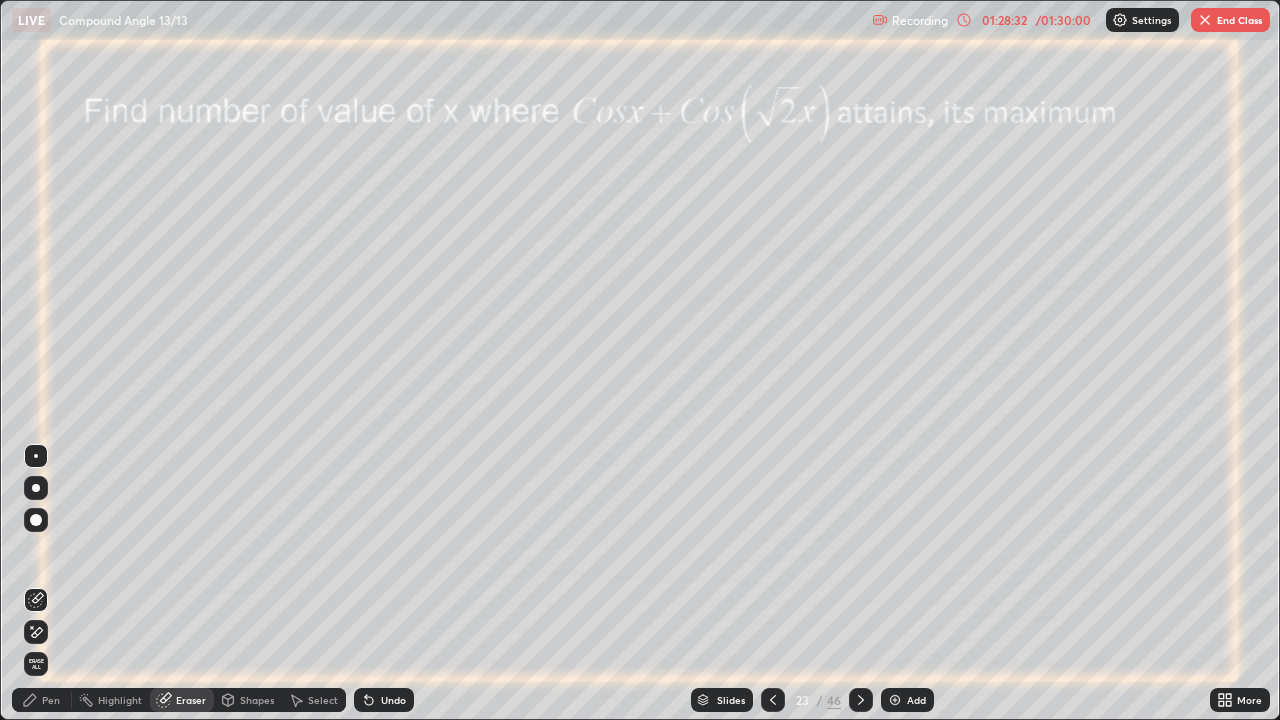 click on "Pen" at bounding box center [51, 700] 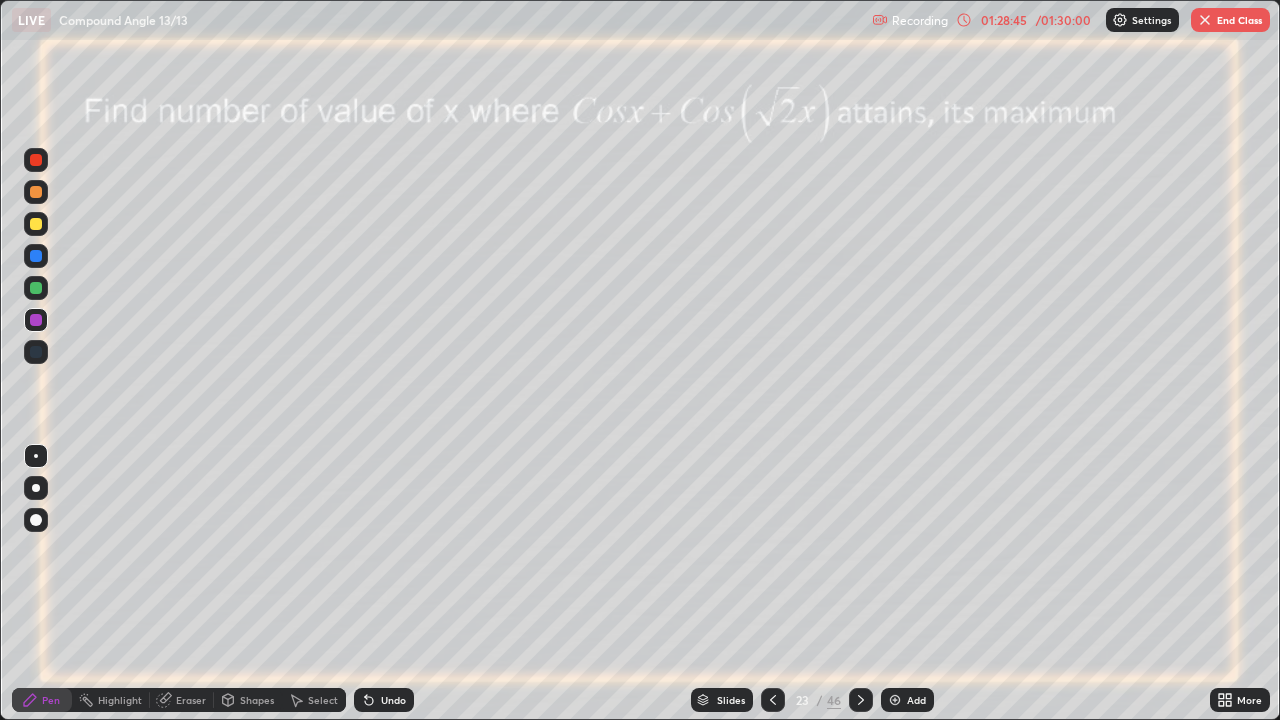 click at bounding box center (36, 288) 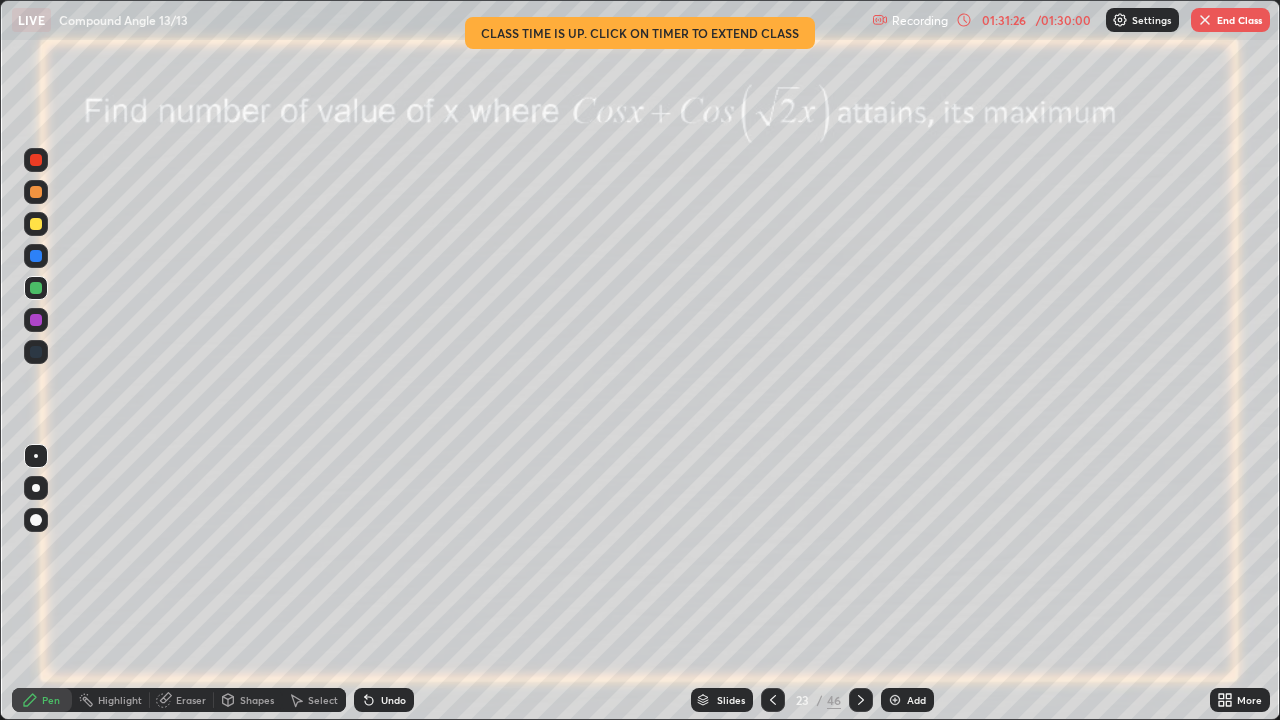 click on "End Class" at bounding box center [1230, 20] 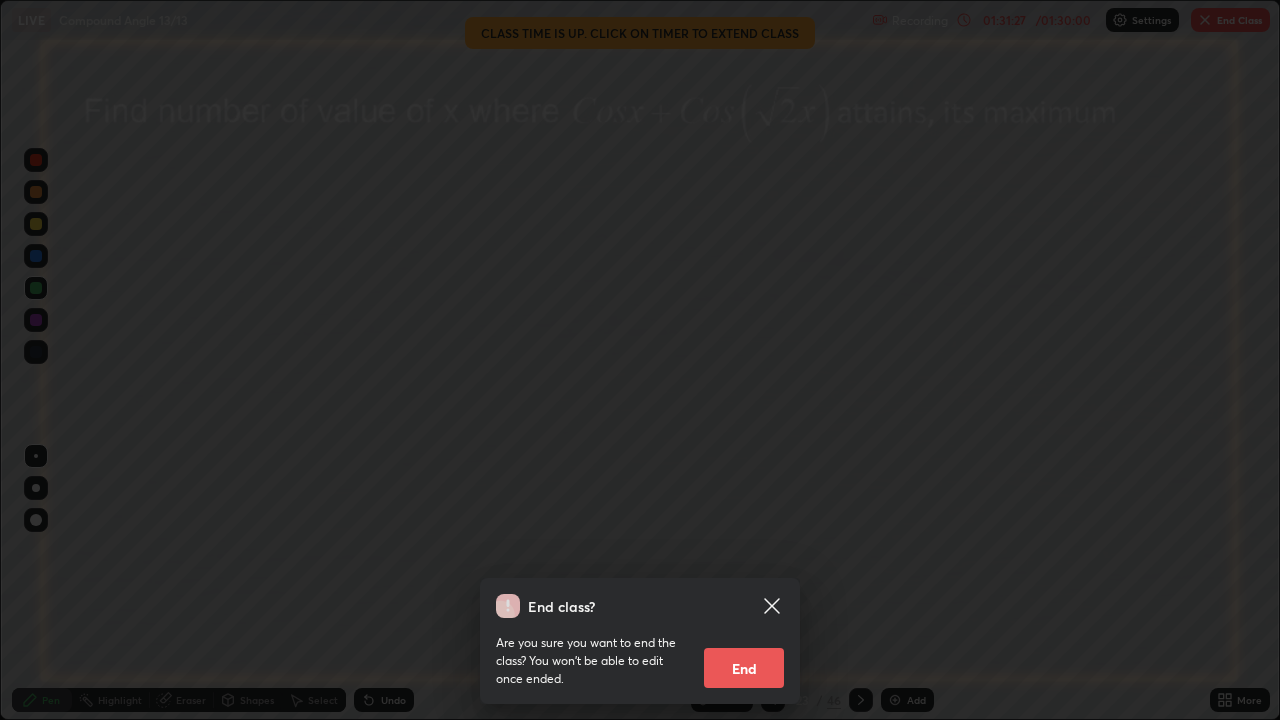 click on "End" at bounding box center (744, 668) 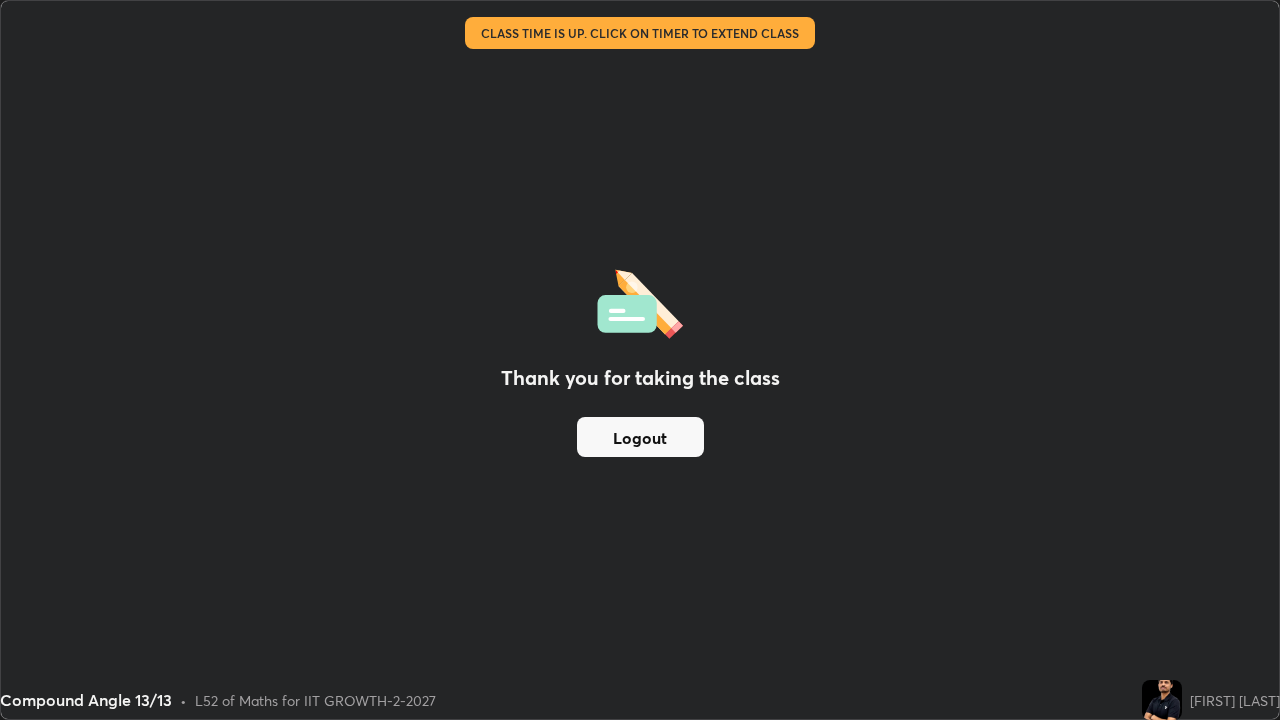 click on "Logout" at bounding box center [640, 437] 